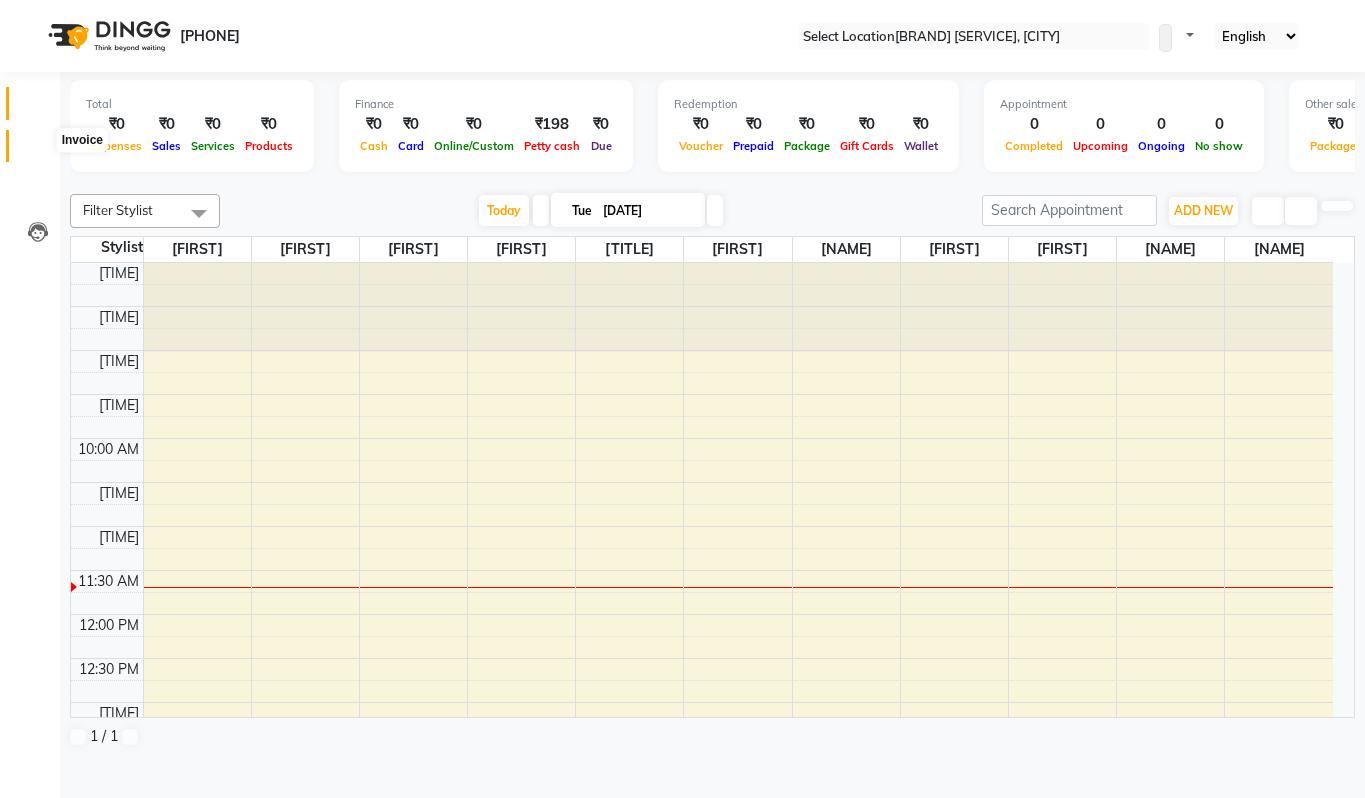 click at bounding box center (38, 151) 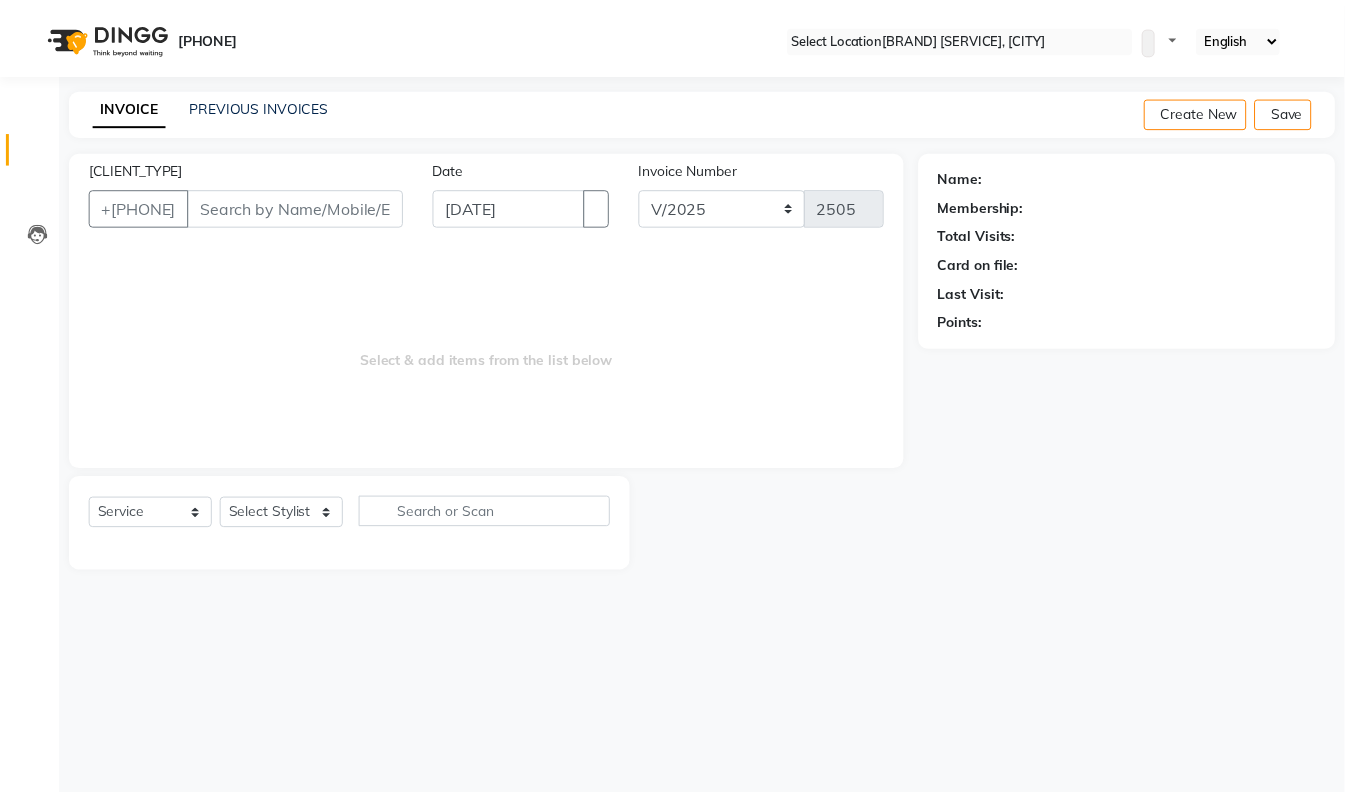 scroll, scrollTop: 0, scrollLeft: 0, axis: both 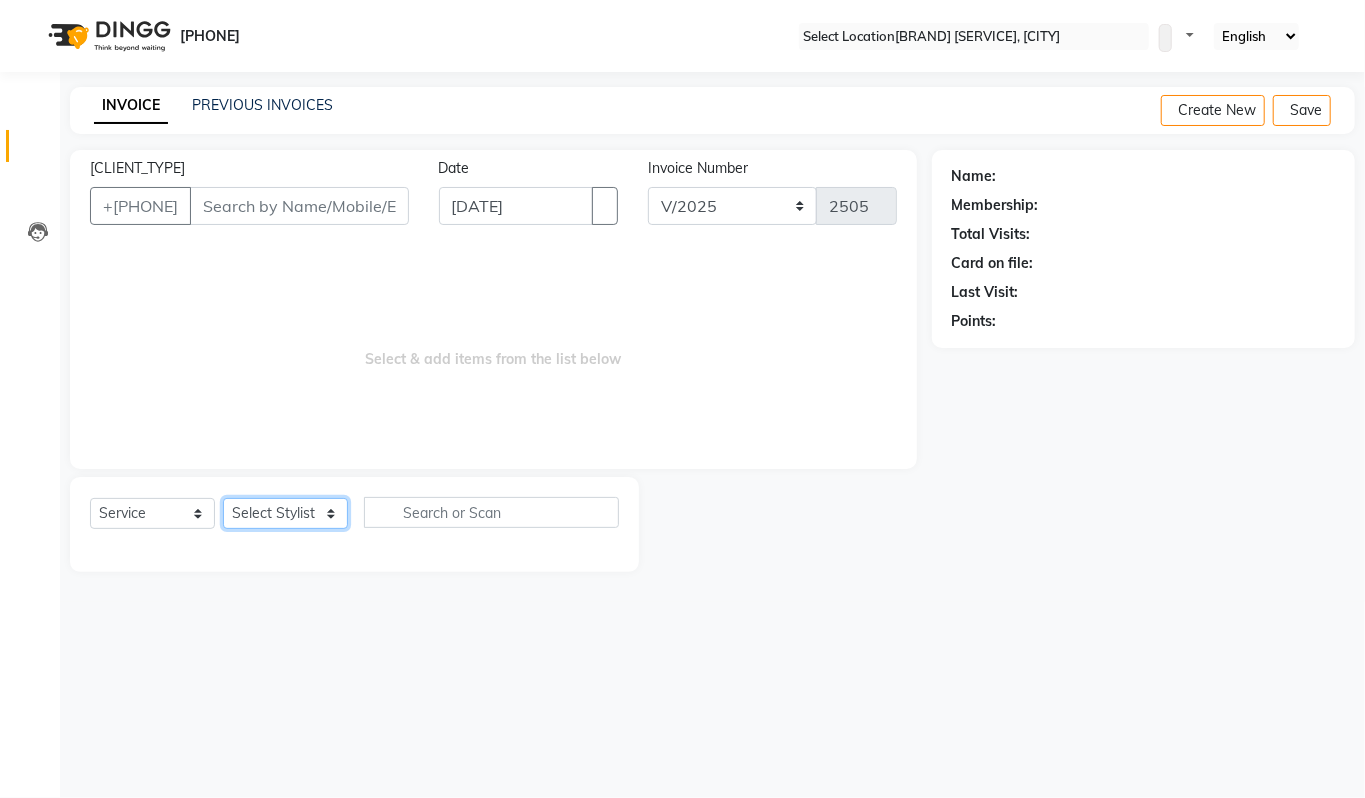 click on "Select Stylist [FIRST] [FIRST] [FIRST] [FIRST] [FIRST] [FIRST] [FIRST] [FIRST] [FIRST] [FIRST]" at bounding box center [285, 513] 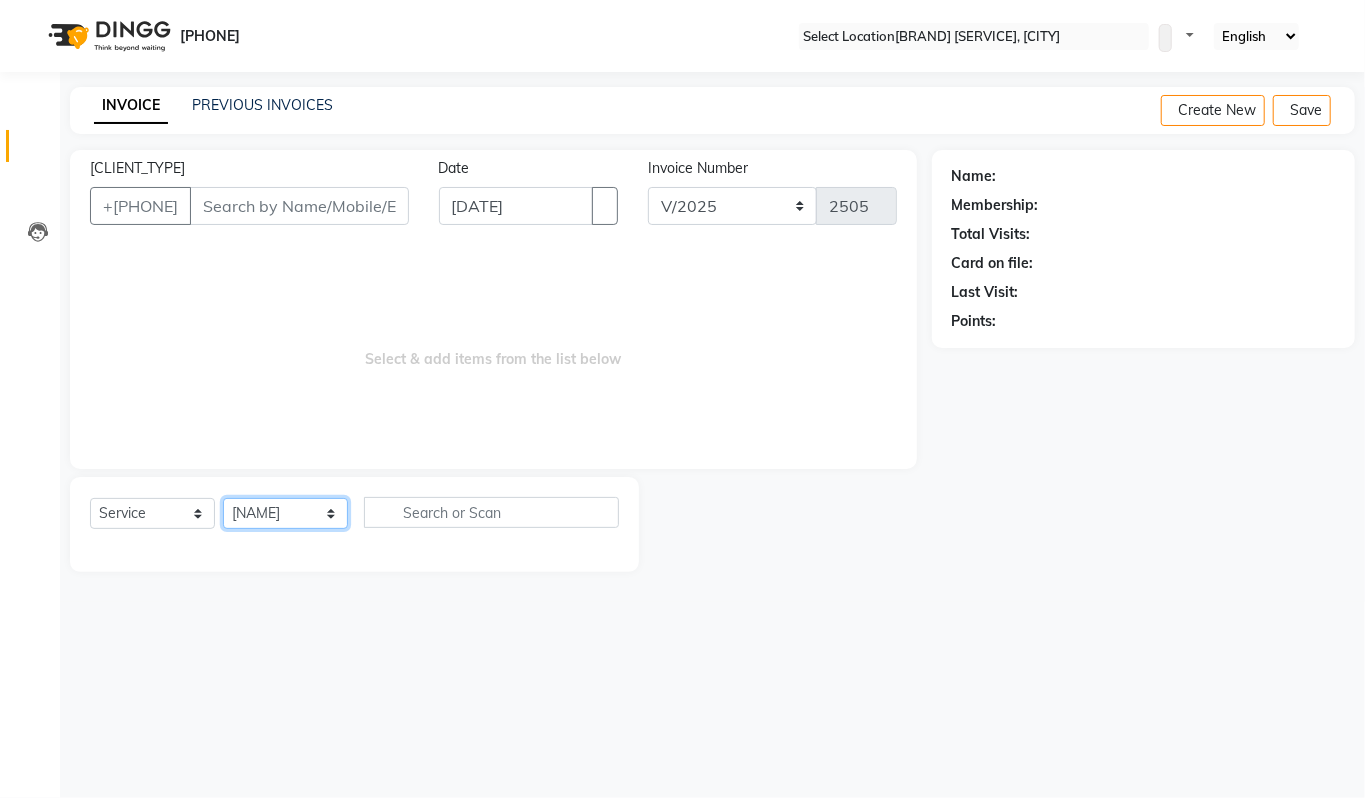 click on "Select Stylist [FIRST] [FIRST] [FIRST] [FIRST] [FIRST] [FIRST] [FIRST] [FIRST] [FIRST] [FIRST]" at bounding box center (285, 513) 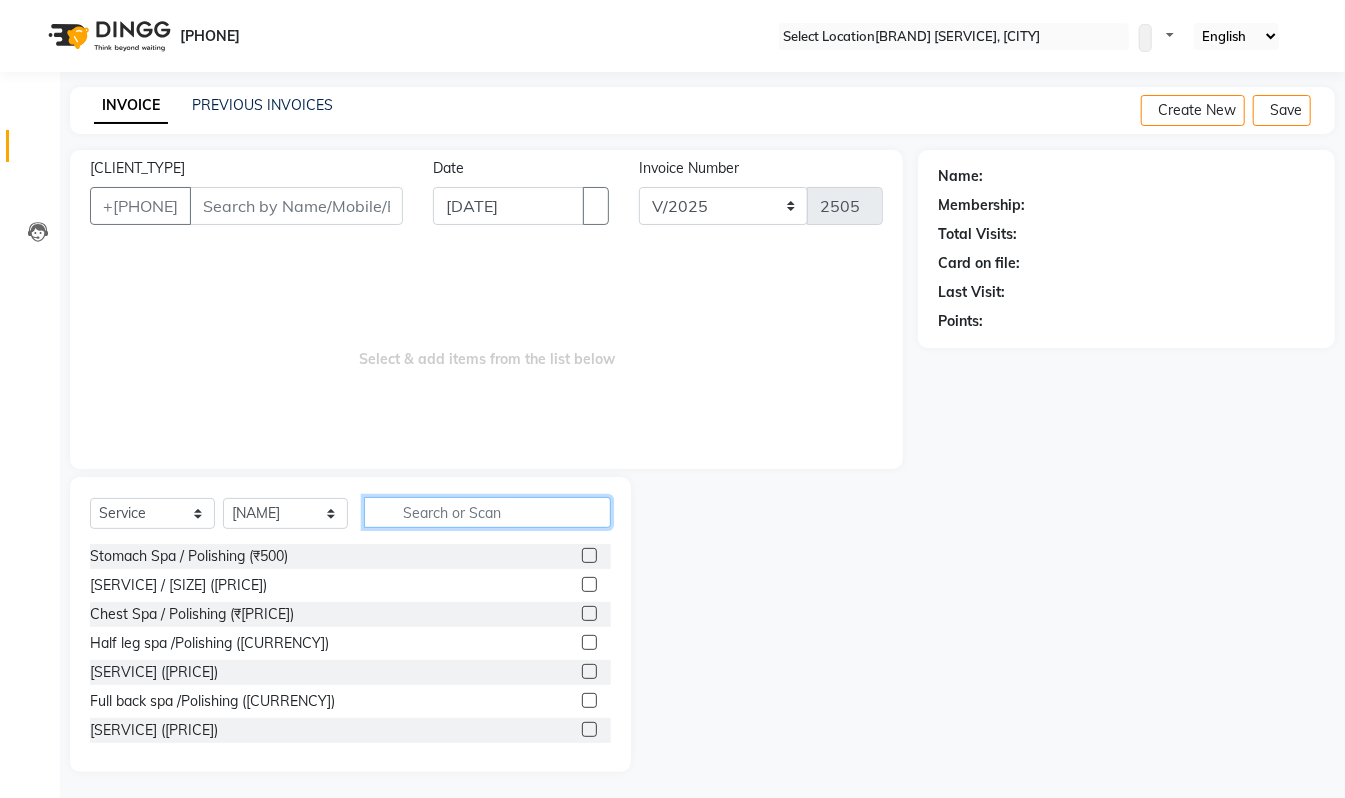 click at bounding box center (487, 512) 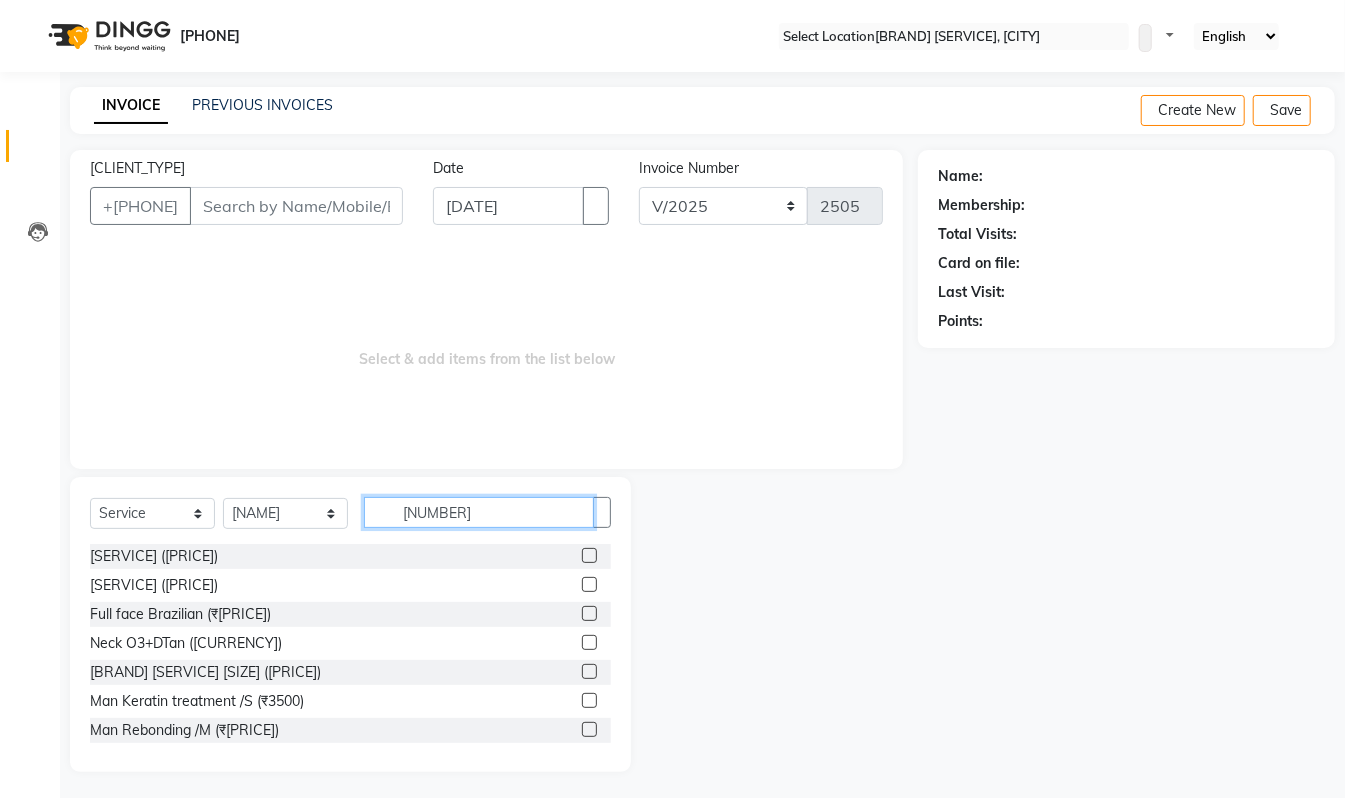 type on "[NUMBER]" 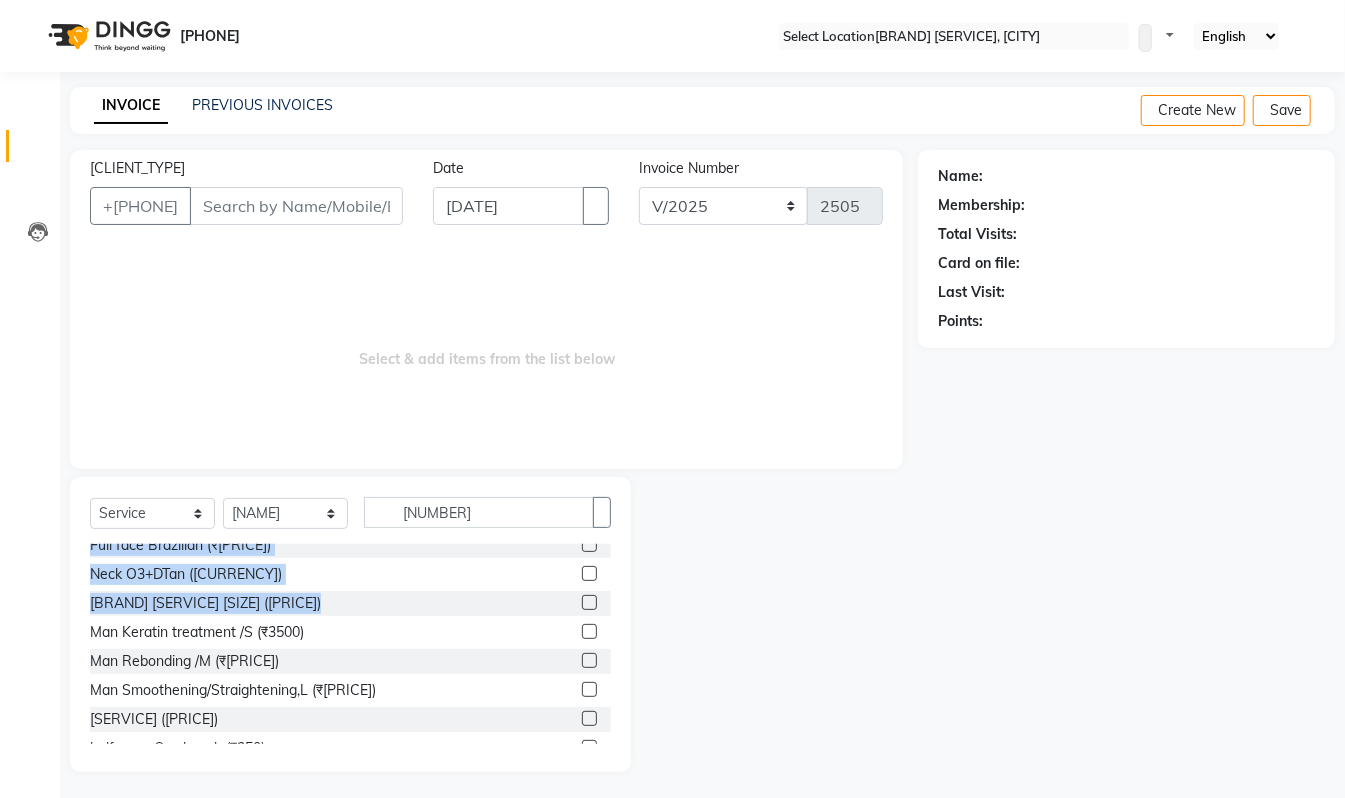 drag, startPoint x: 609, startPoint y: 592, endPoint x: 602, endPoint y: 612, distance: 21.189621 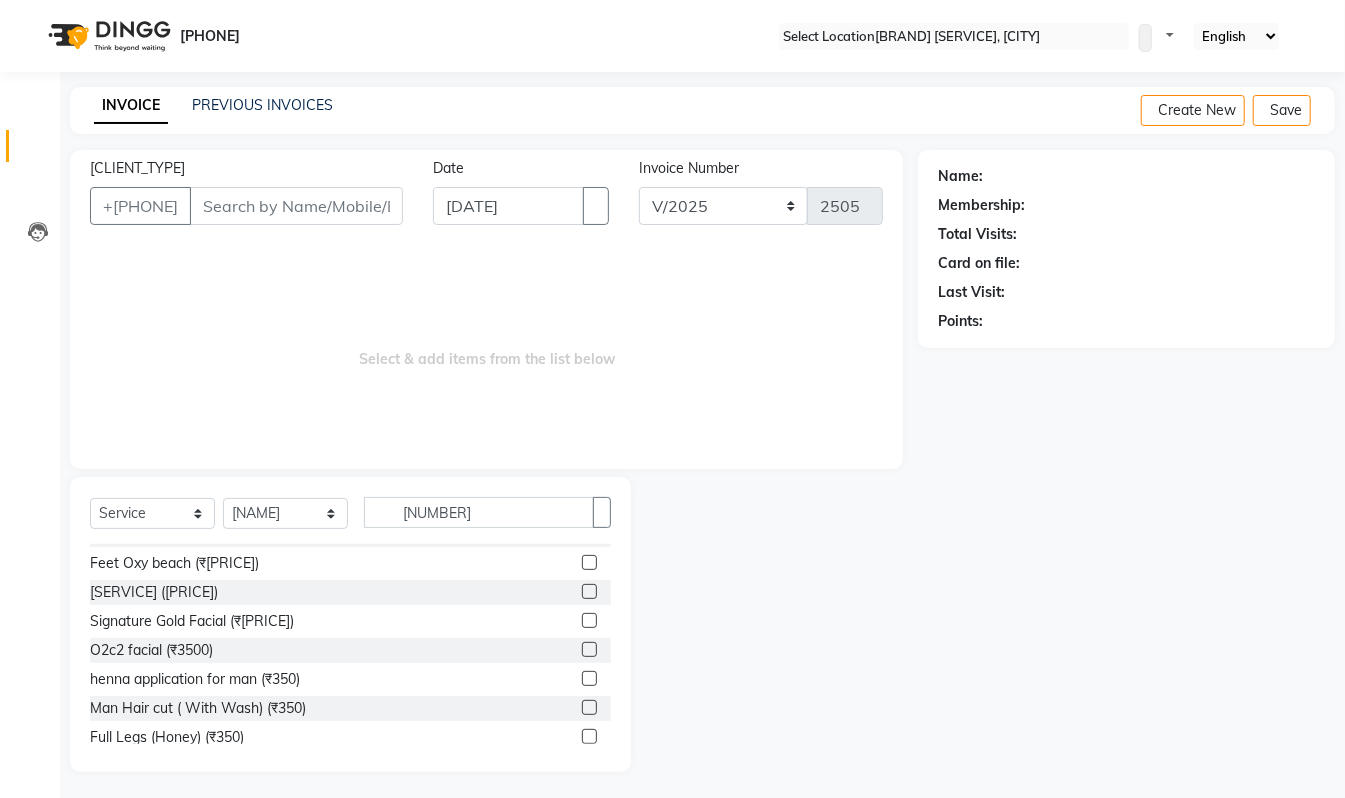 scroll, scrollTop: 321, scrollLeft: 0, axis: vertical 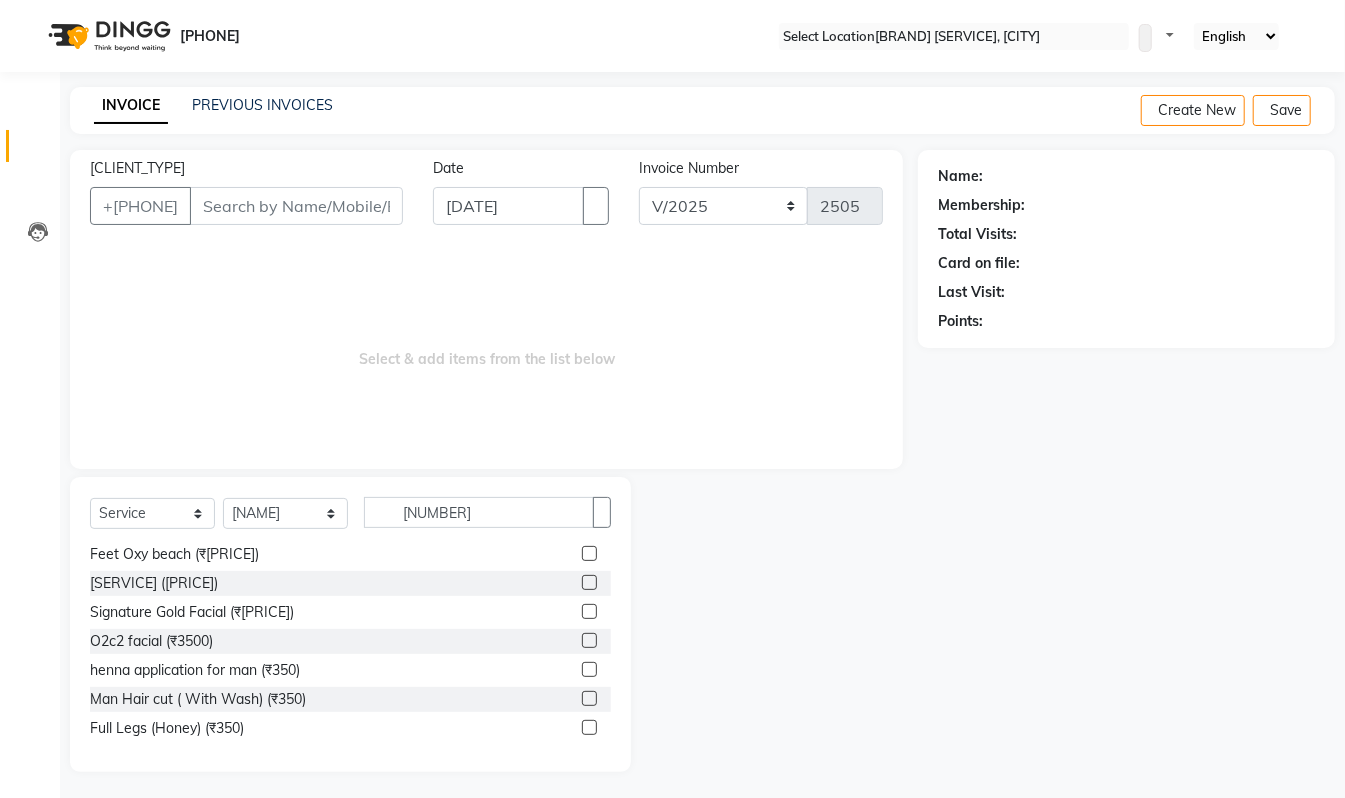 click at bounding box center [589, 698] 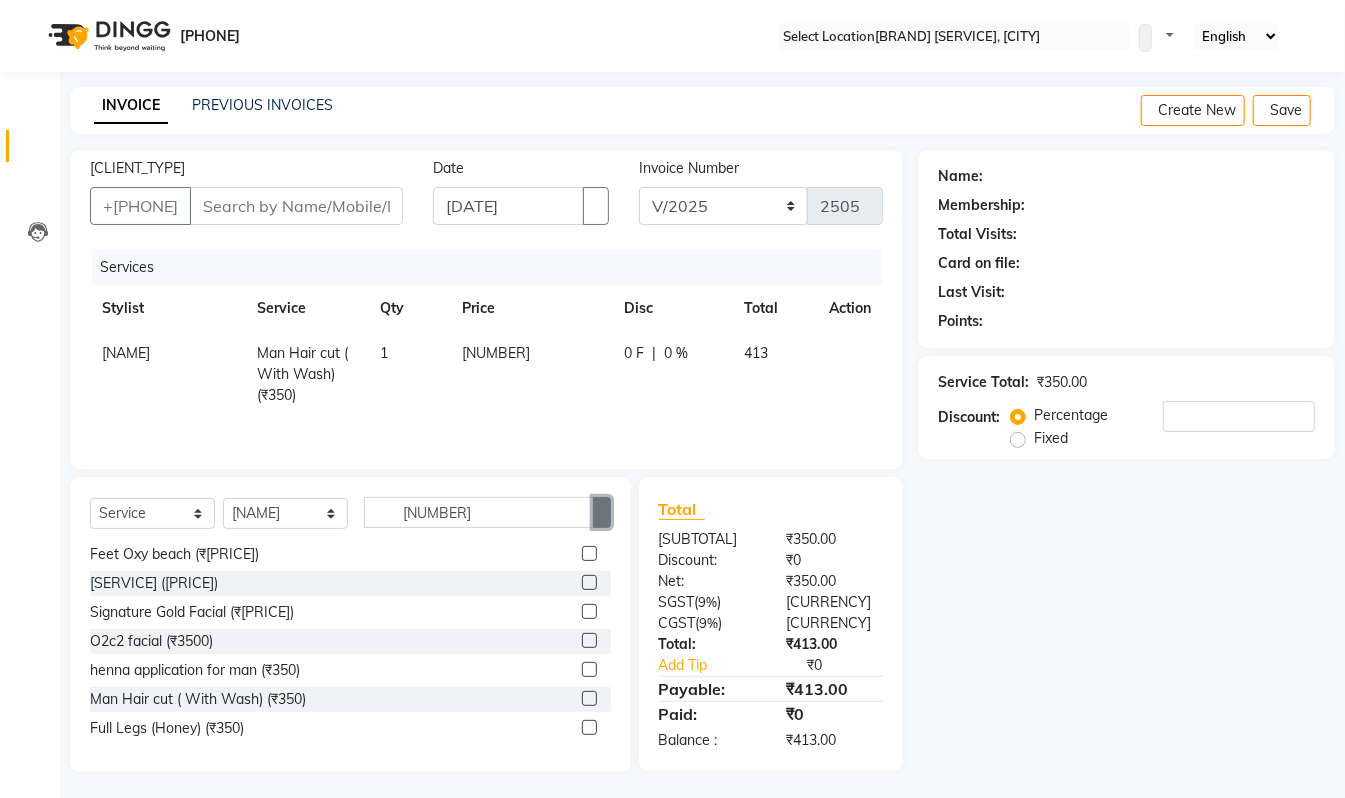 click at bounding box center [602, 512] 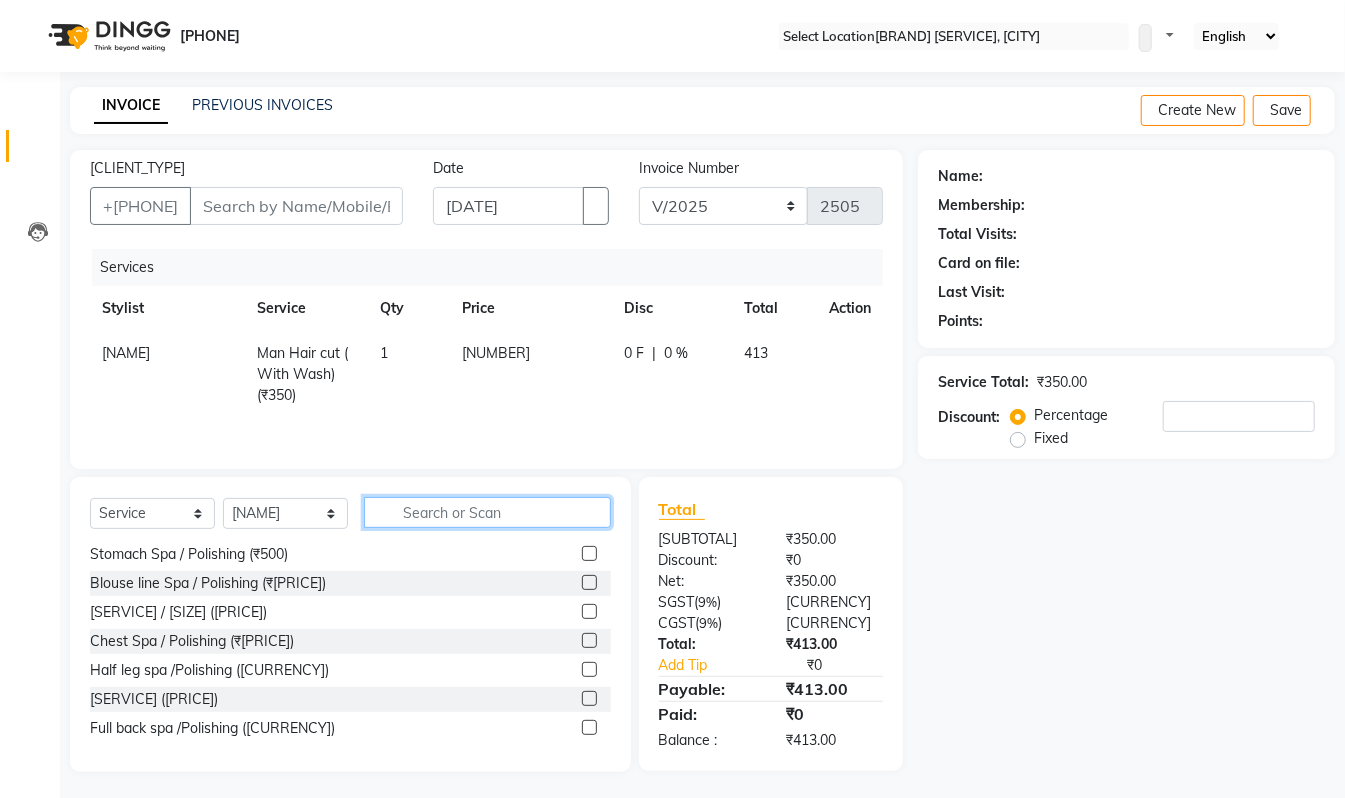 click at bounding box center (487, 512) 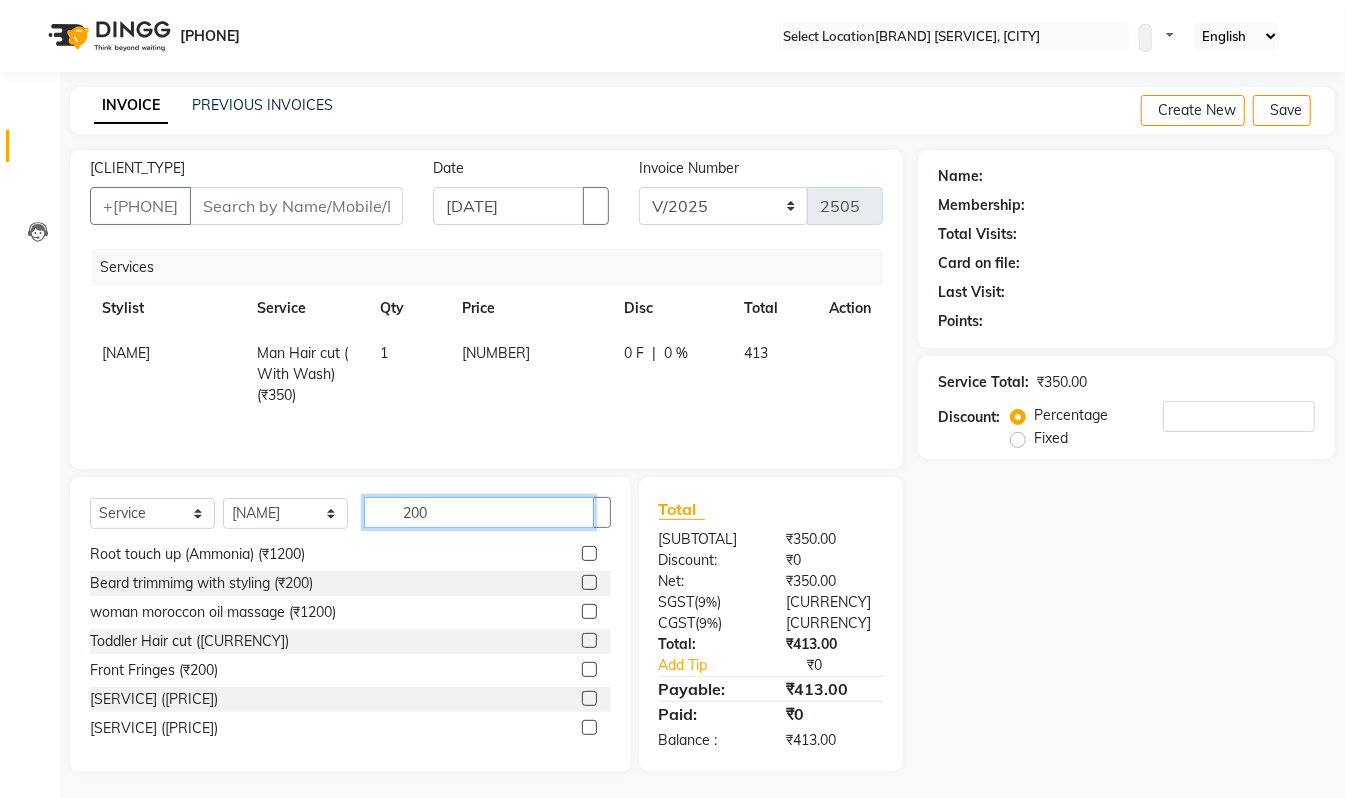 scroll, scrollTop: 118, scrollLeft: 0, axis: vertical 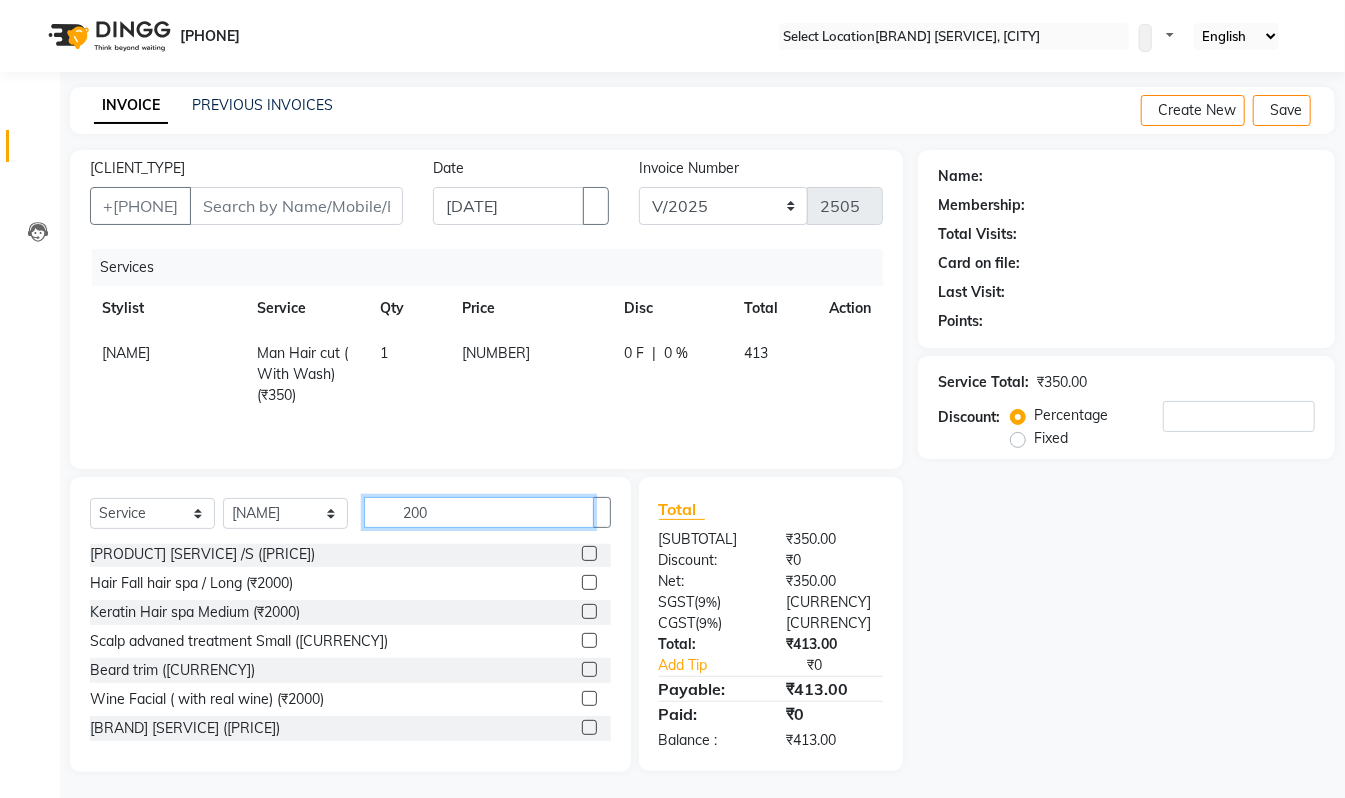 type on "200" 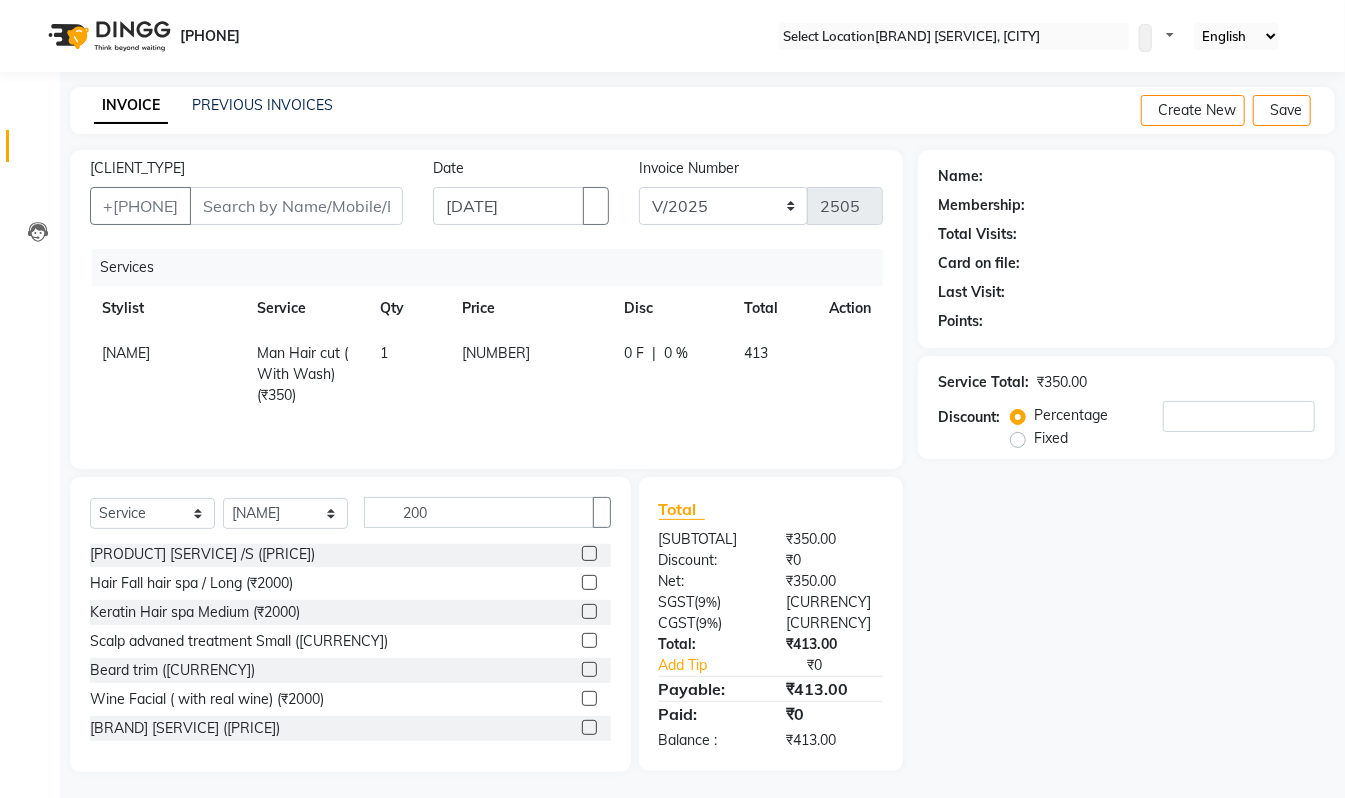 click at bounding box center (589, 669) 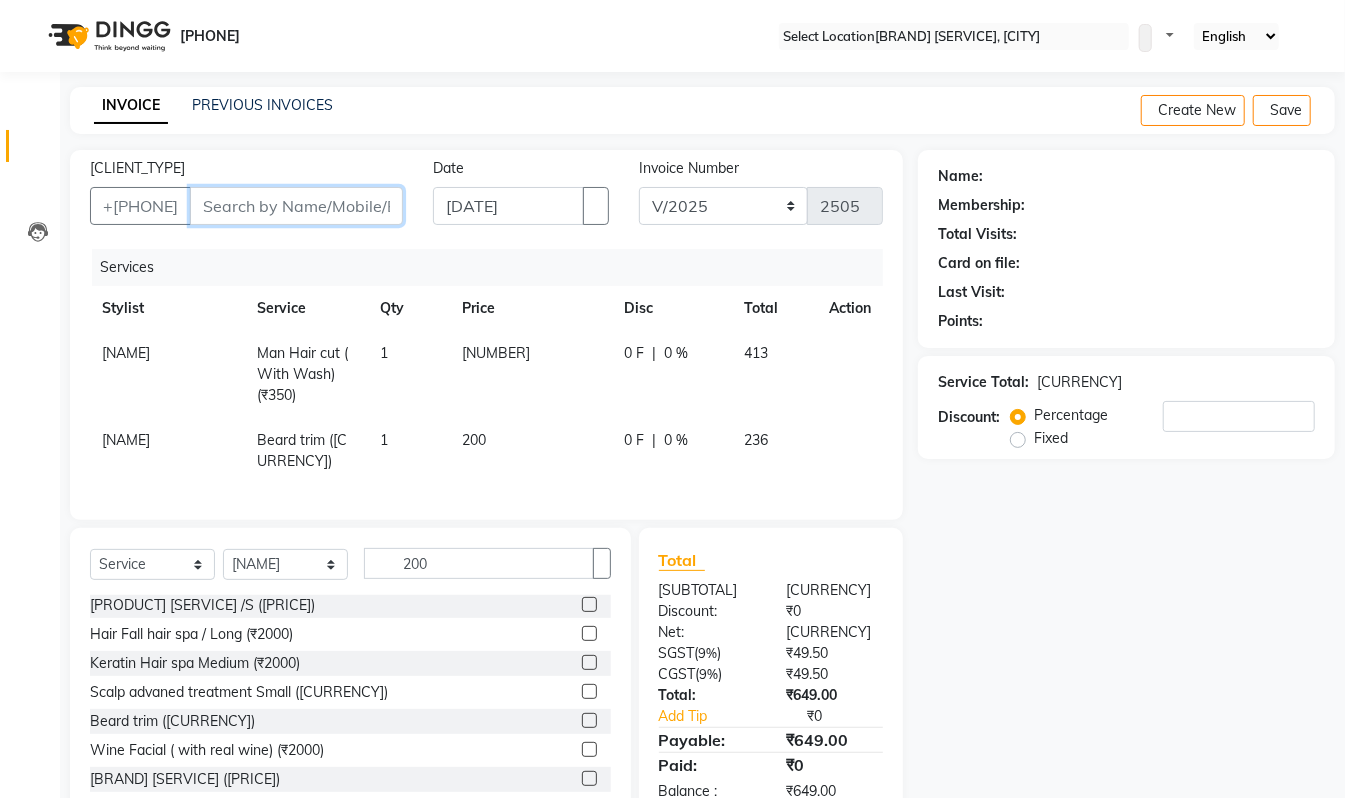 click on "[CLIENT_TYPE]" at bounding box center [296, 206] 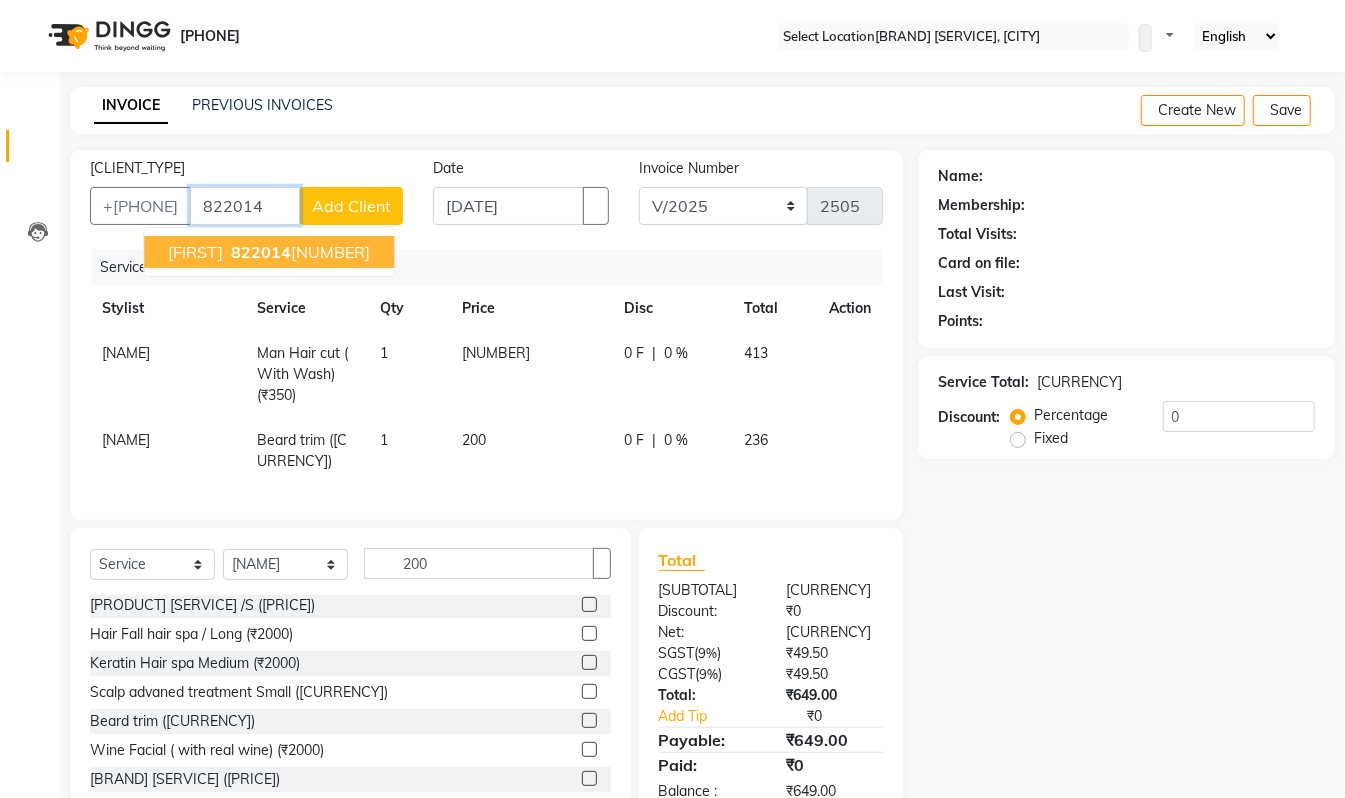 click on "[PHONE]" at bounding box center [298, 252] 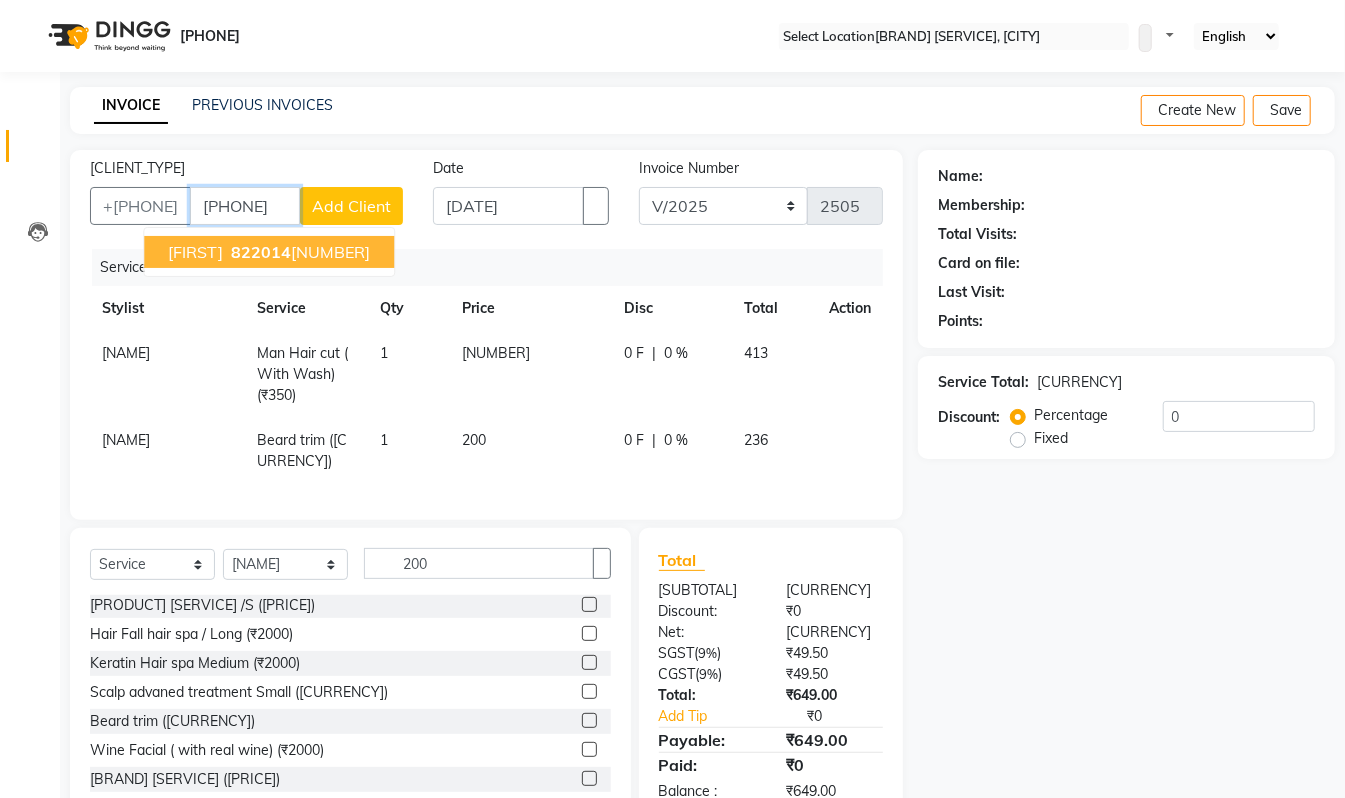 type on "[PHONE]" 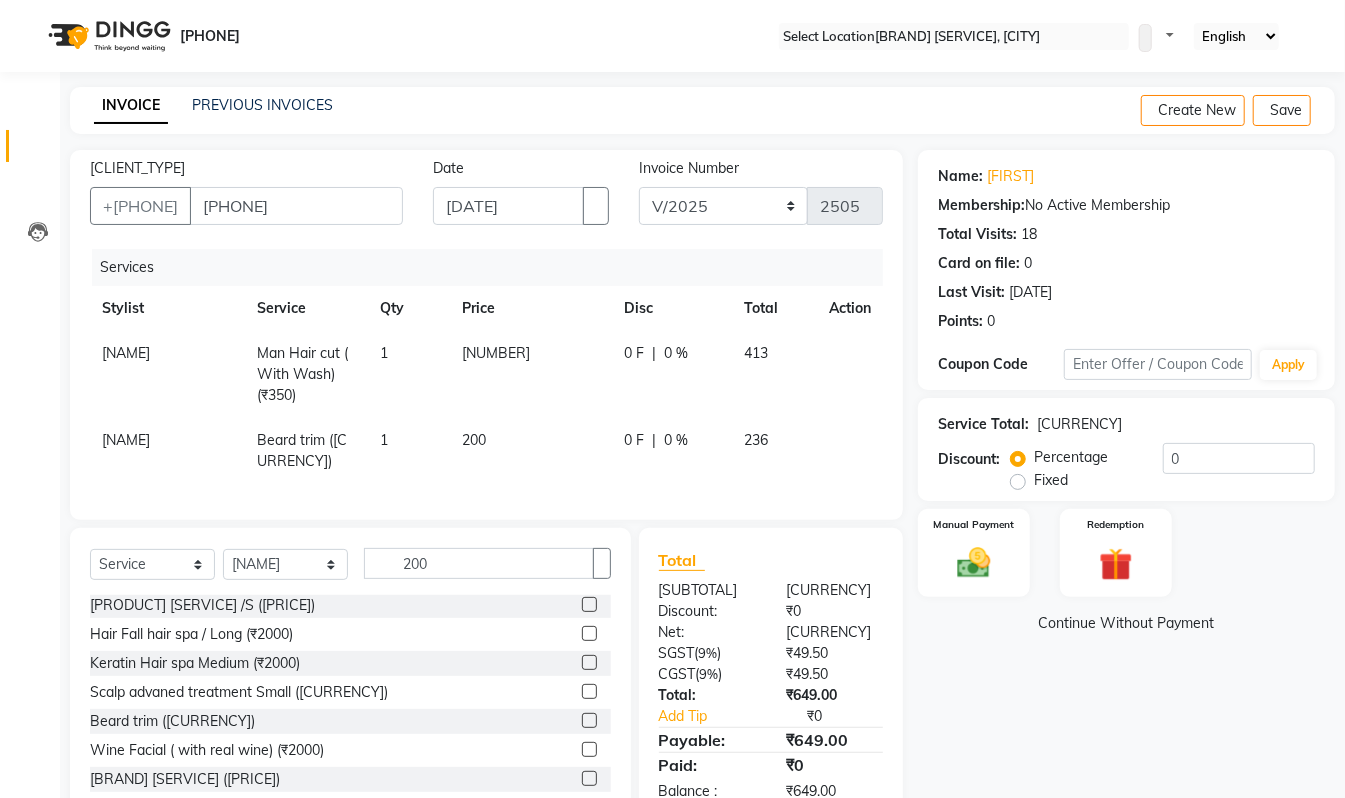 click on "Name: [FIRST] Membership:  No Active Membership  Total Visits:  18 Card on file:  0 Last Visit:   [DATE] Points:   0  Coupon Code Apply Service Total:  [CURRENCY] Discount:  Percentage   Fixed  0 Manual Payment Redemption  Continue Without Payment" at bounding box center [1134, 486] 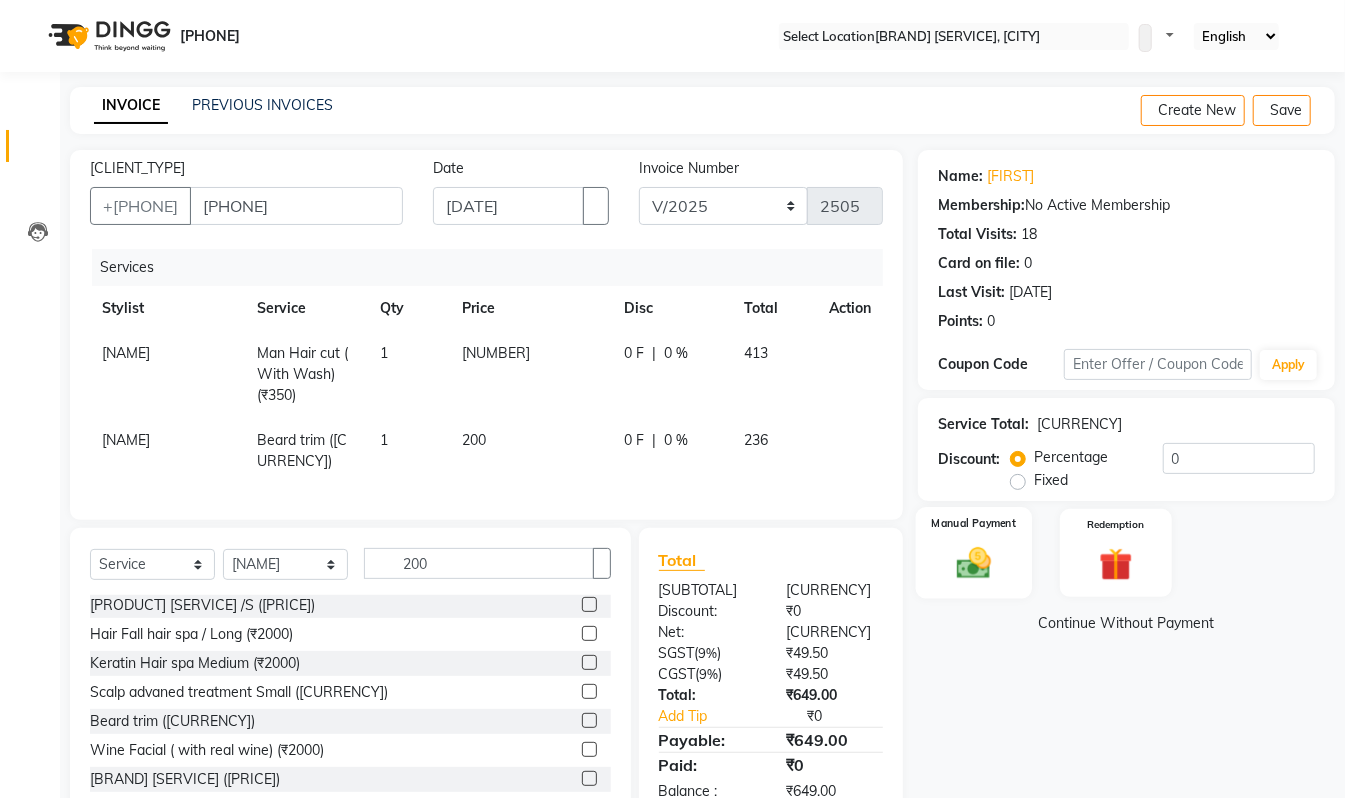 click at bounding box center (974, 563) 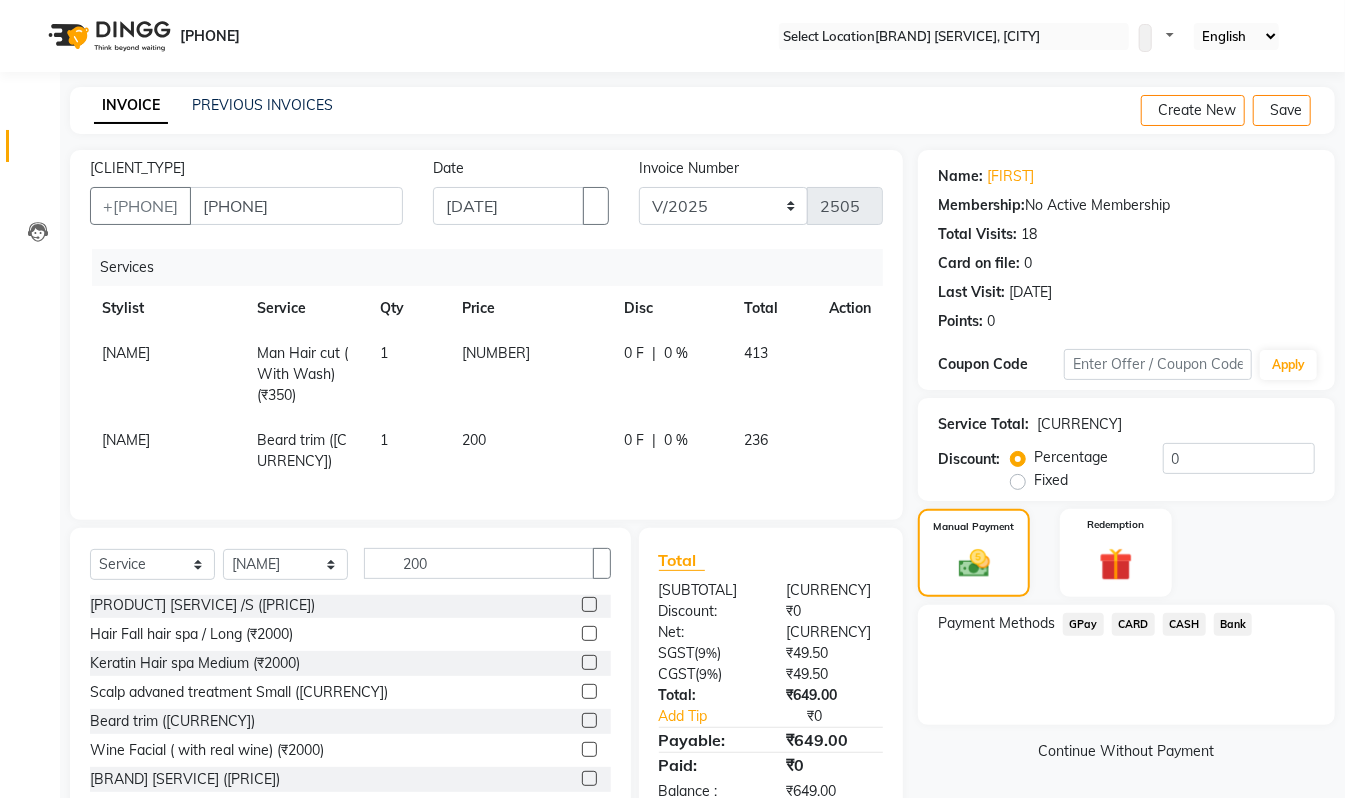 click on "GPay" at bounding box center [1083, 624] 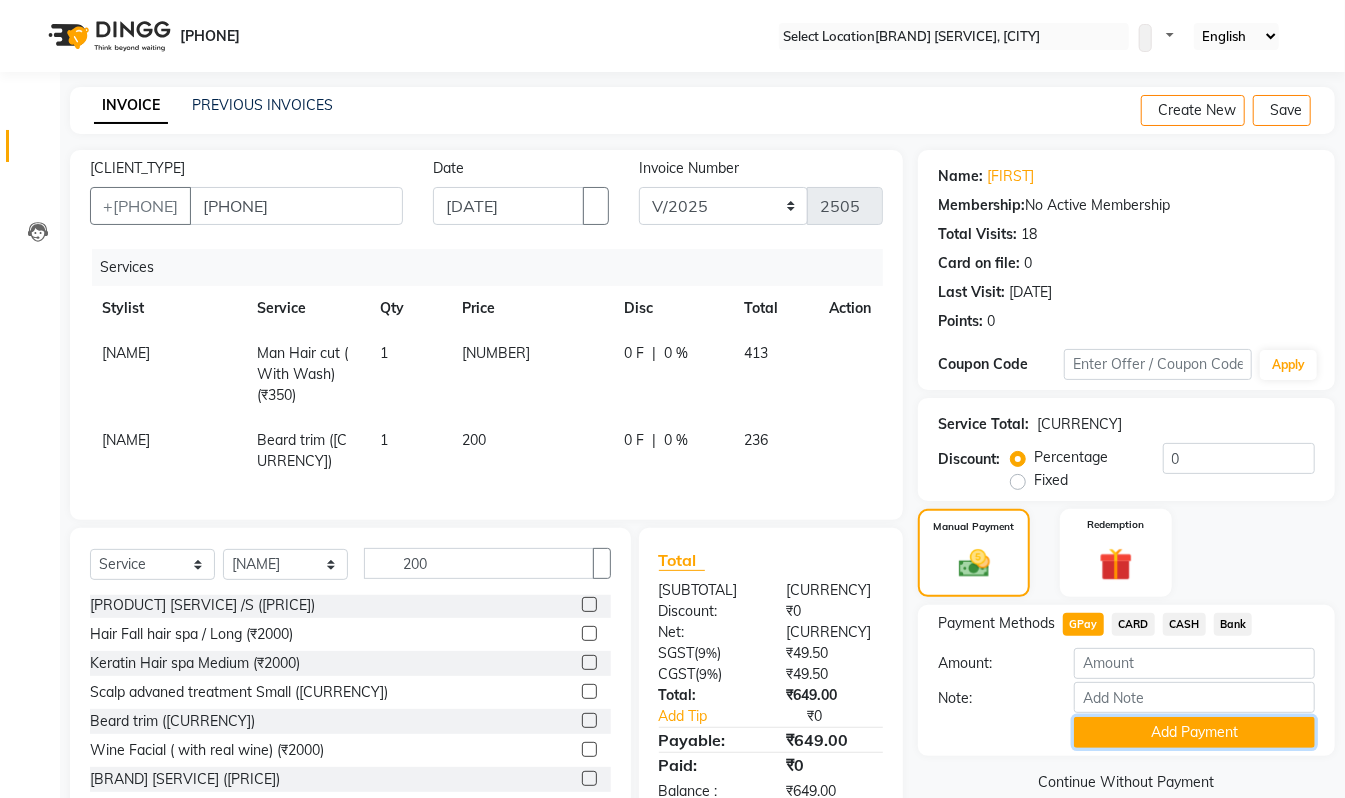 drag, startPoint x: 1229, startPoint y: 746, endPoint x: 1364, endPoint y: 666, distance: 156.92355 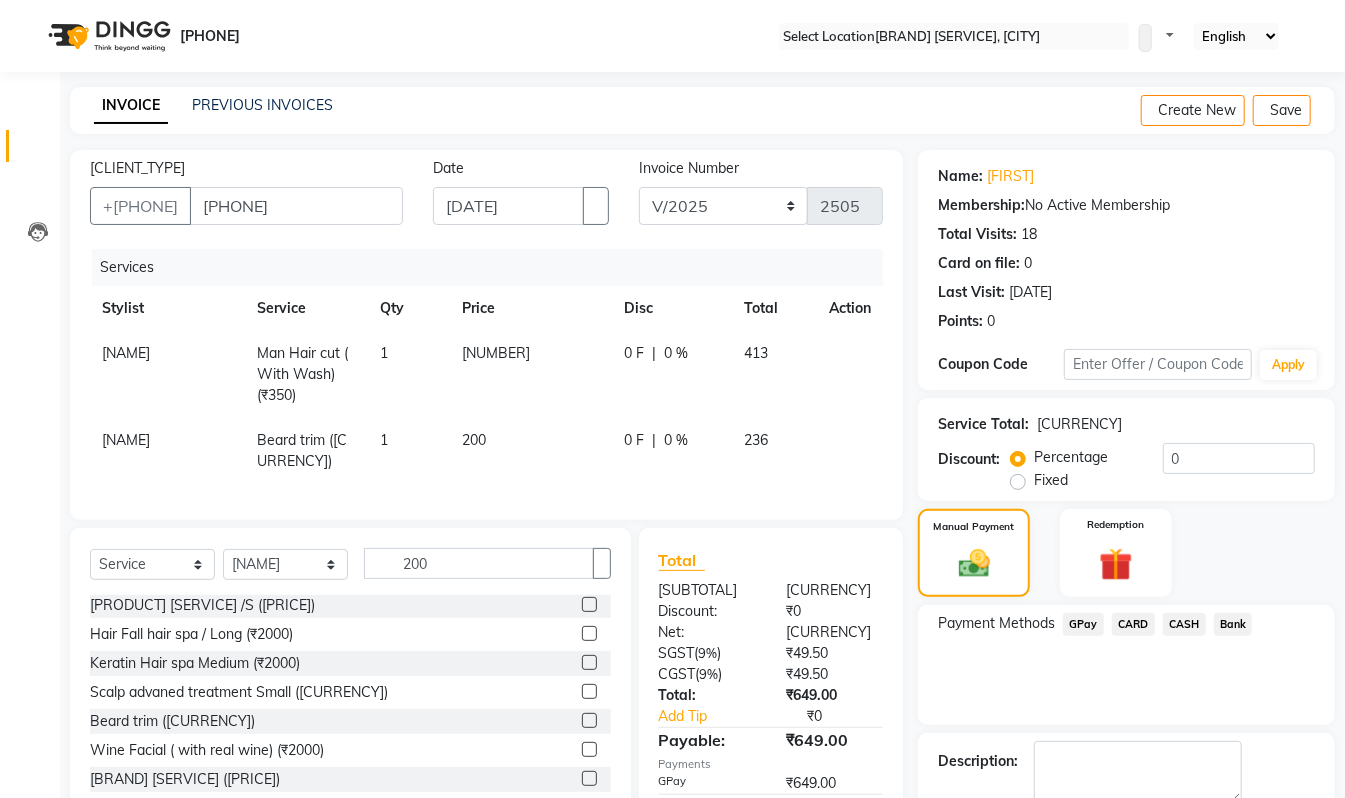 scroll, scrollTop: 118, scrollLeft: 0, axis: vertical 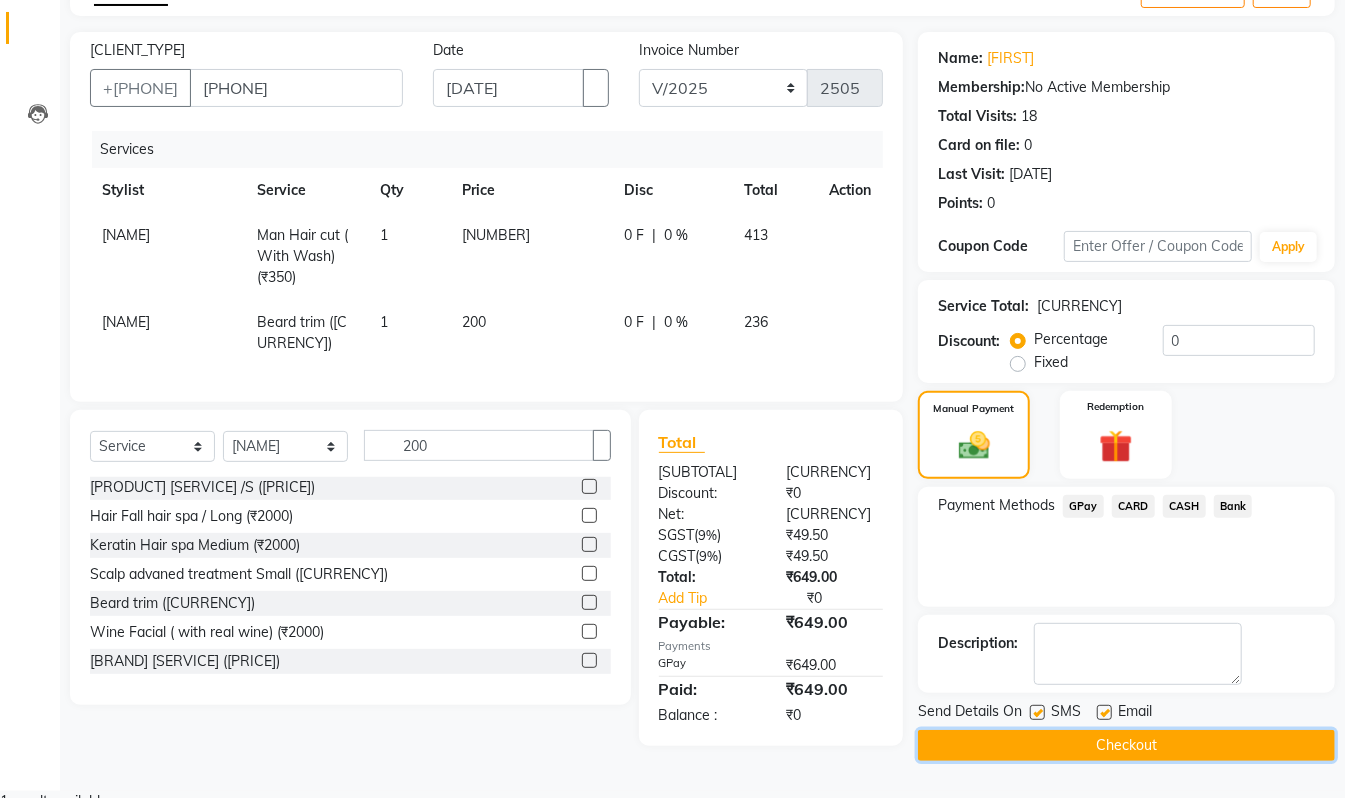 click on "Checkout" at bounding box center (1126, 745) 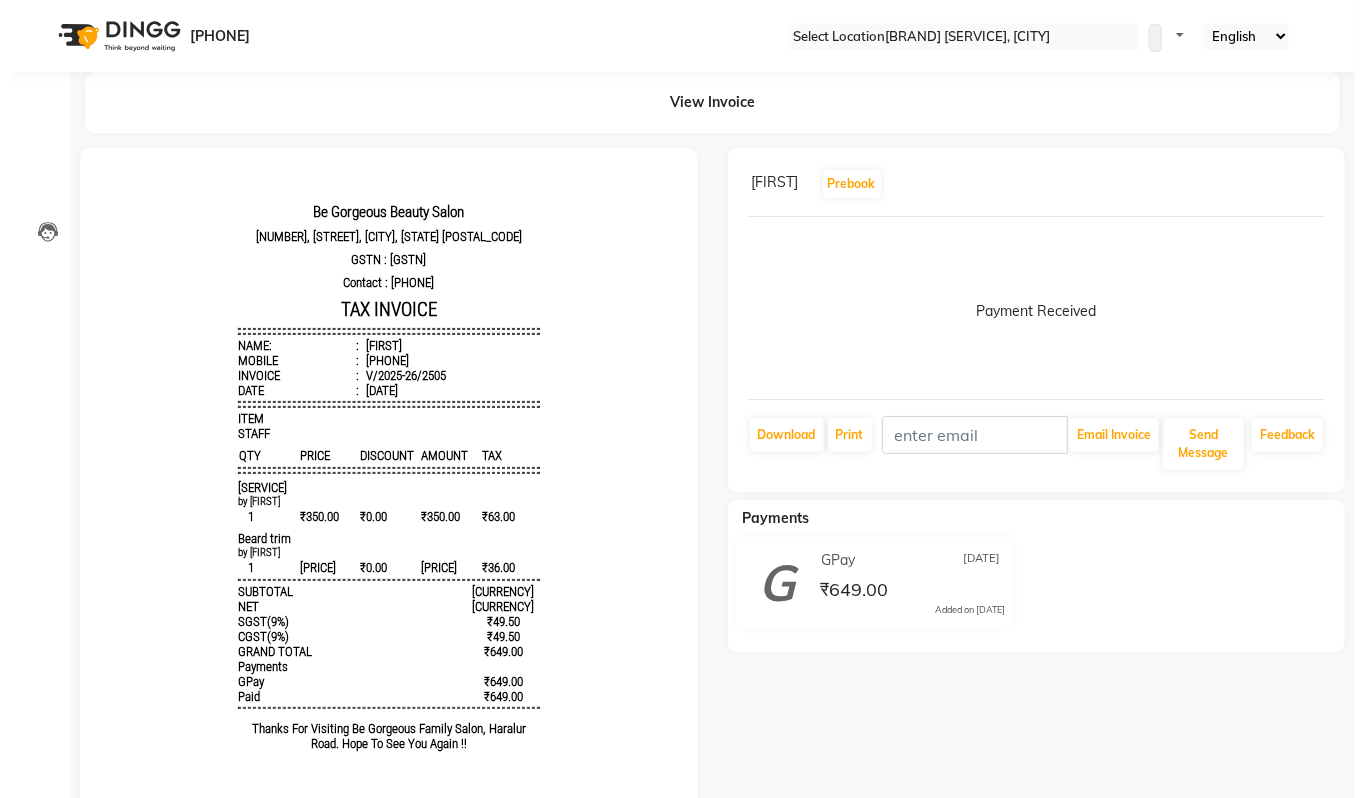 scroll, scrollTop: 0, scrollLeft: 0, axis: both 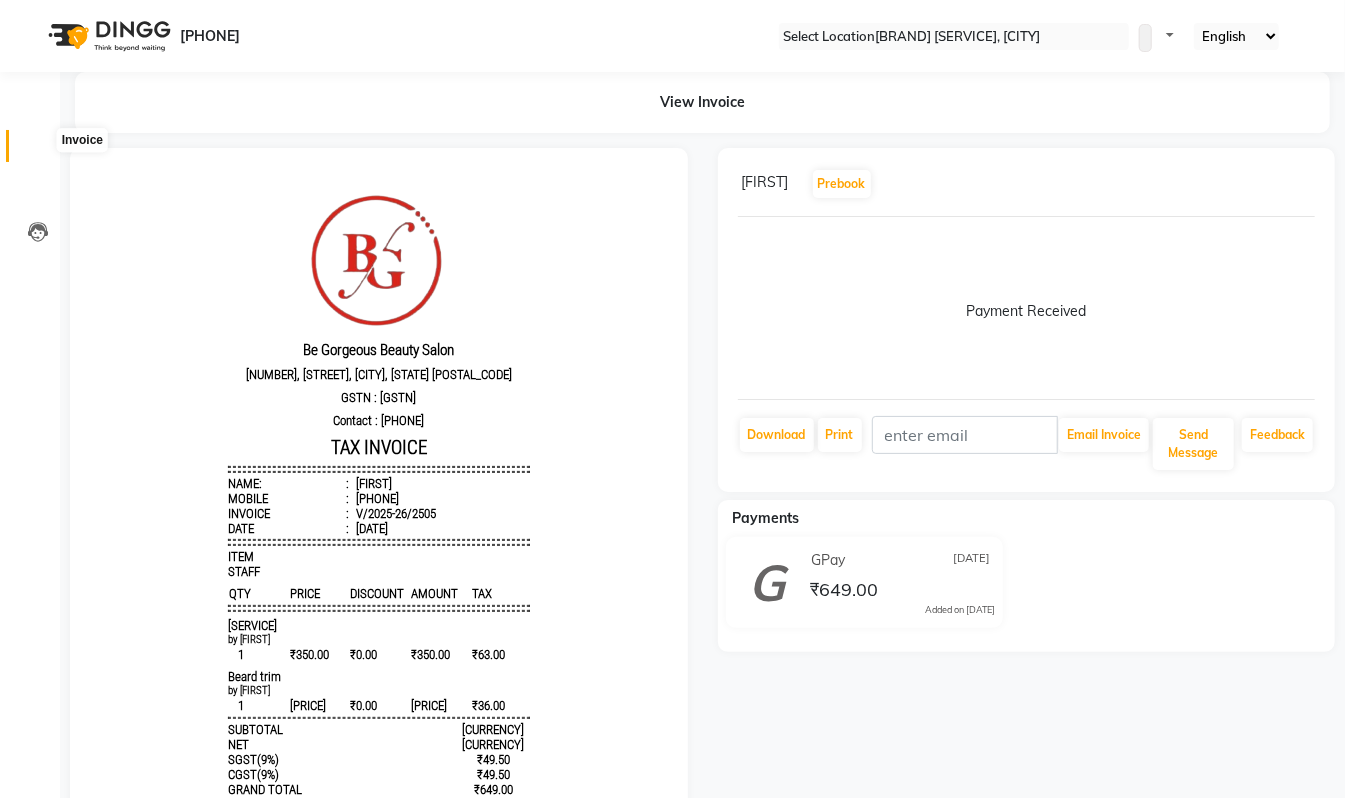 click at bounding box center [38, 151] 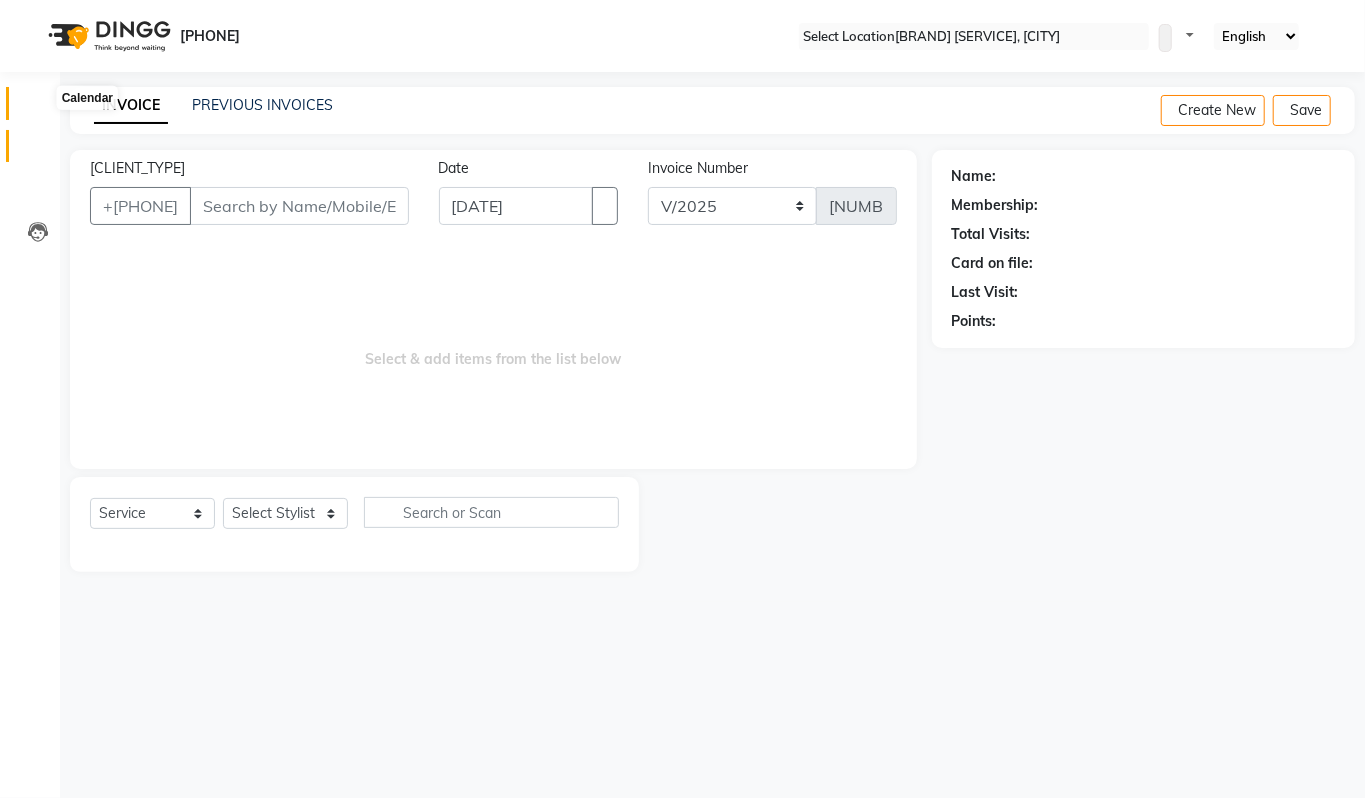 click at bounding box center [38, 108] 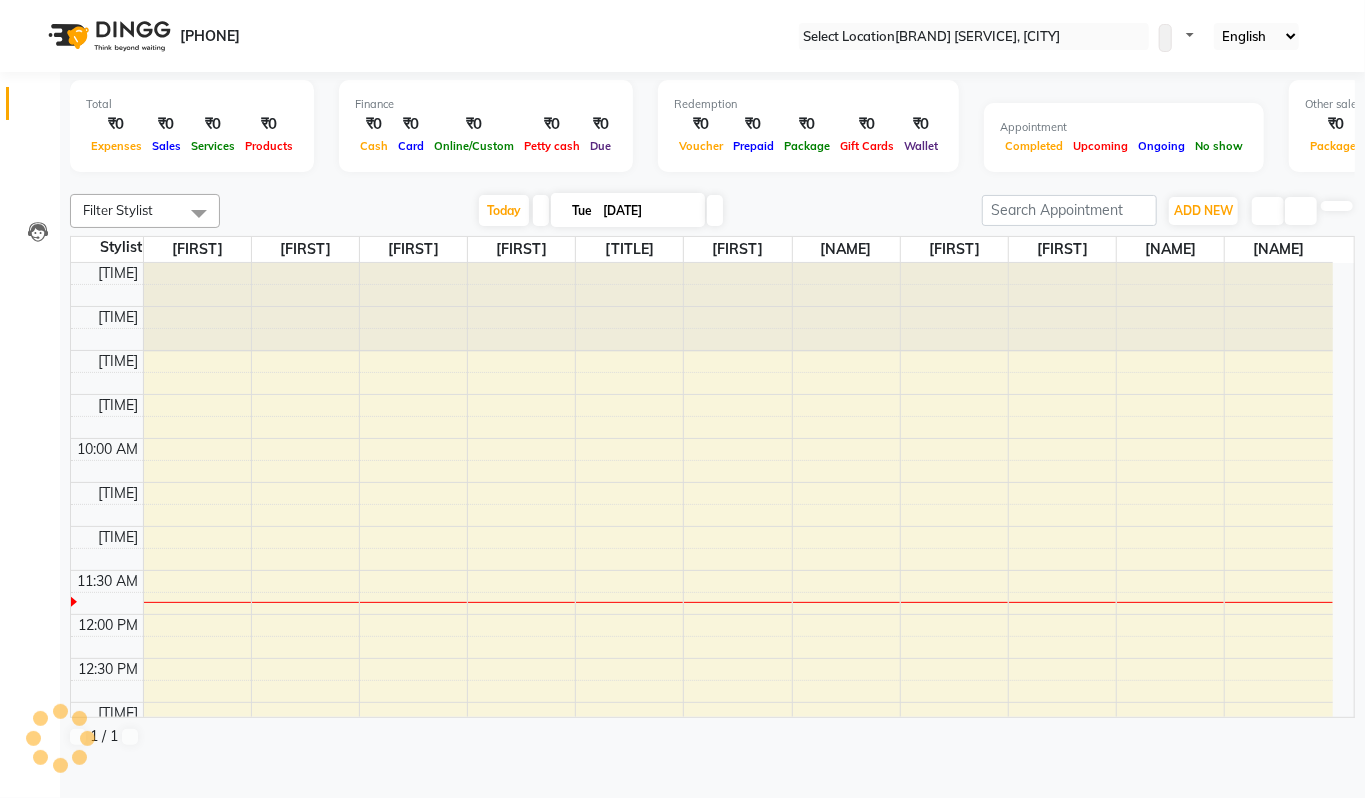 scroll, scrollTop: 0, scrollLeft: 0, axis: both 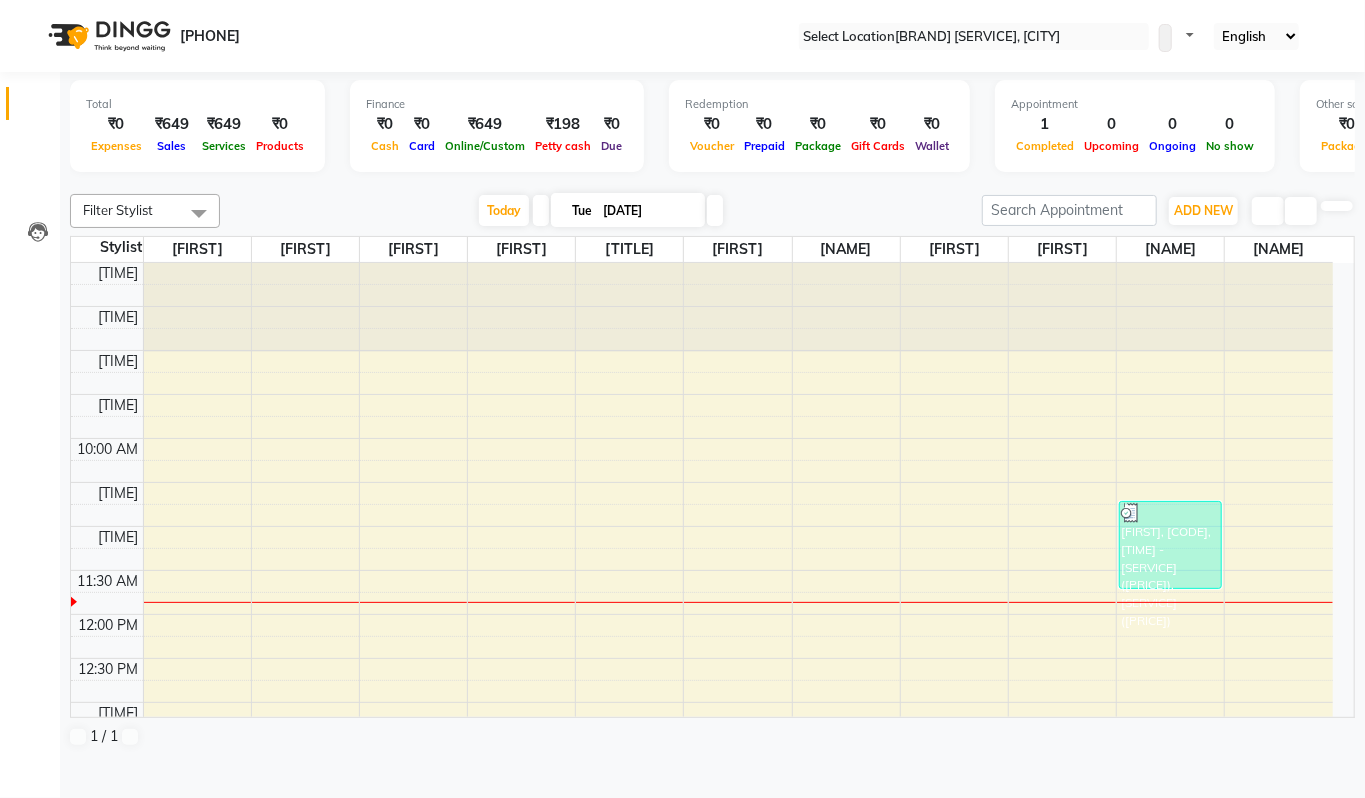 click at bounding box center (713, 182) 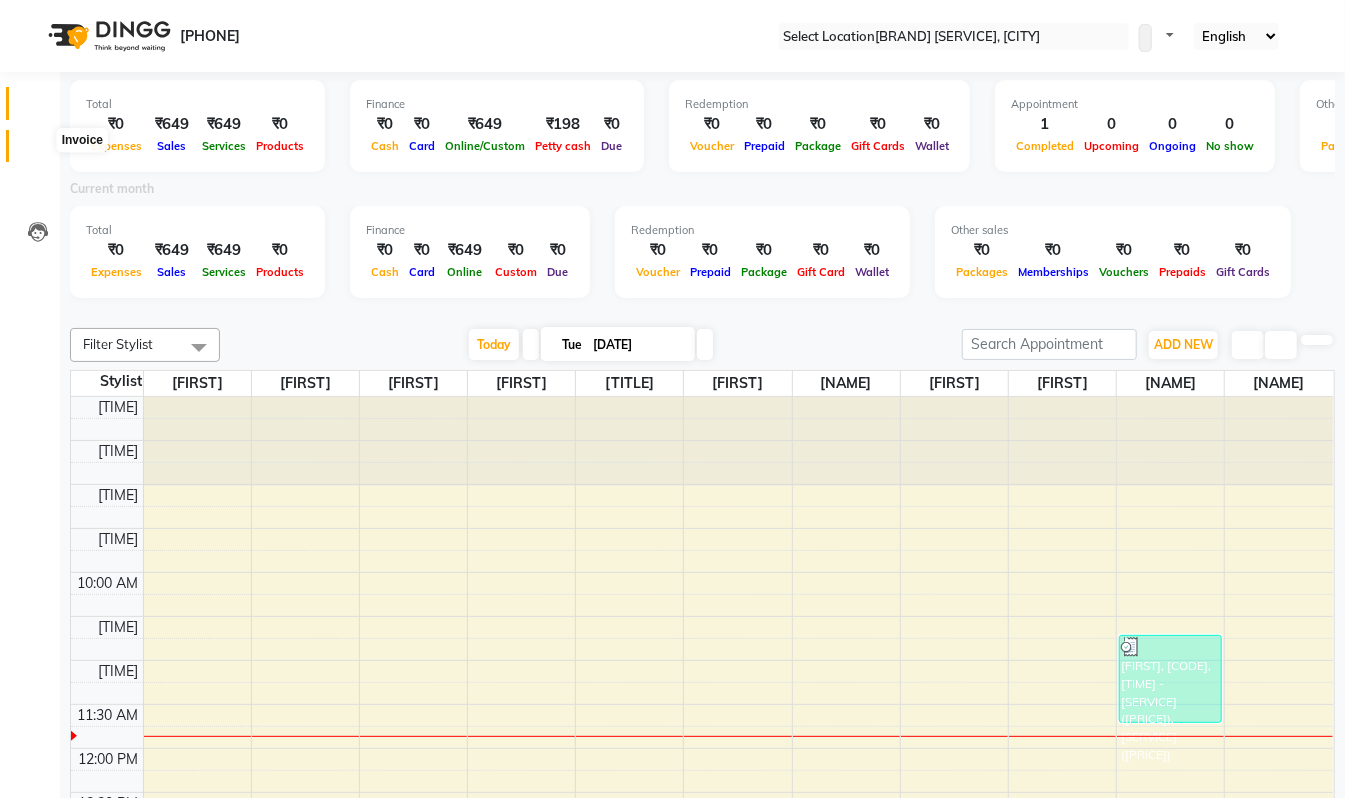 click at bounding box center (38, 151) 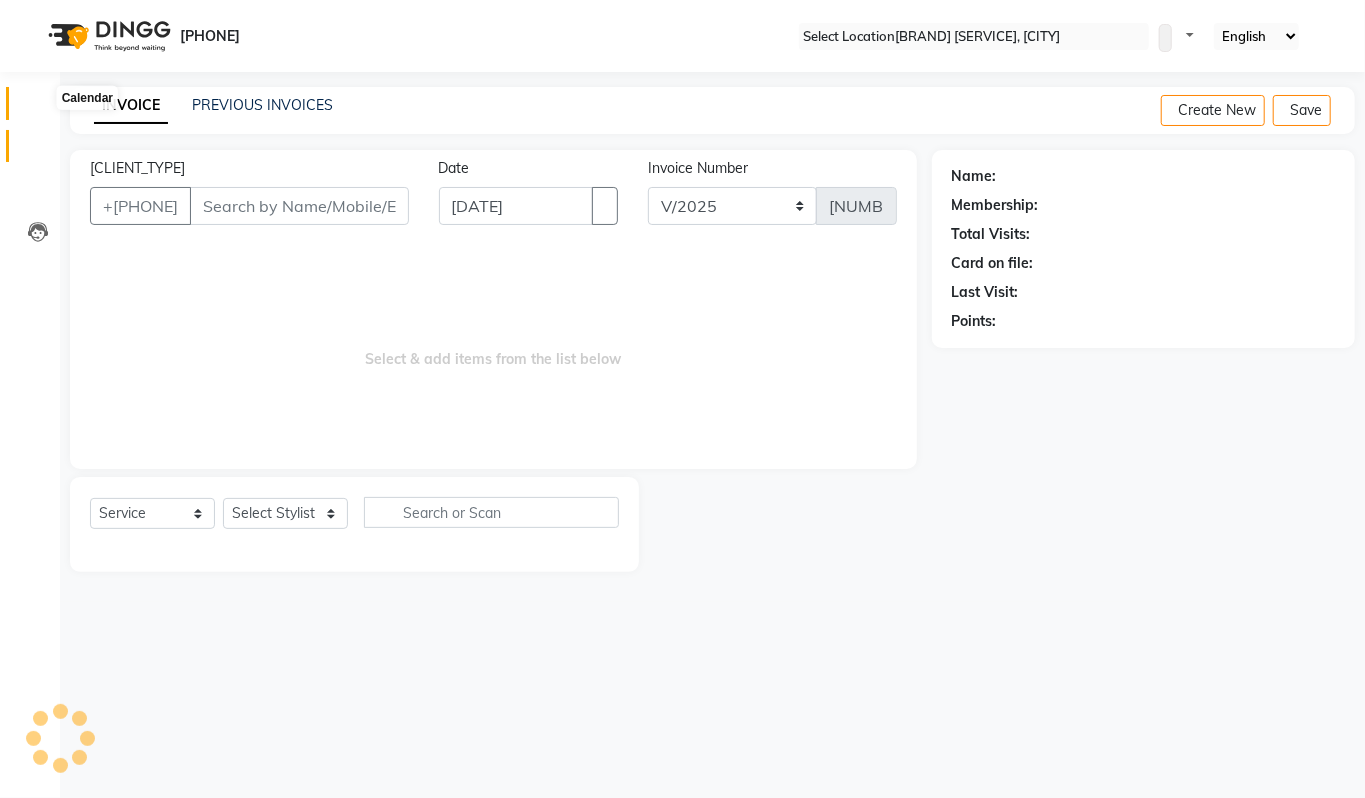 click at bounding box center [38, 108] 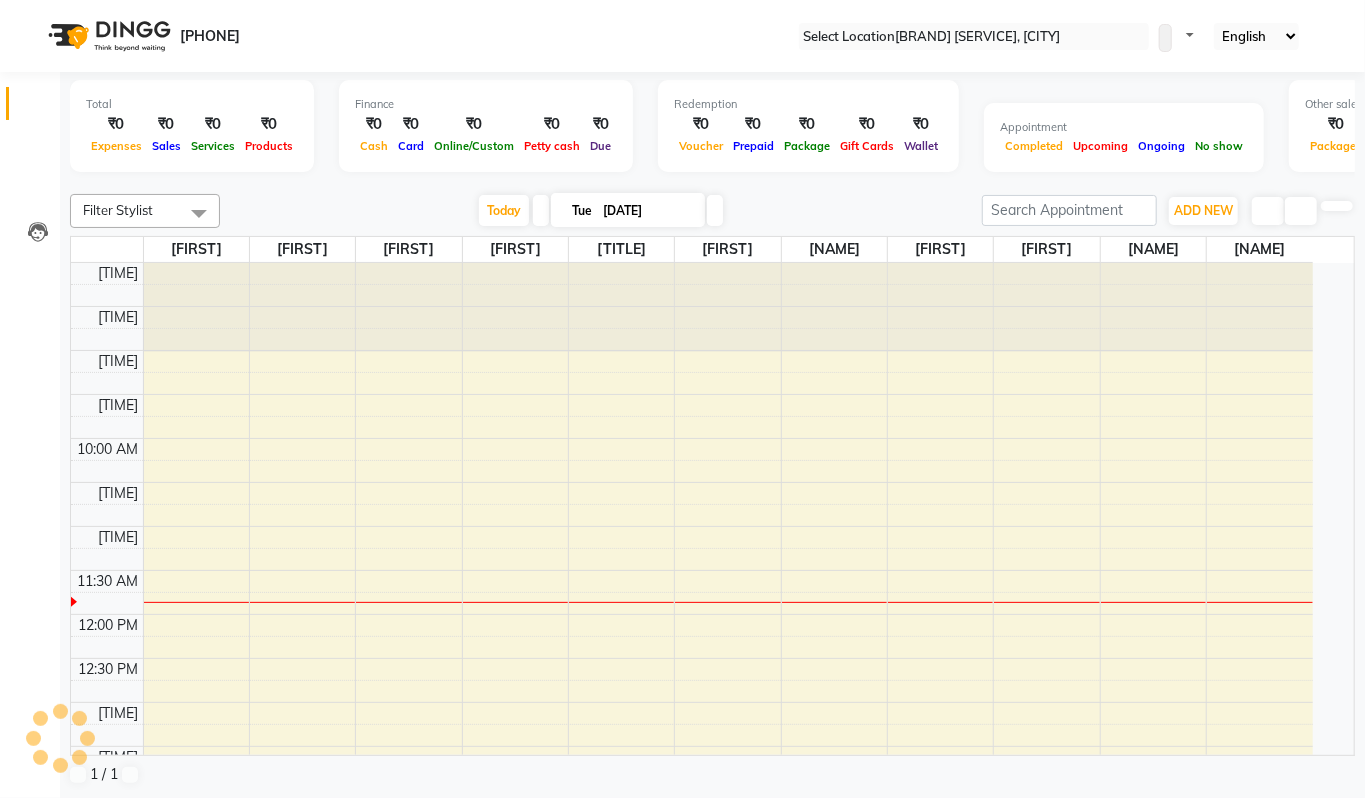 scroll, scrollTop: 0, scrollLeft: 0, axis: both 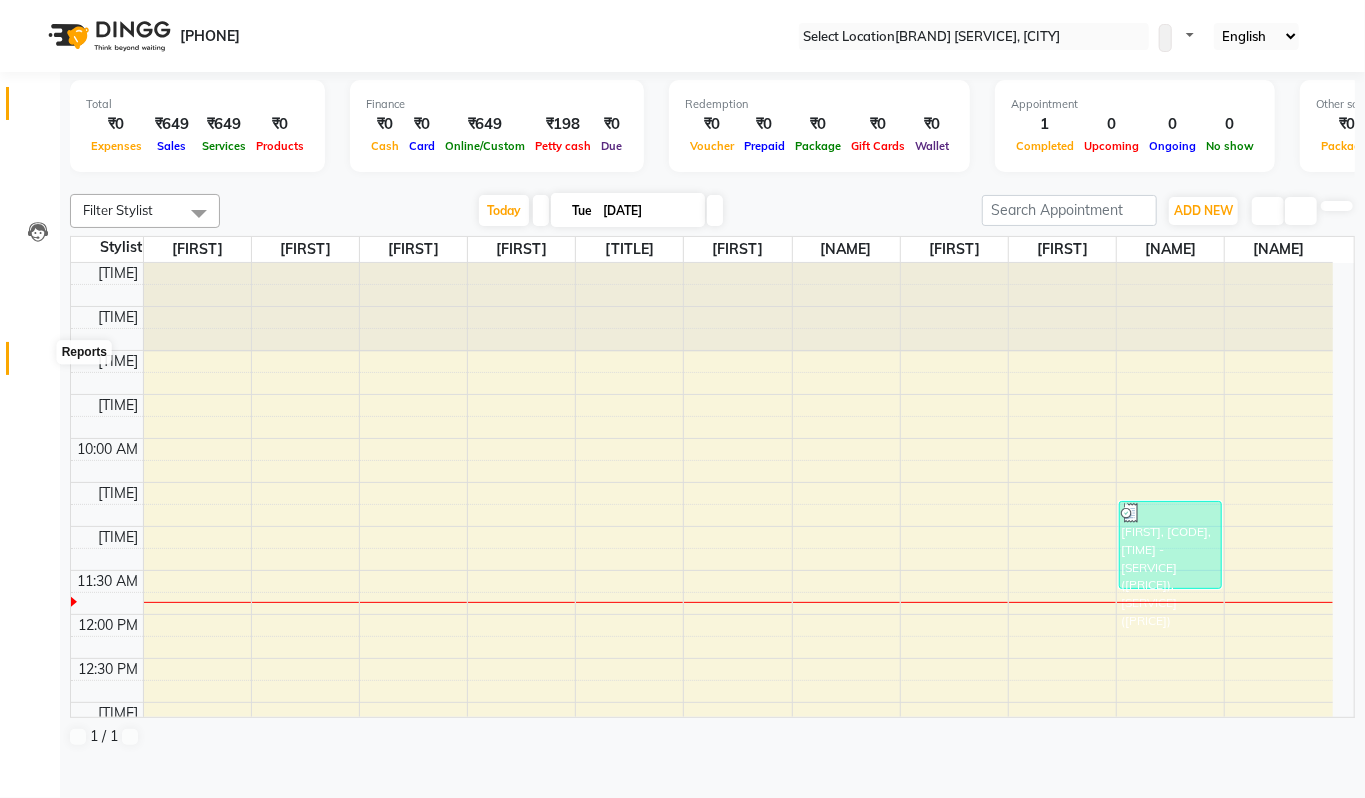 click at bounding box center (37, 363) 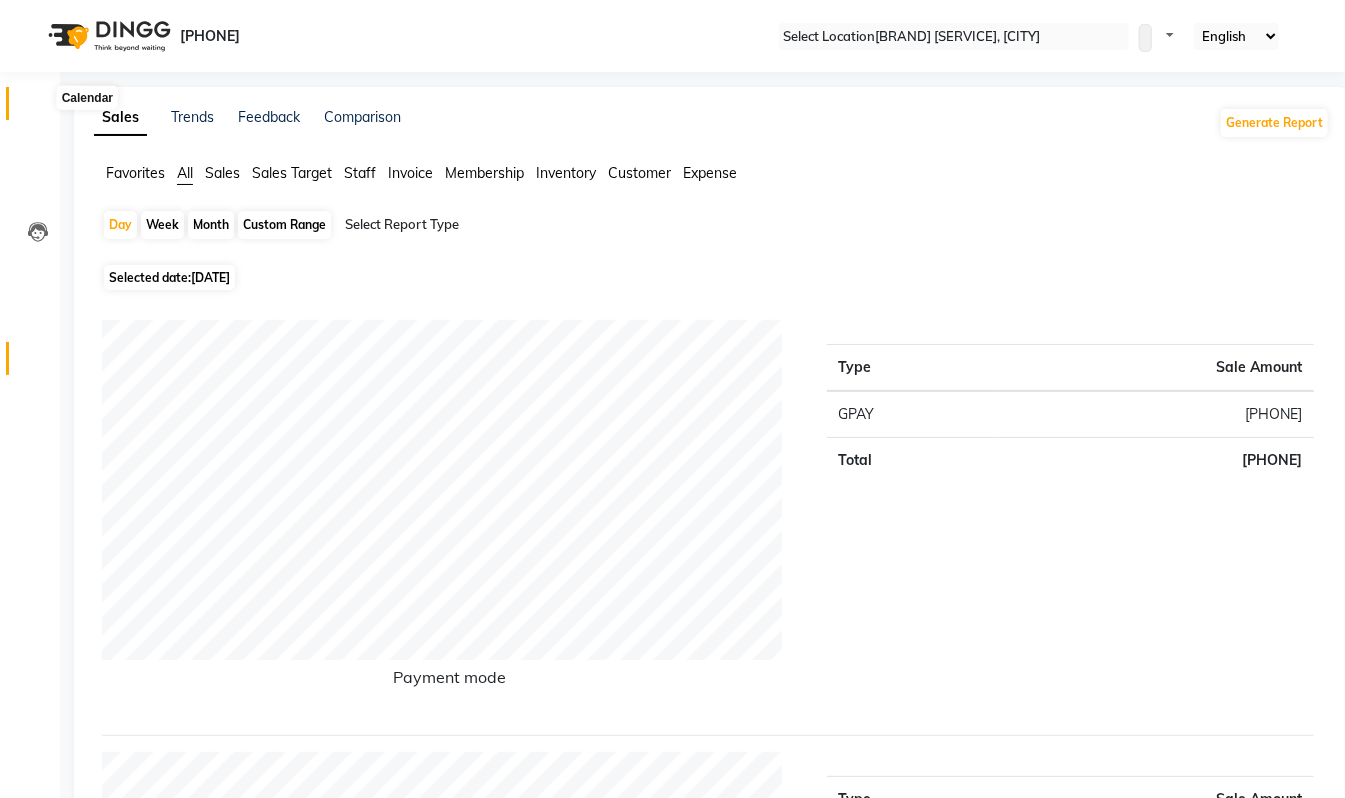 click at bounding box center [37, 108] 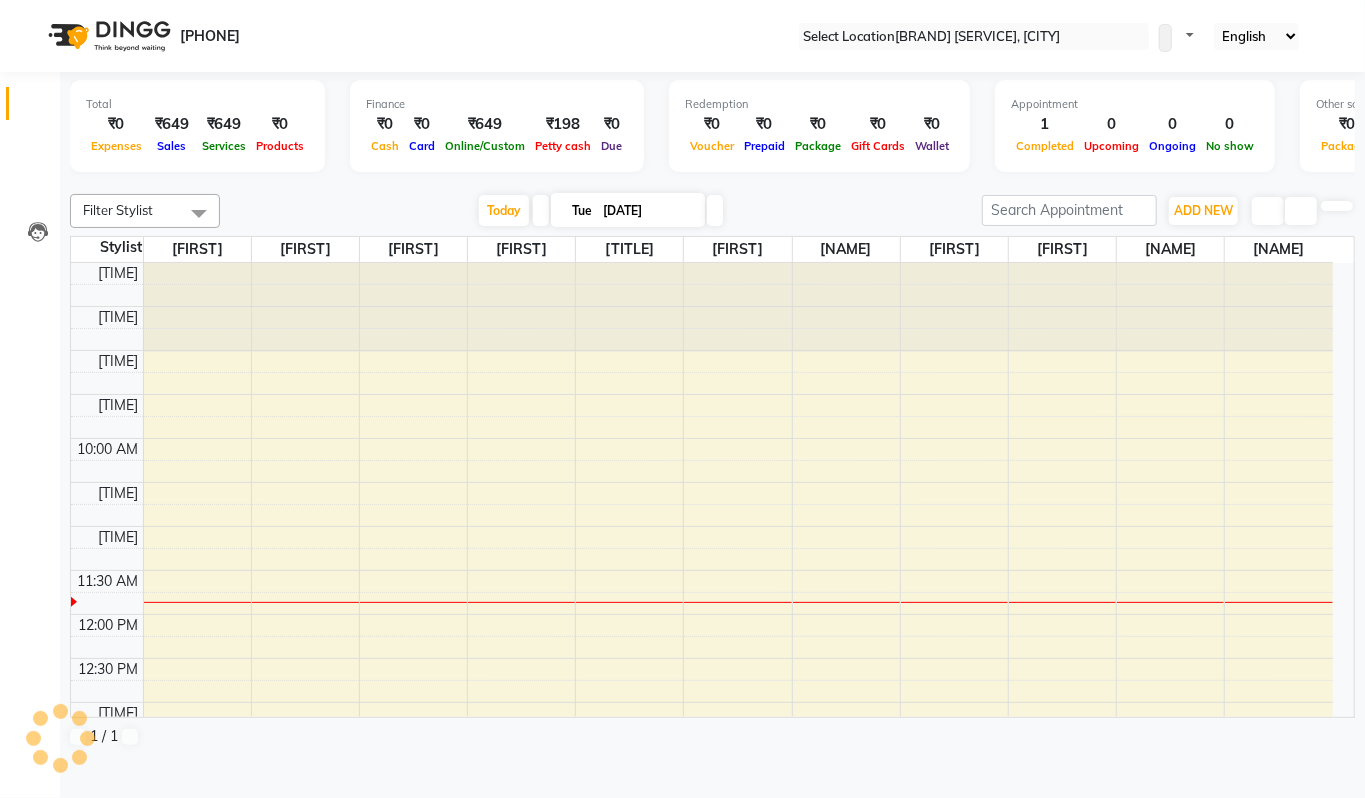 scroll, scrollTop: 0, scrollLeft: 0, axis: both 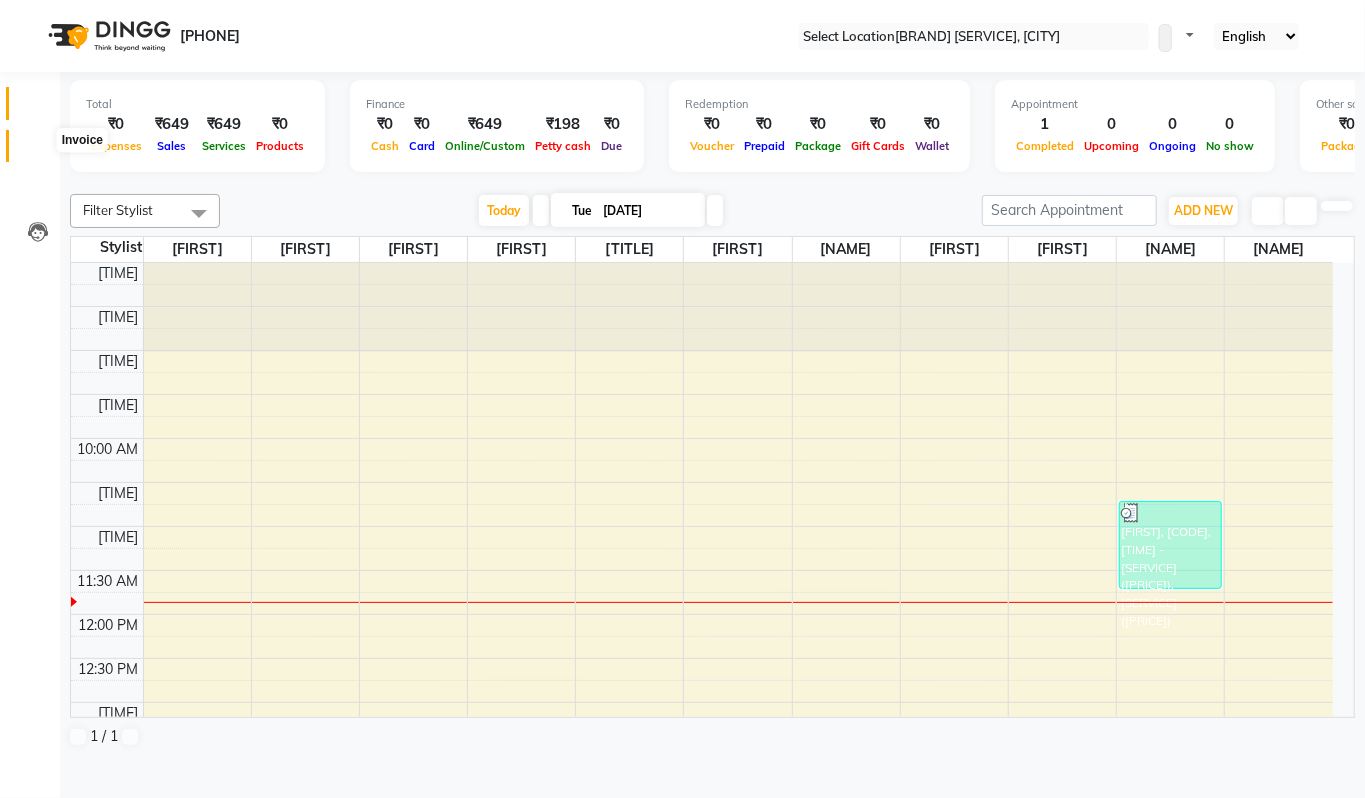 click at bounding box center [38, 151] 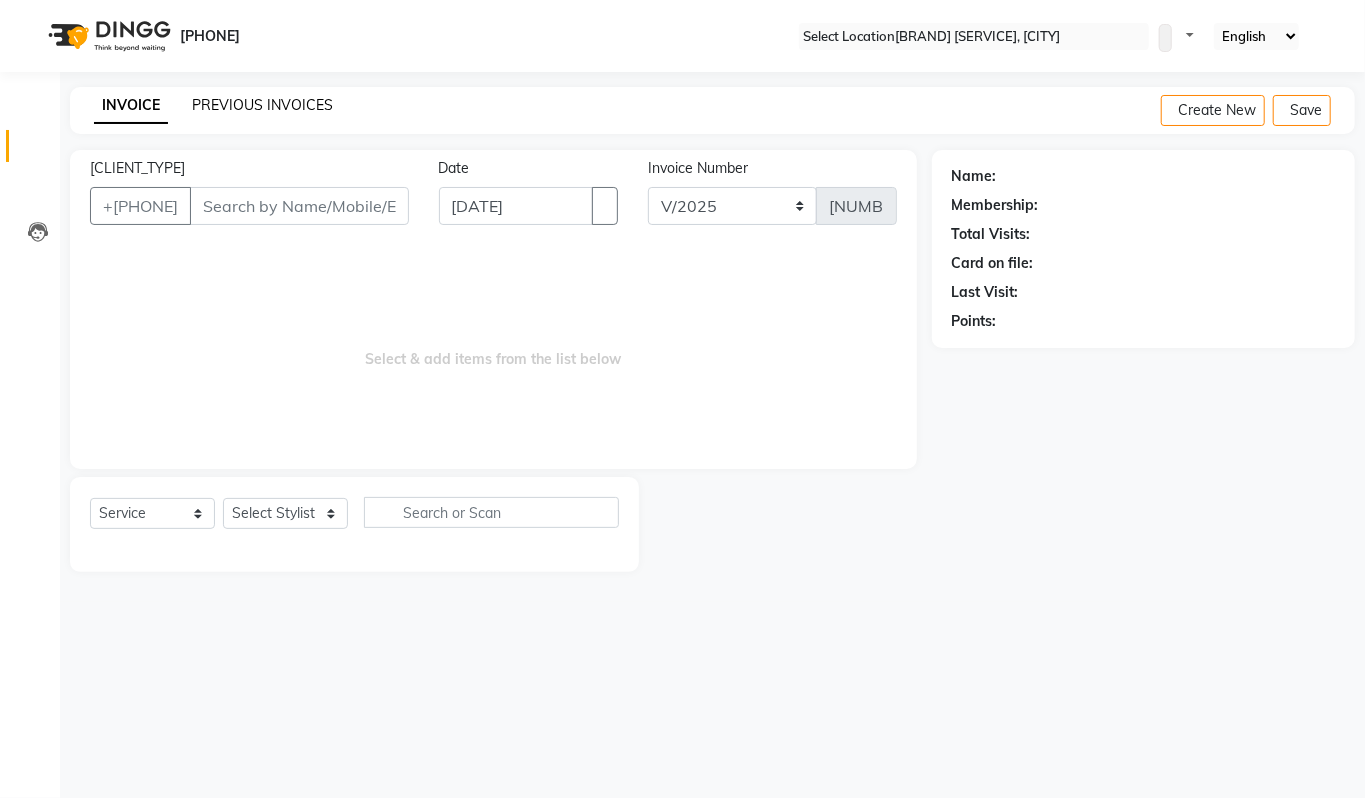 click on "PREVIOUS INVOICES" at bounding box center (262, 105) 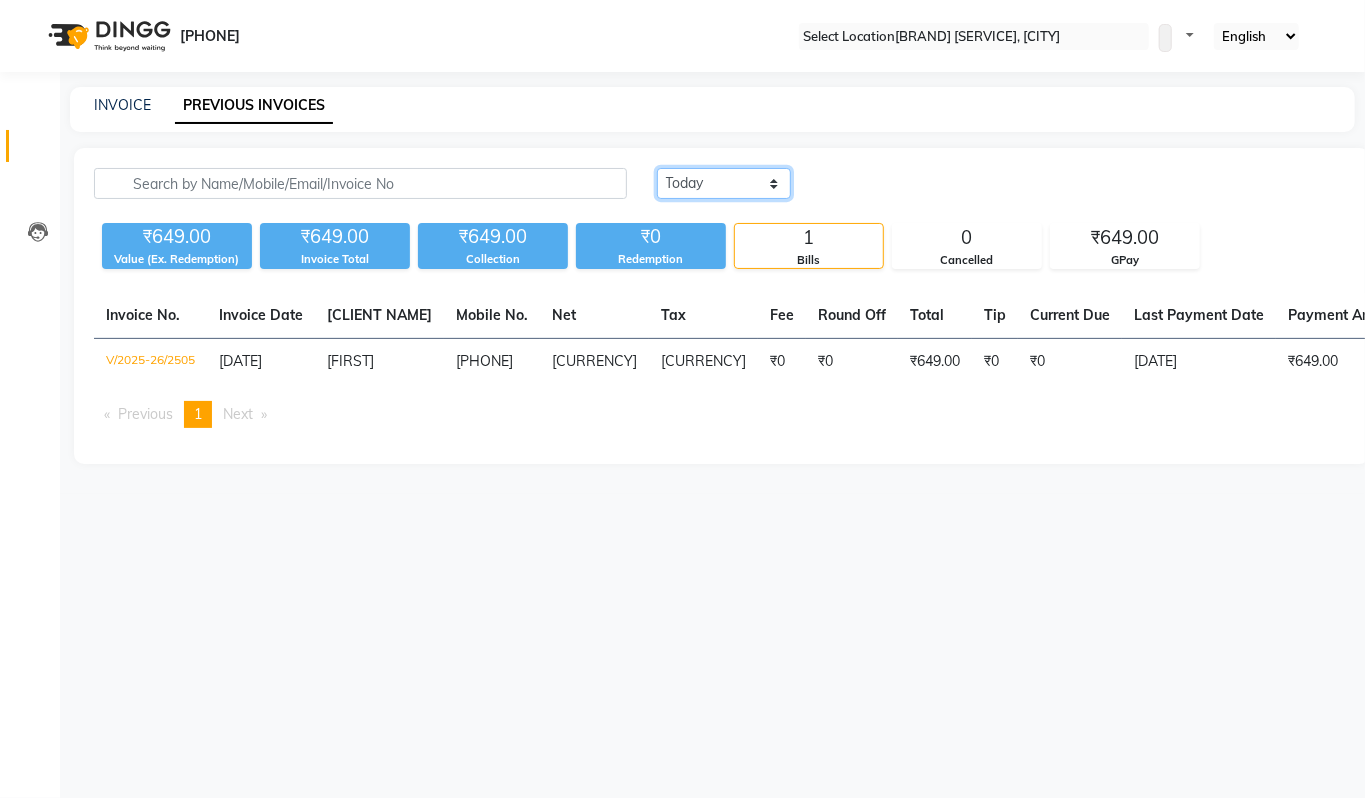 click on "Today Yesterday Custom Range" at bounding box center (724, 183) 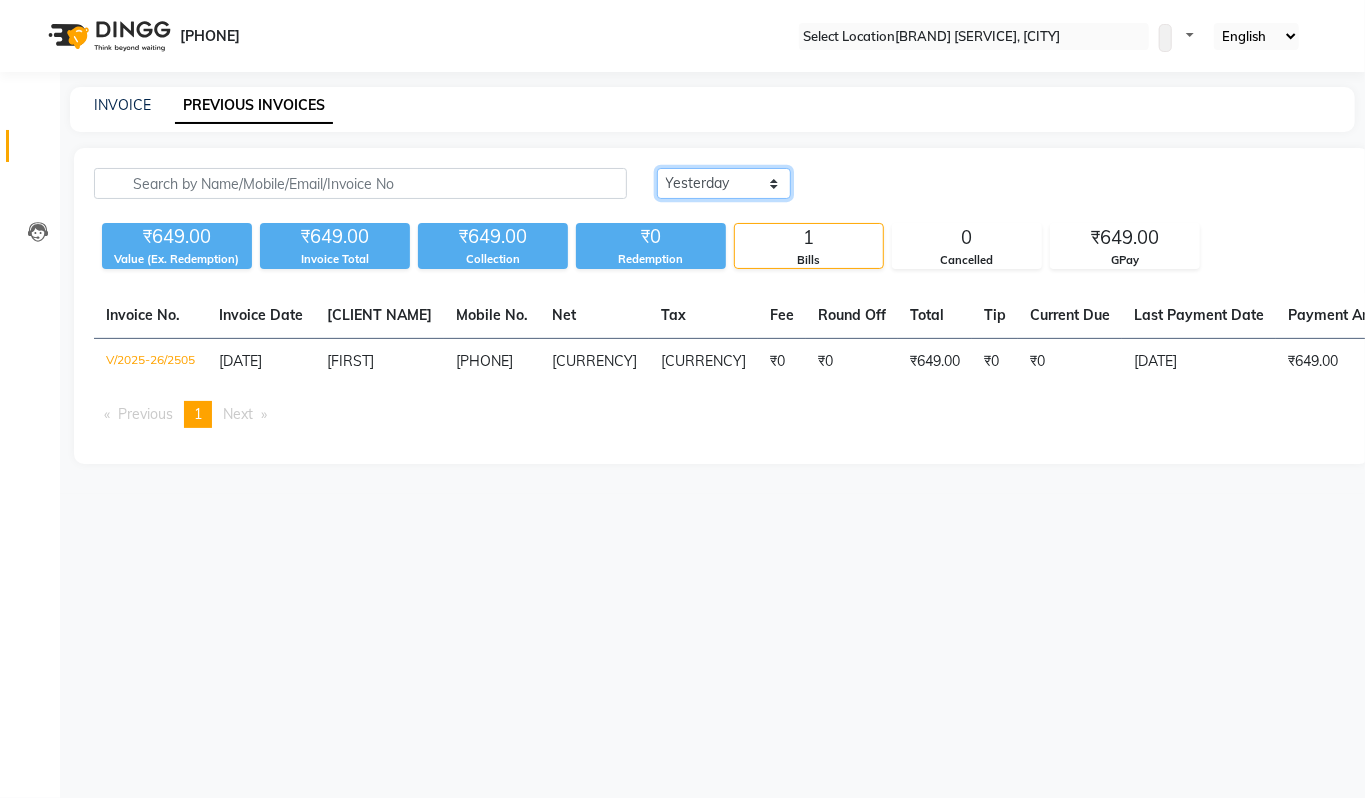 click on "Today Yesterday Custom Range" at bounding box center (724, 183) 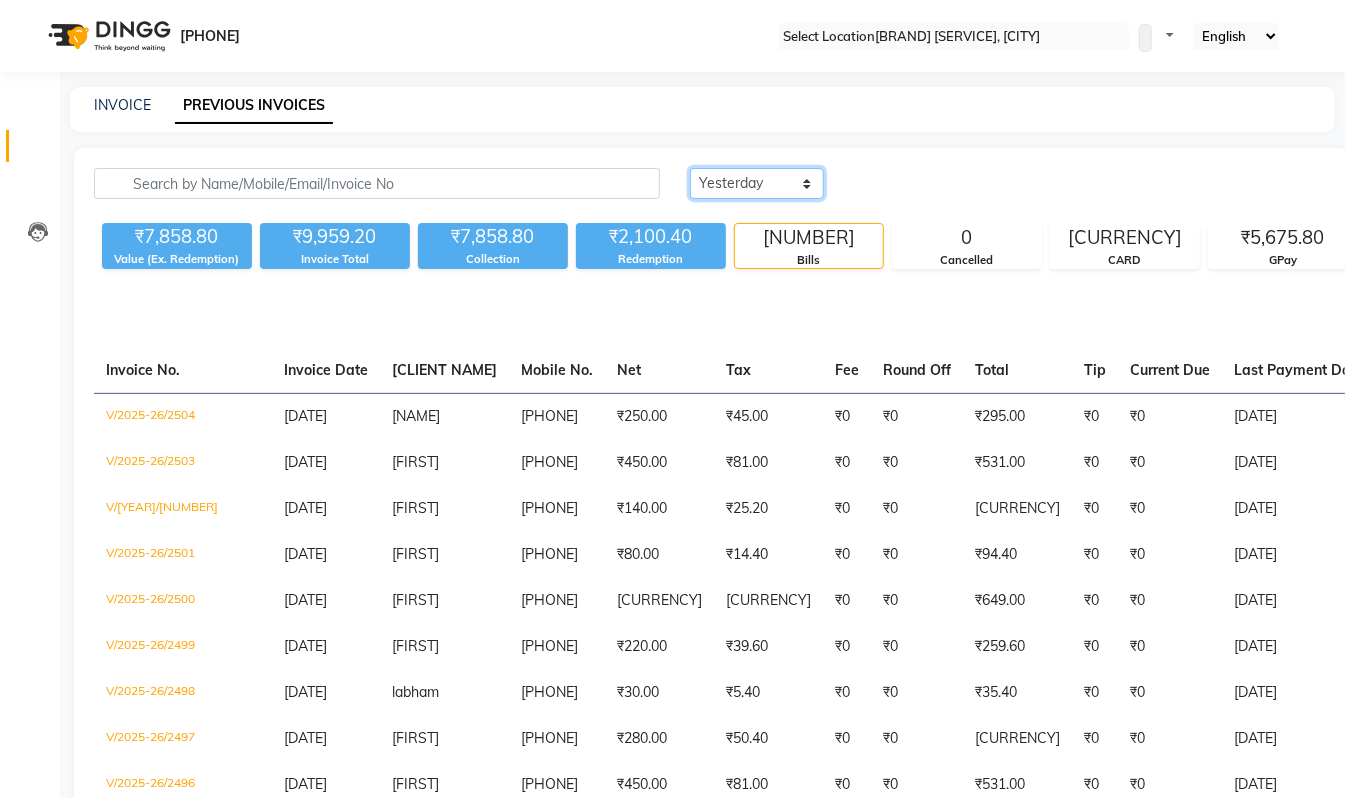 click on "Today Yesterday Custom Range" at bounding box center (757, 183) 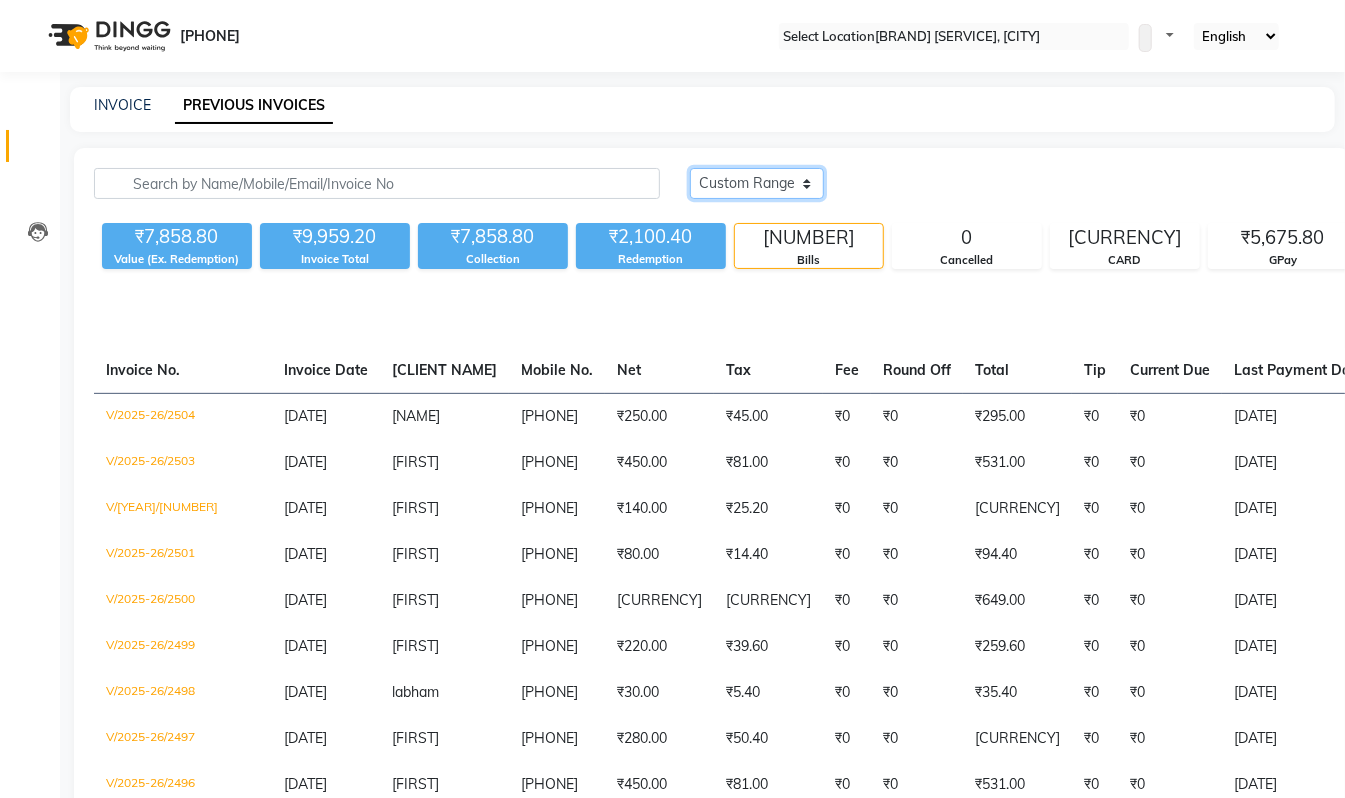 click on "Today Yesterday Custom Range" at bounding box center [757, 183] 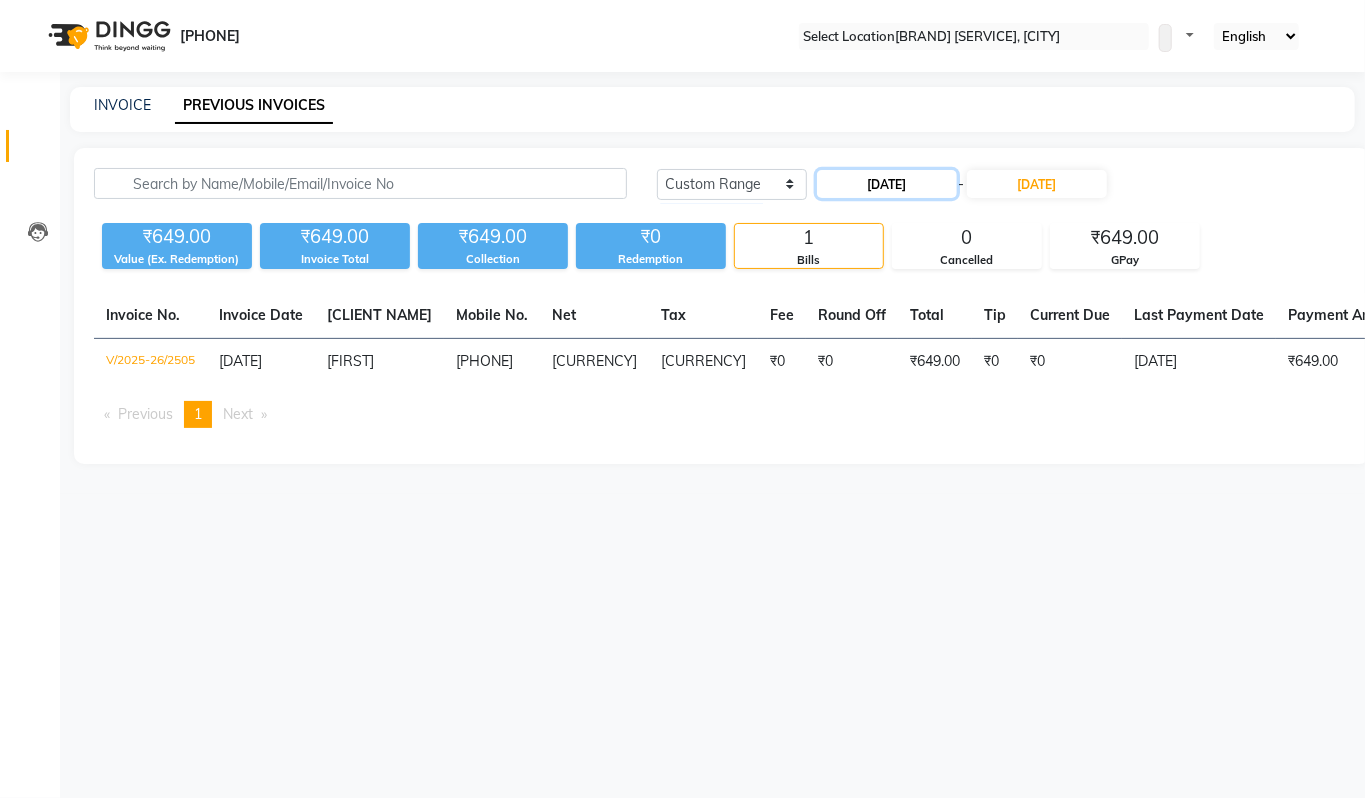 click on "[DATE]" at bounding box center (887, 184) 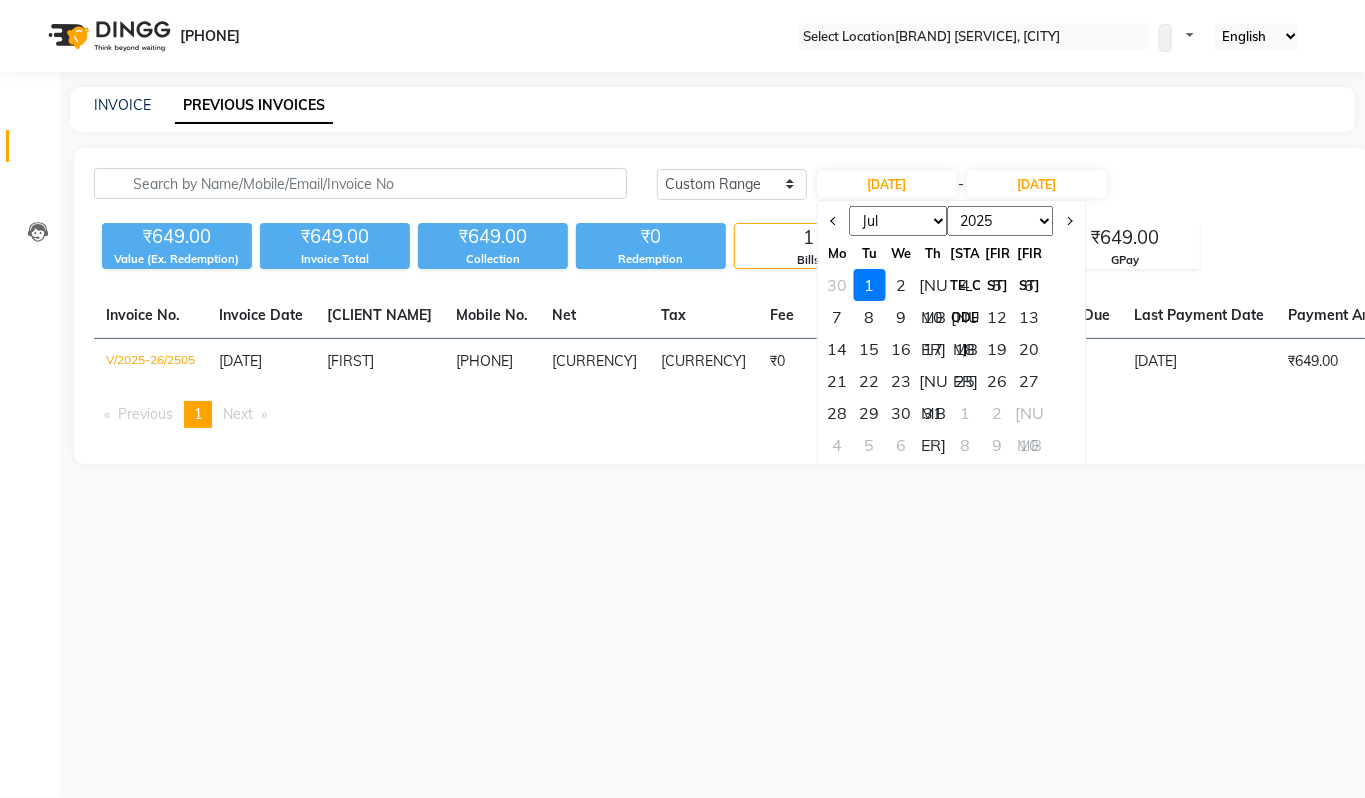 click on "2015 2016 2017 2018 2019 2020 2021 2022 2023 2024 2025 2026 2027 2028 2029 2030 2031 2032 2033 2034 2035" at bounding box center [1000, 221] 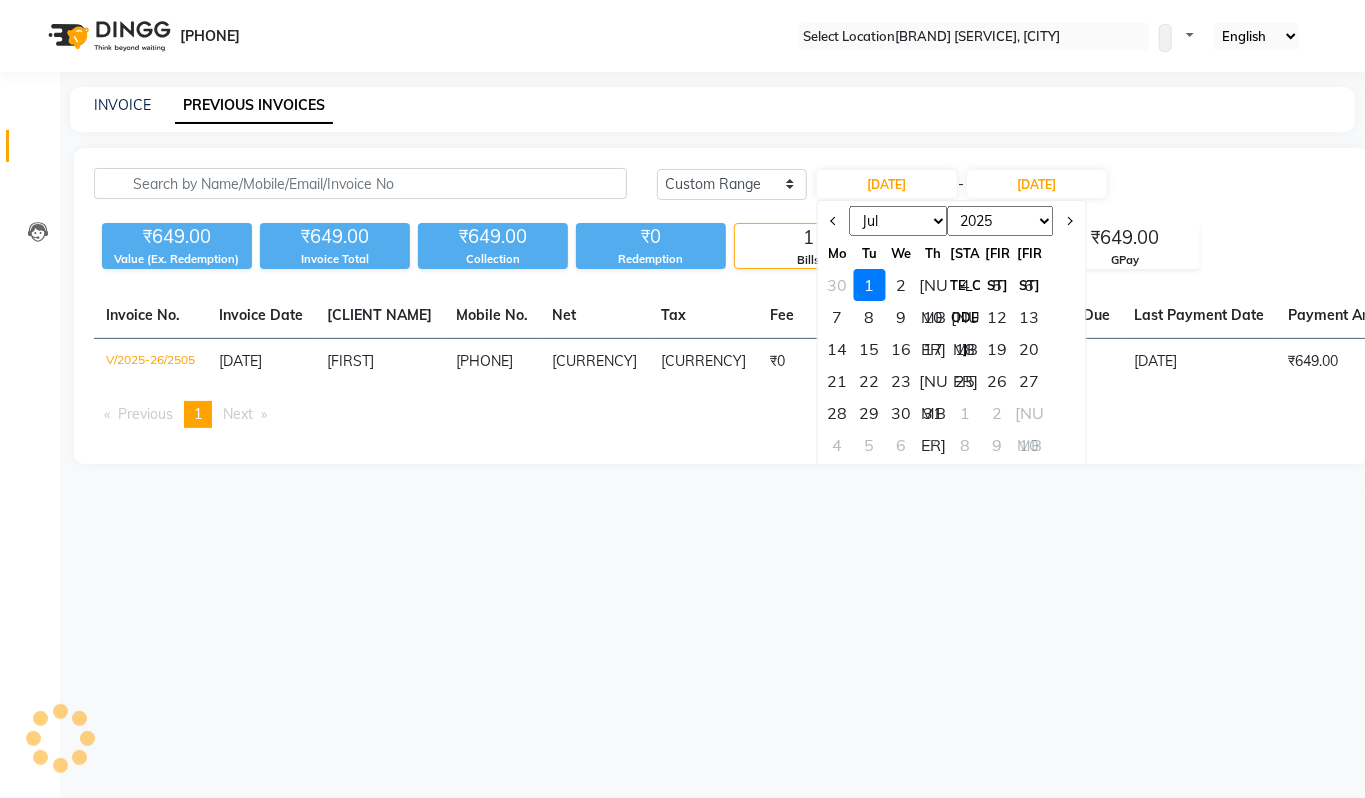 select on "[YEAR]" 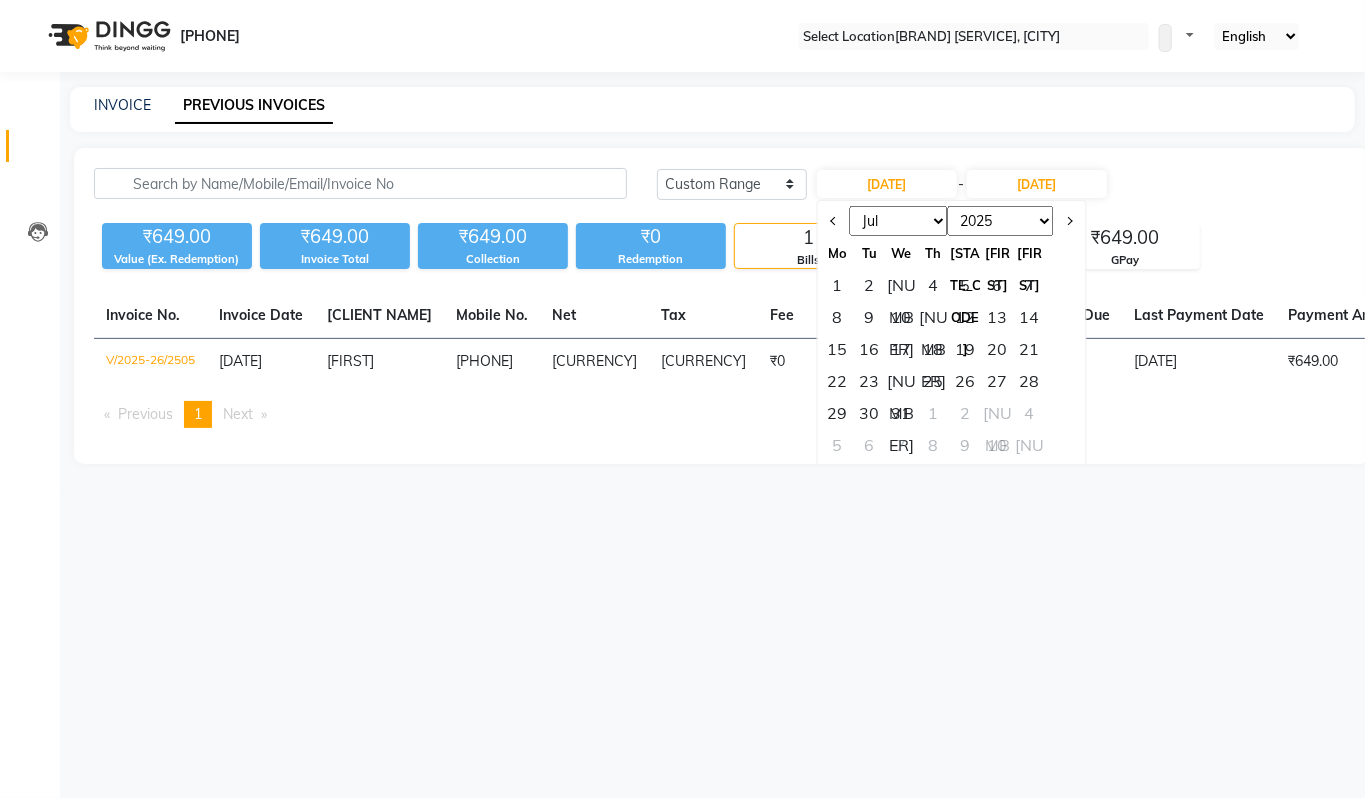 click on "1" at bounding box center (837, 285) 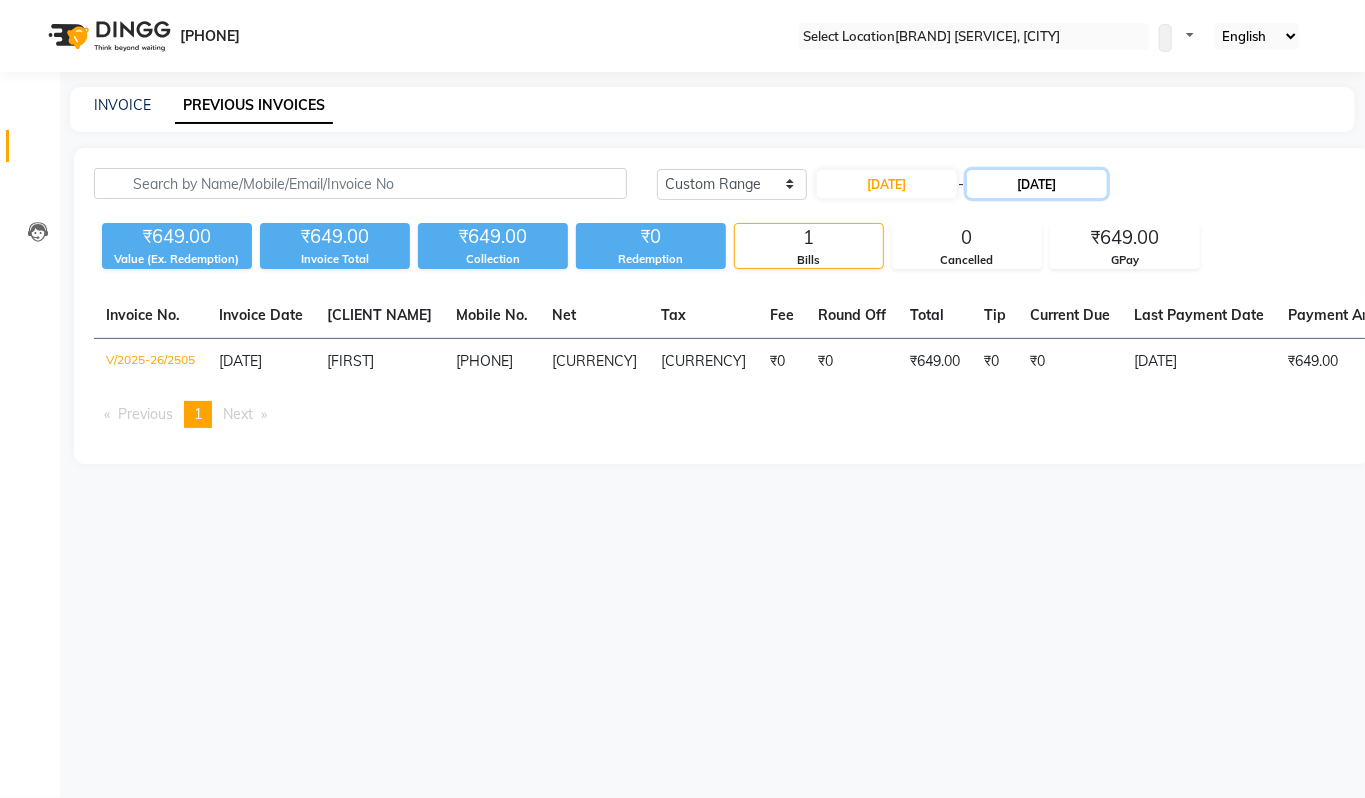 click on "[DATE]" at bounding box center (1037, 184) 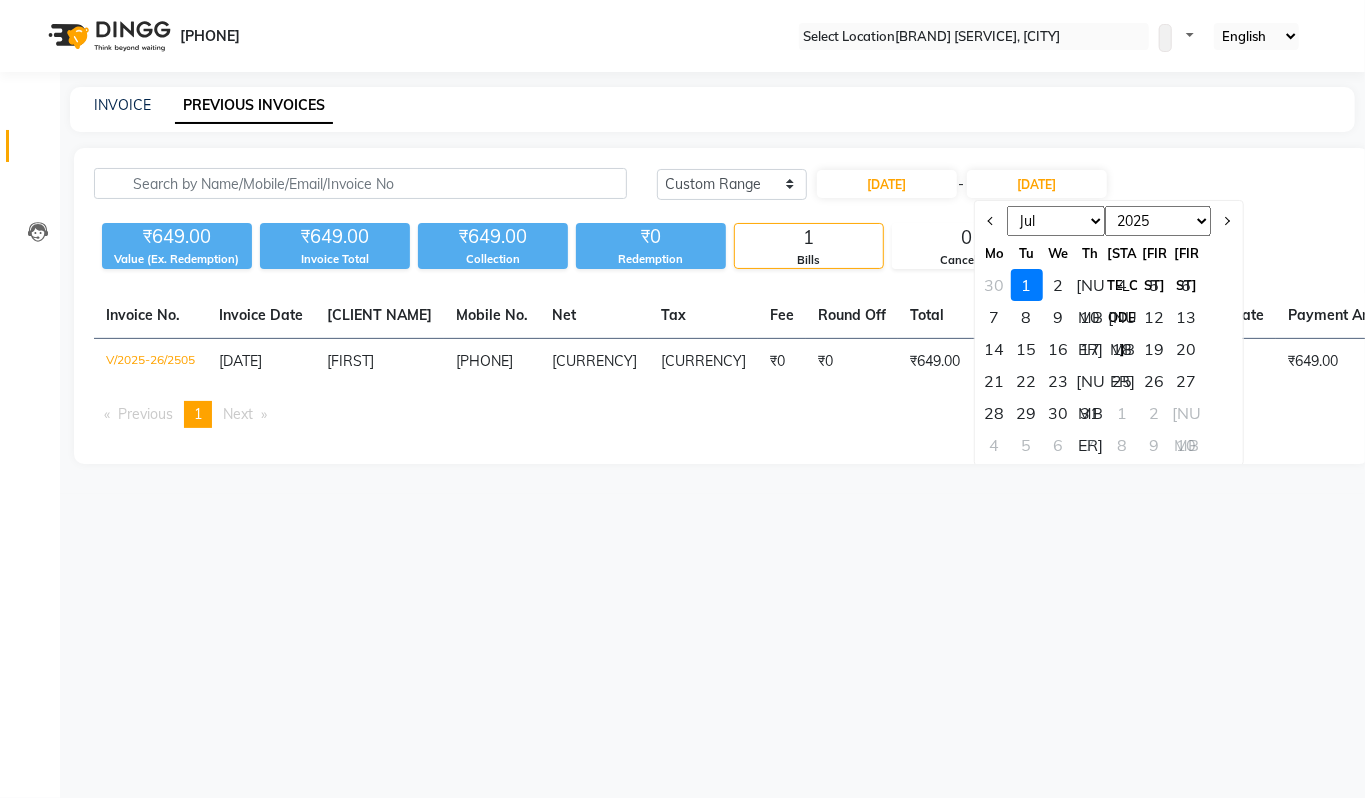 click on "2024 2025 2026 2027 2028 2029 2030 2031 2032 2033 2034 2035" at bounding box center (1158, 221) 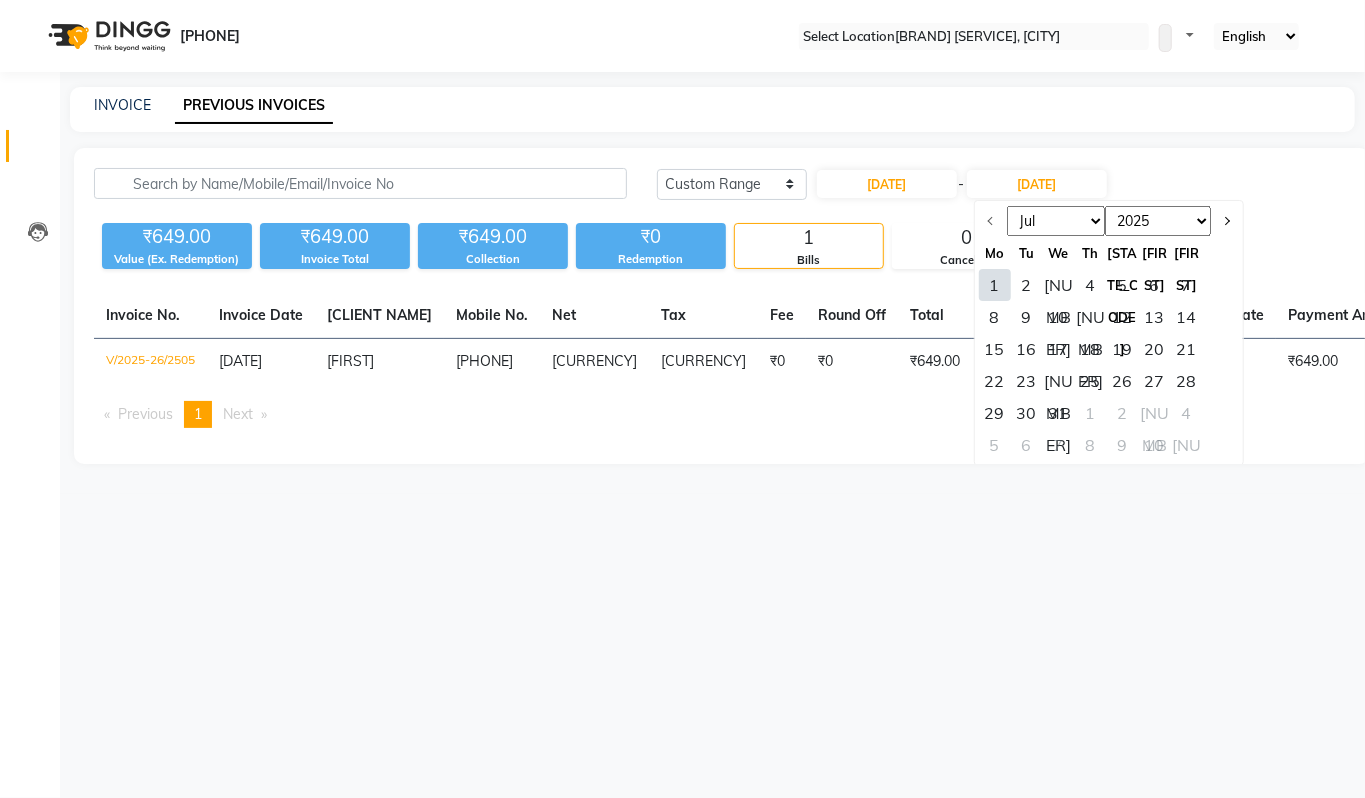 click on "31" at bounding box center [1059, 413] 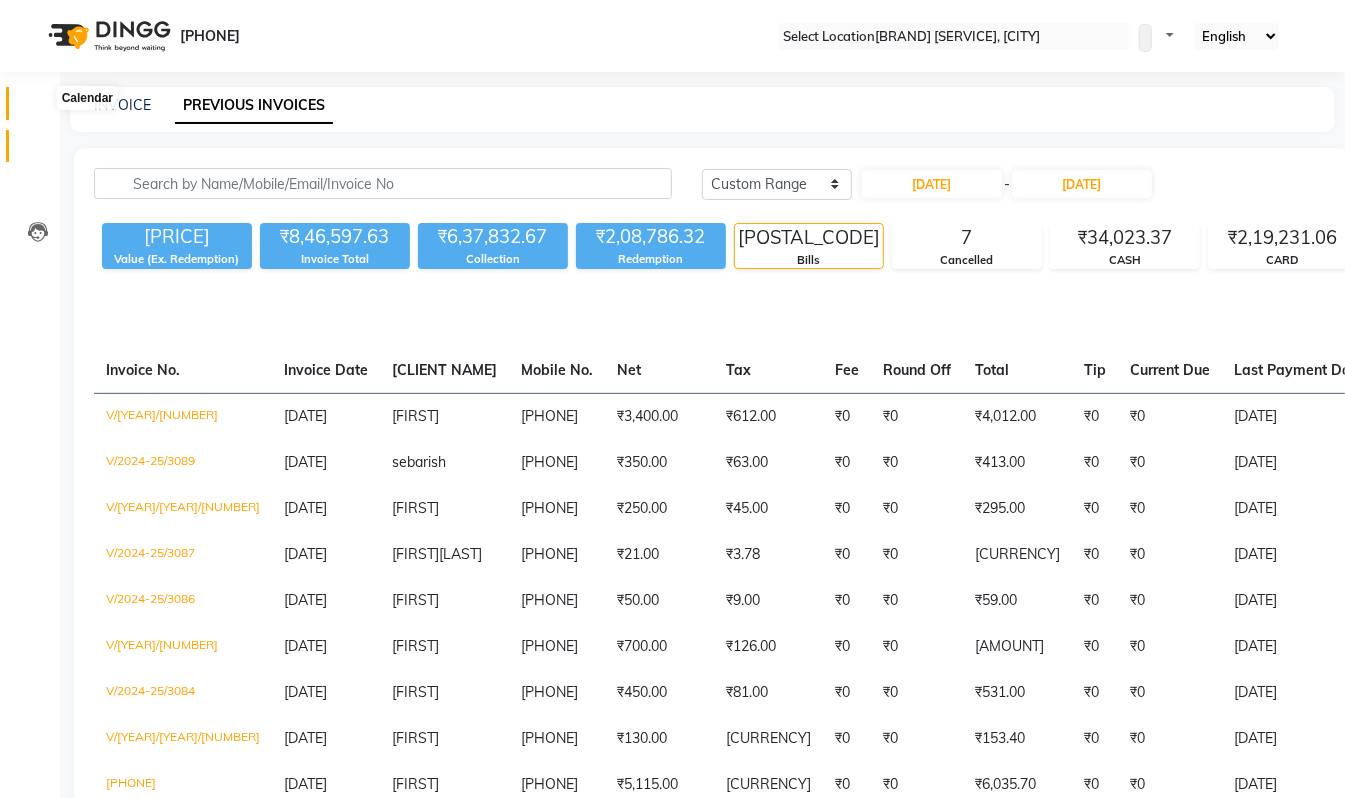 click at bounding box center [38, 108] 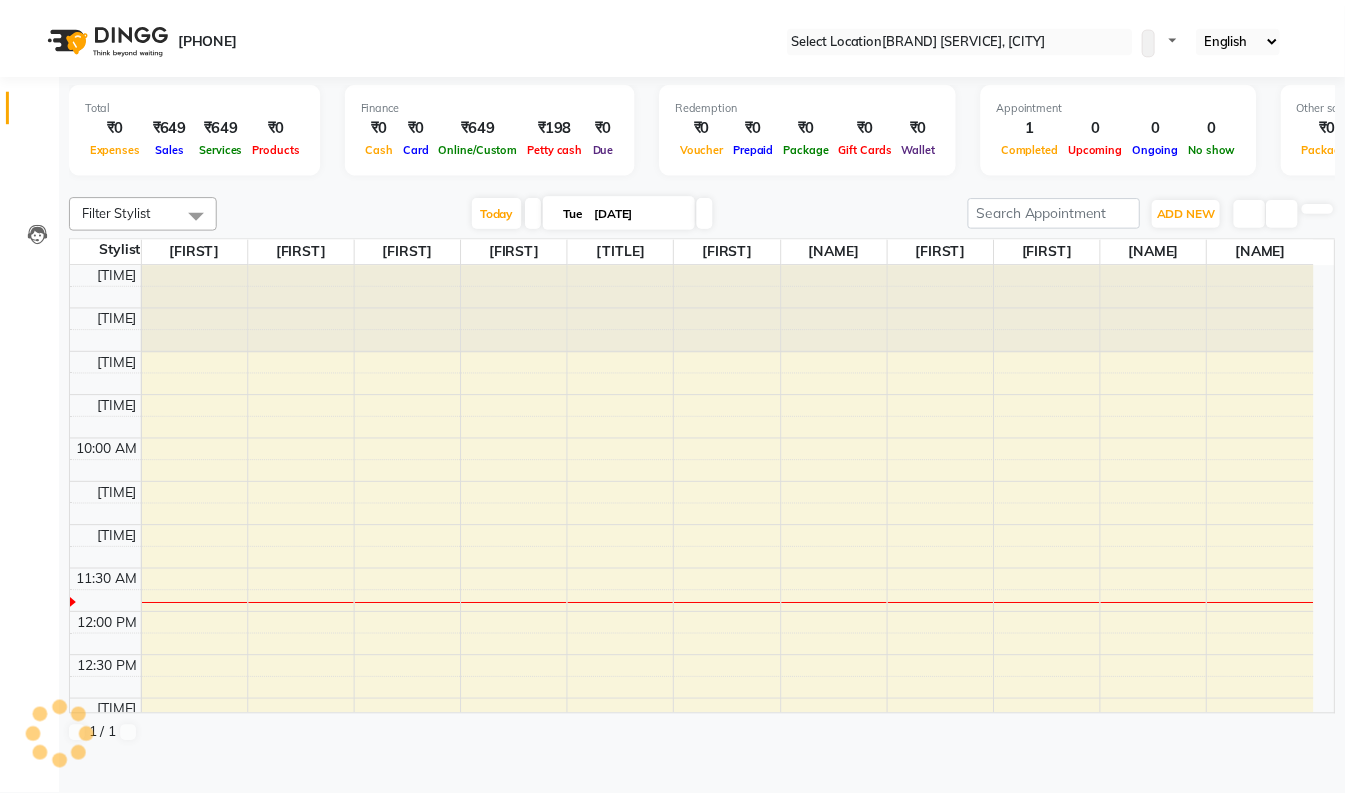 scroll, scrollTop: 0, scrollLeft: 0, axis: both 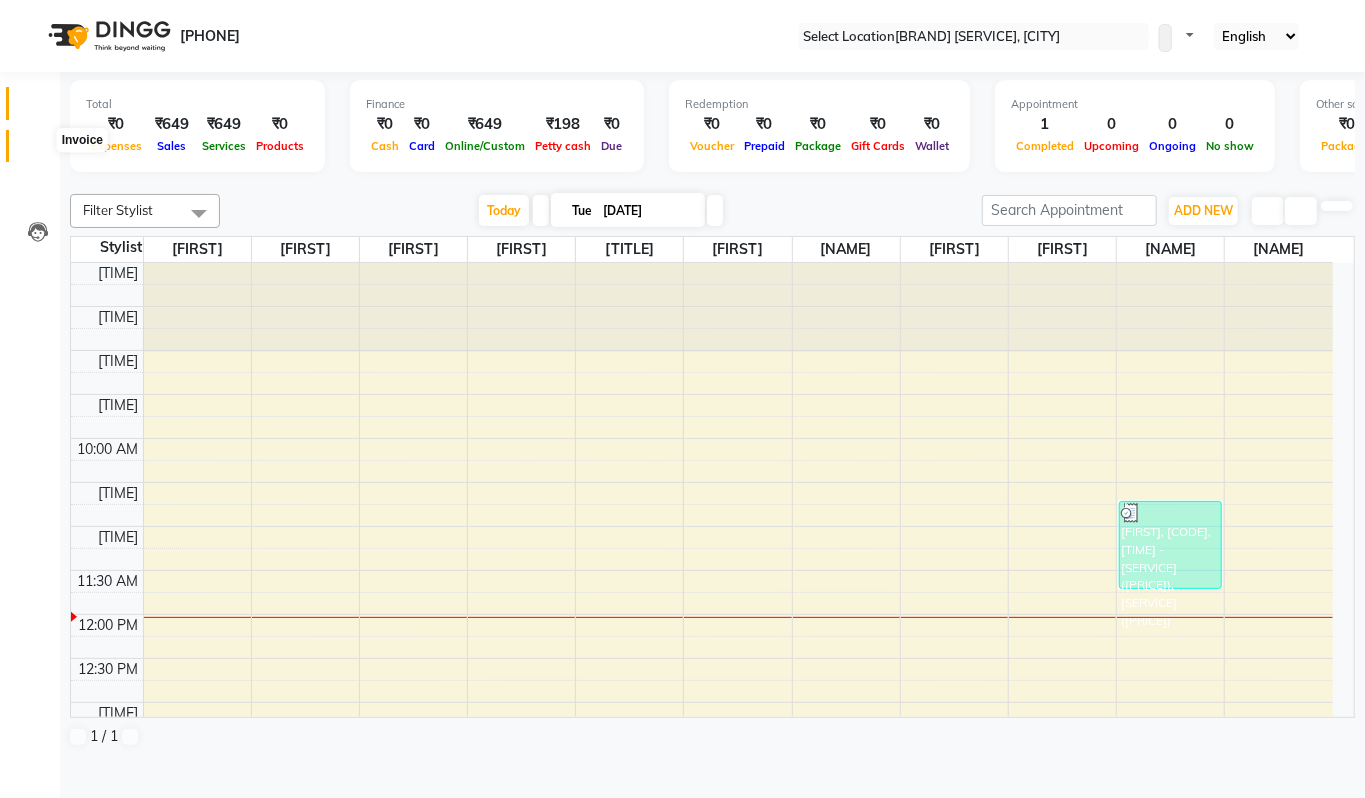 click at bounding box center [38, 151] 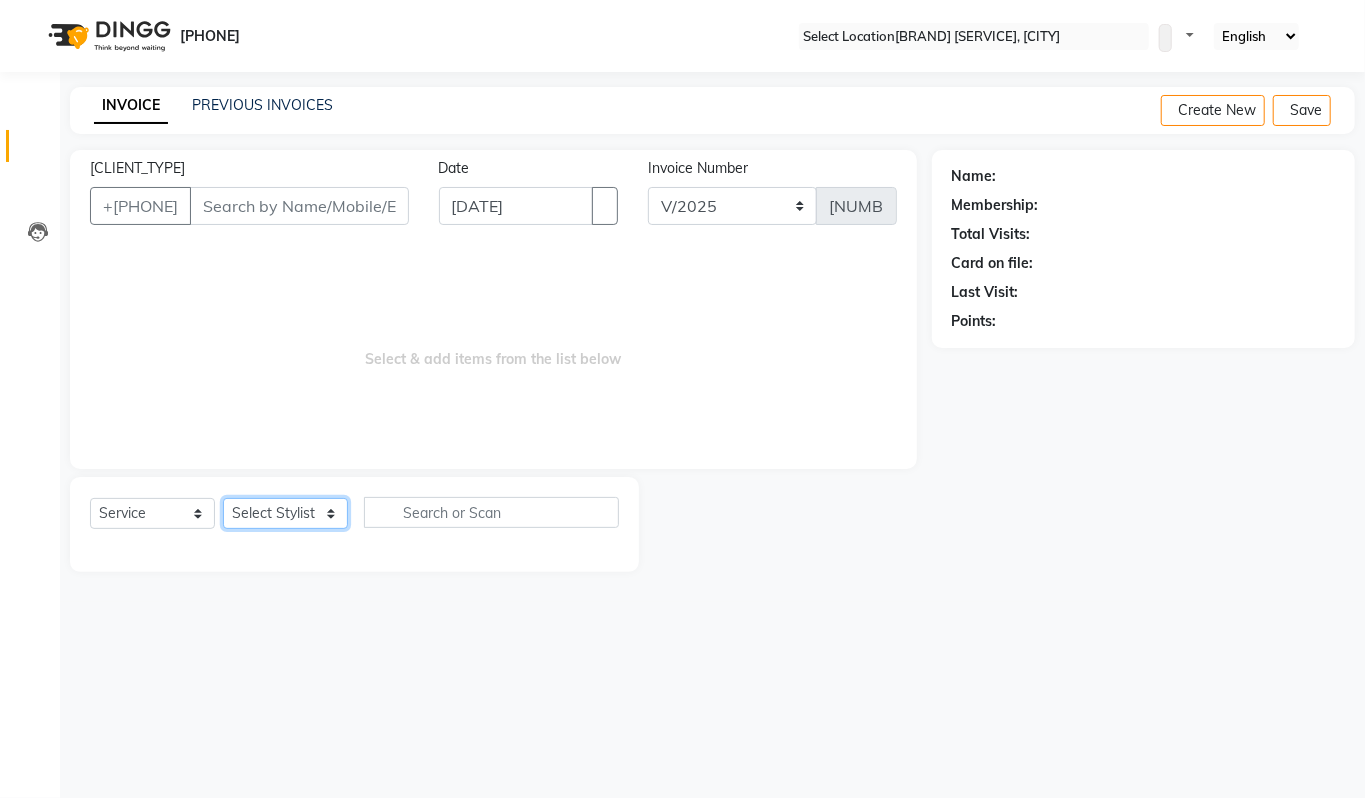 click on "Select Stylist [FIRST] [FIRST] [FIRST] [FIRST] [FIRST] [FIRST] [FIRST] [FIRST] [FIRST] [FIRST]" at bounding box center [285, 513] 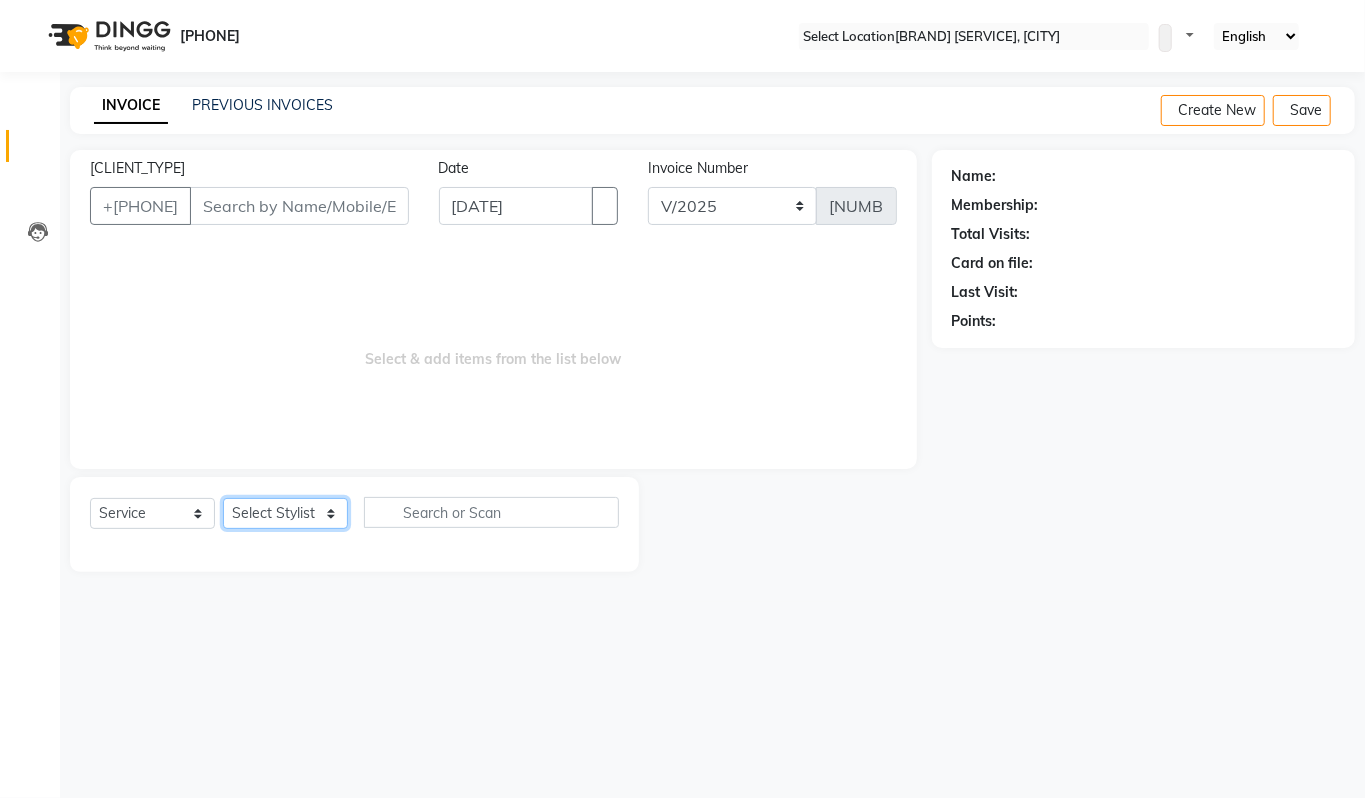 select on "[NUMBER]" 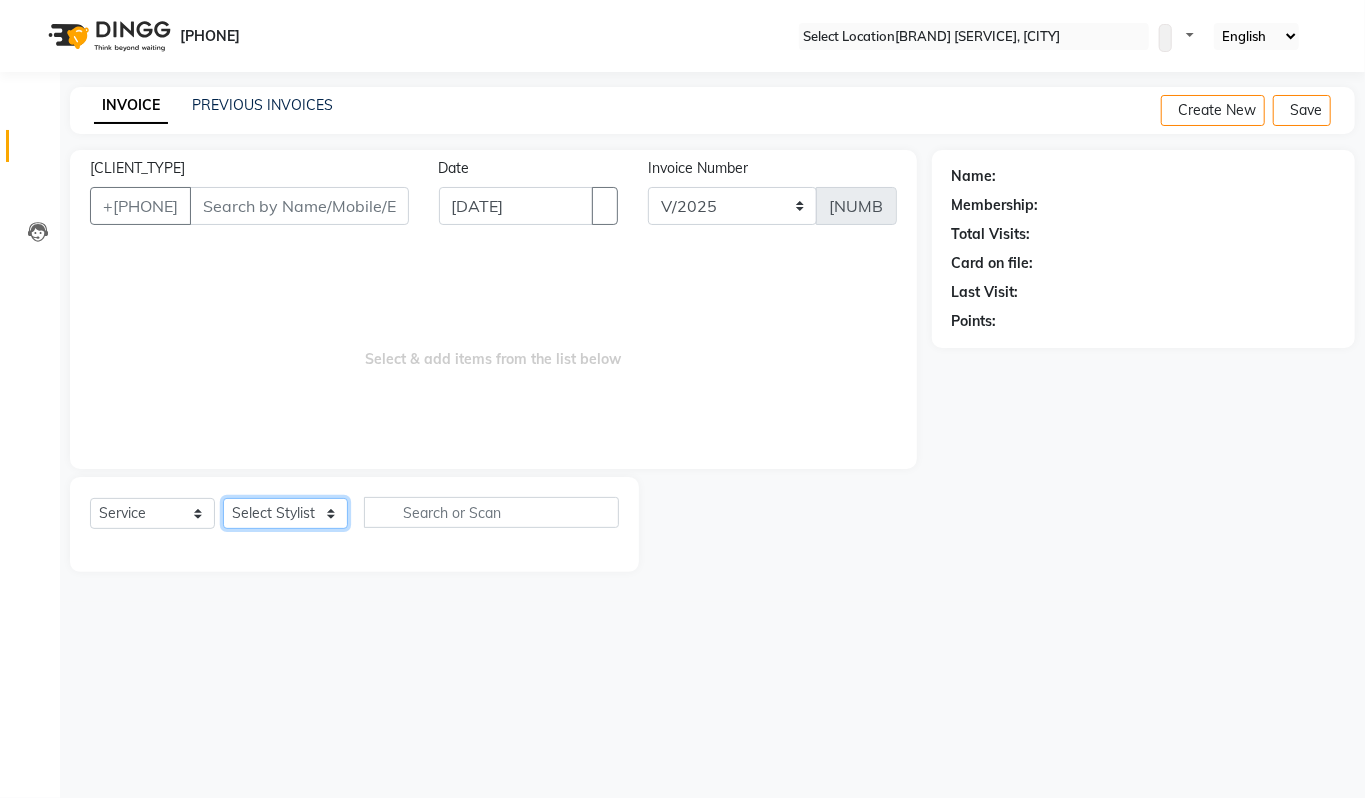 click on "Select Stylist [FIRST] [FIRST] [FIRST] [FIRST] [FIRST] [FIRST] [FIRST] [FIRST] [FIRST] [FIRST]" at bounding box center (285, 513) 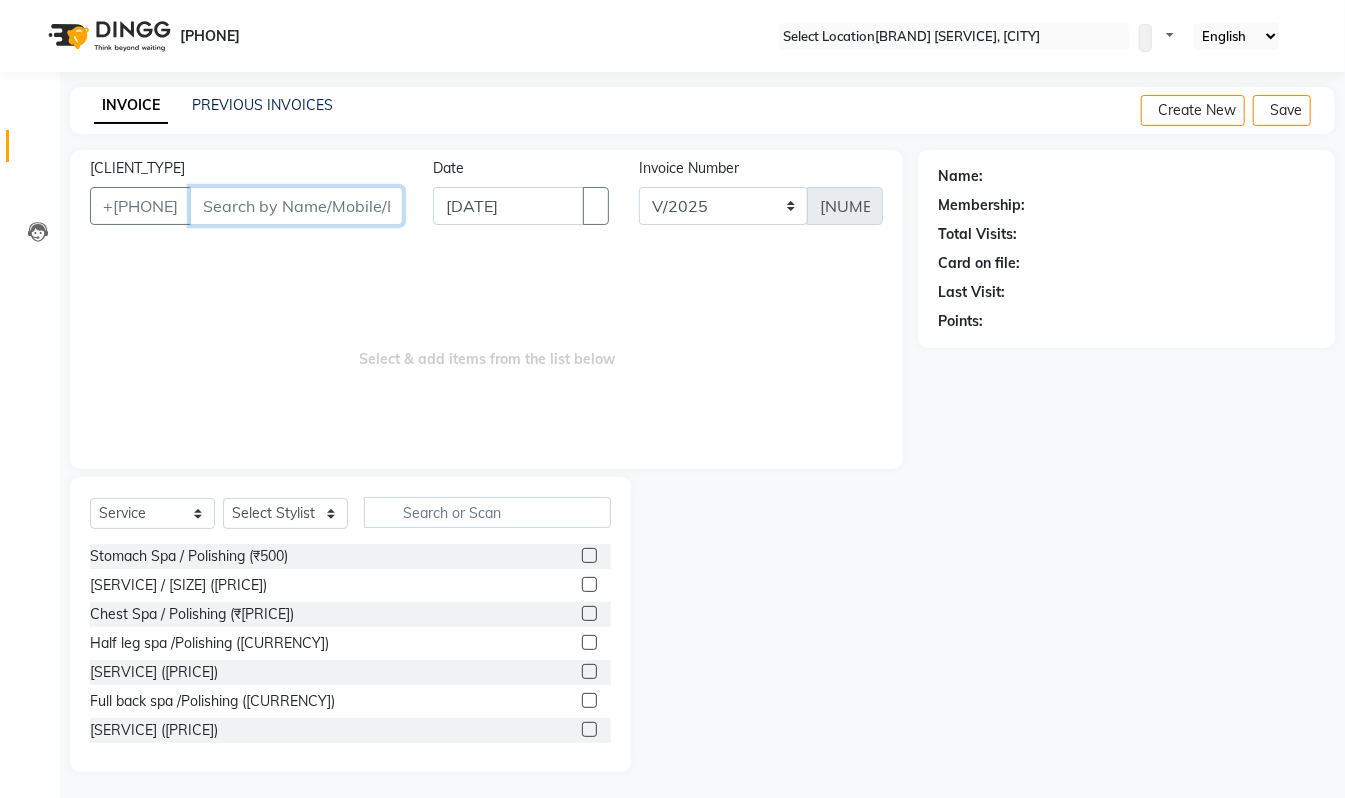 click on "[CLIENT_TYPE]" at bounding box center (296, 206) 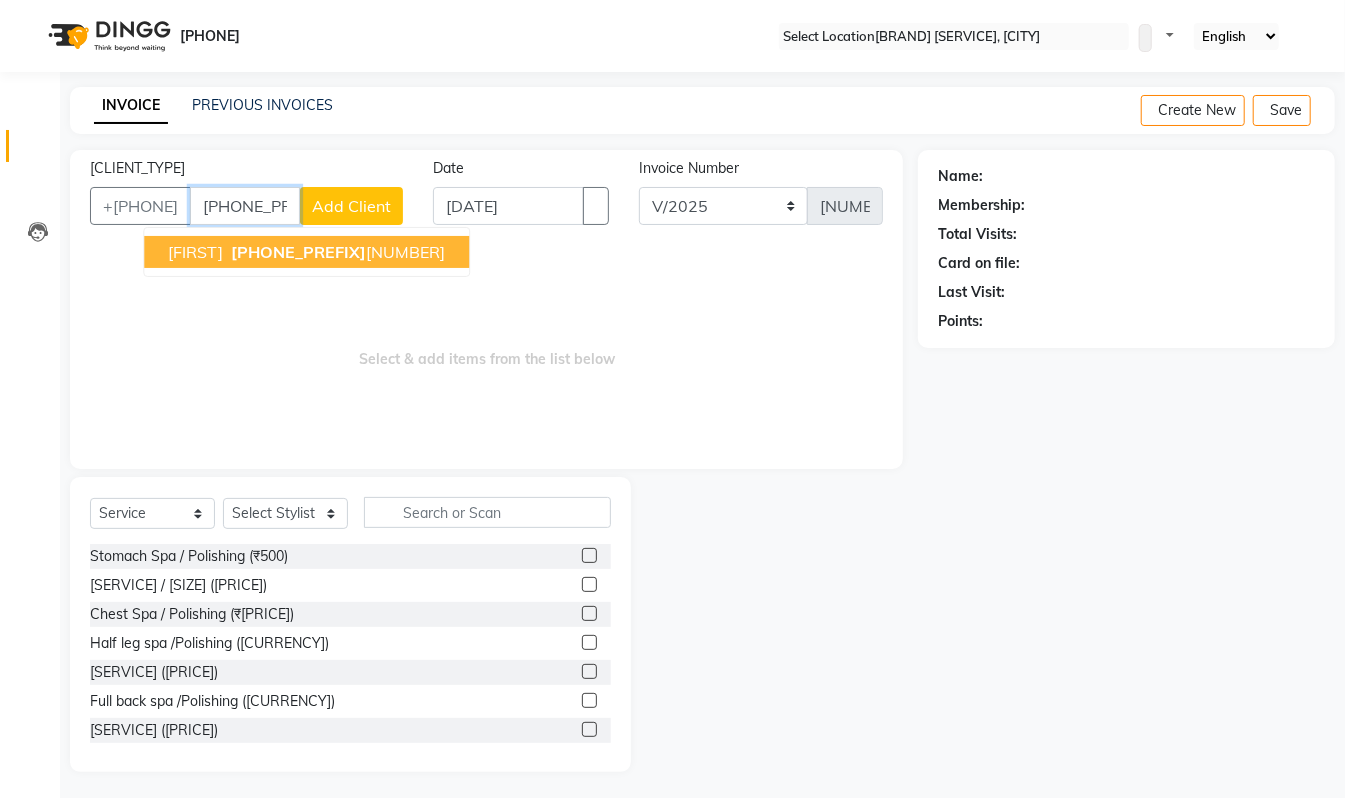 click on "[PHONE_PREFIX]" at bounding box center (298, 252) 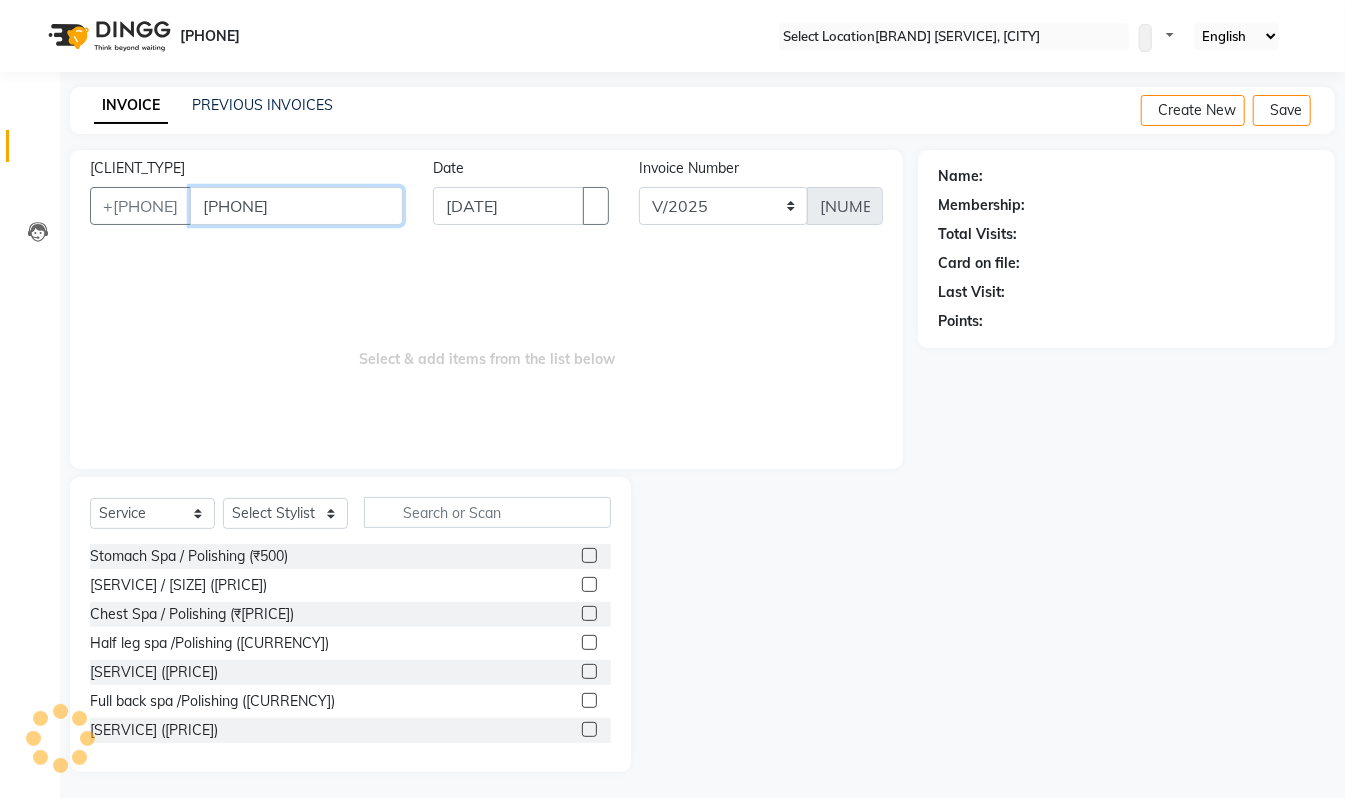 type on "[PHONE]" 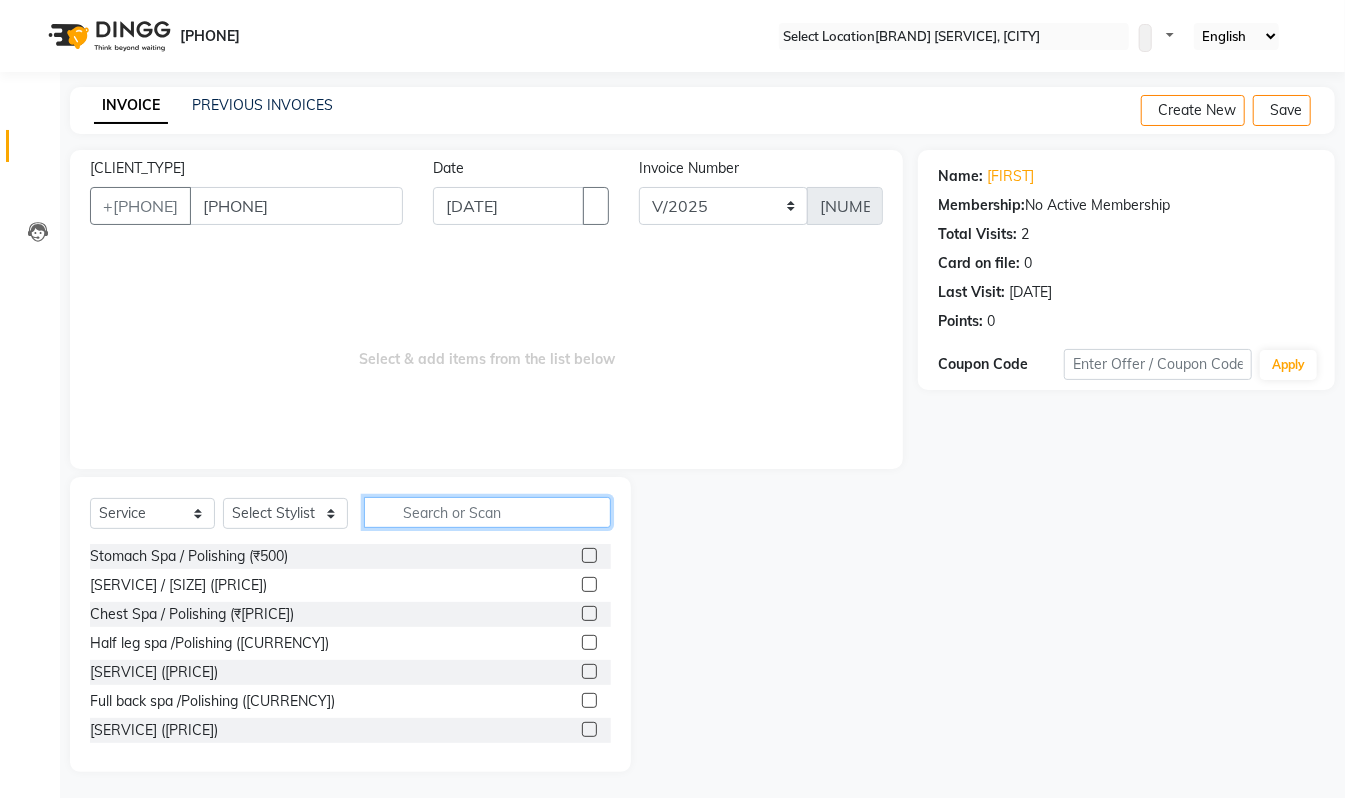 click at bounding box center [487, 512] 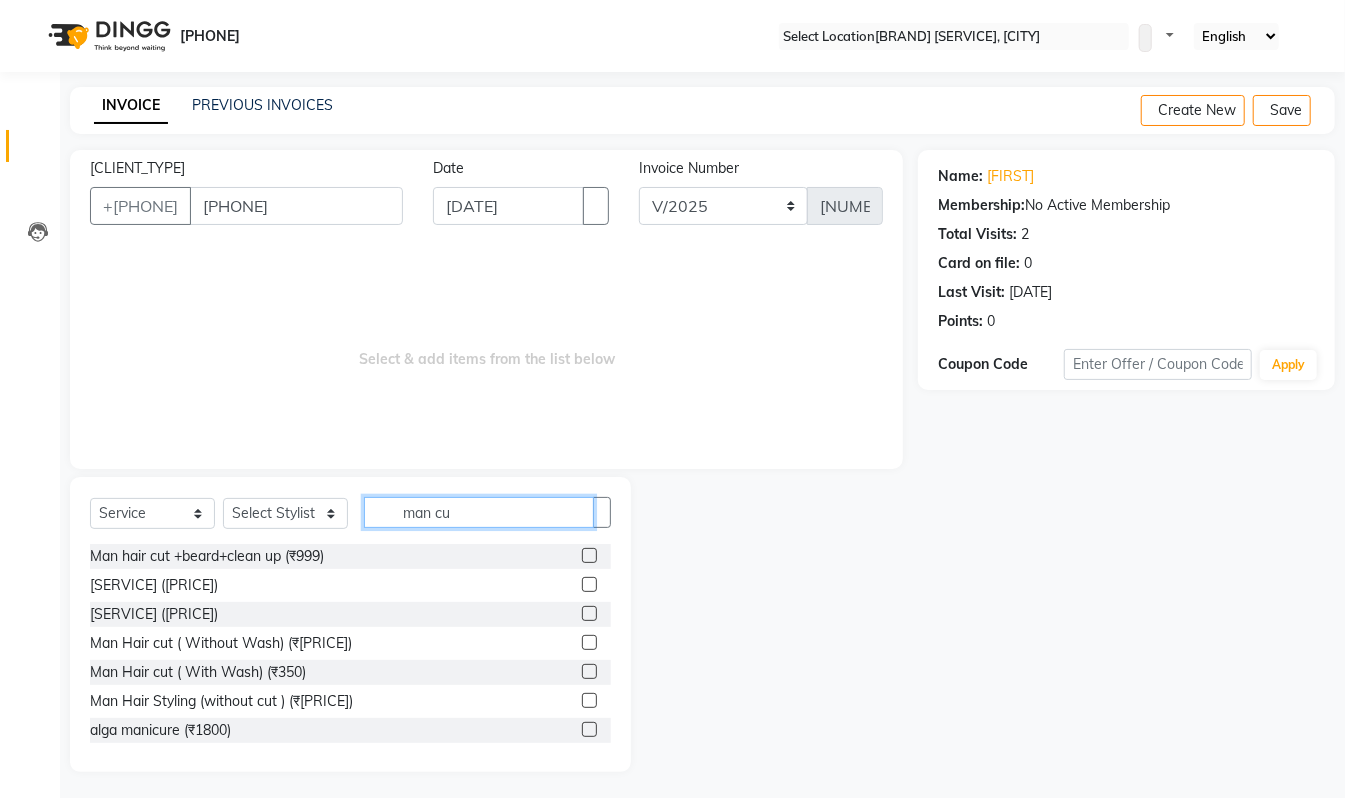type on "man cu" 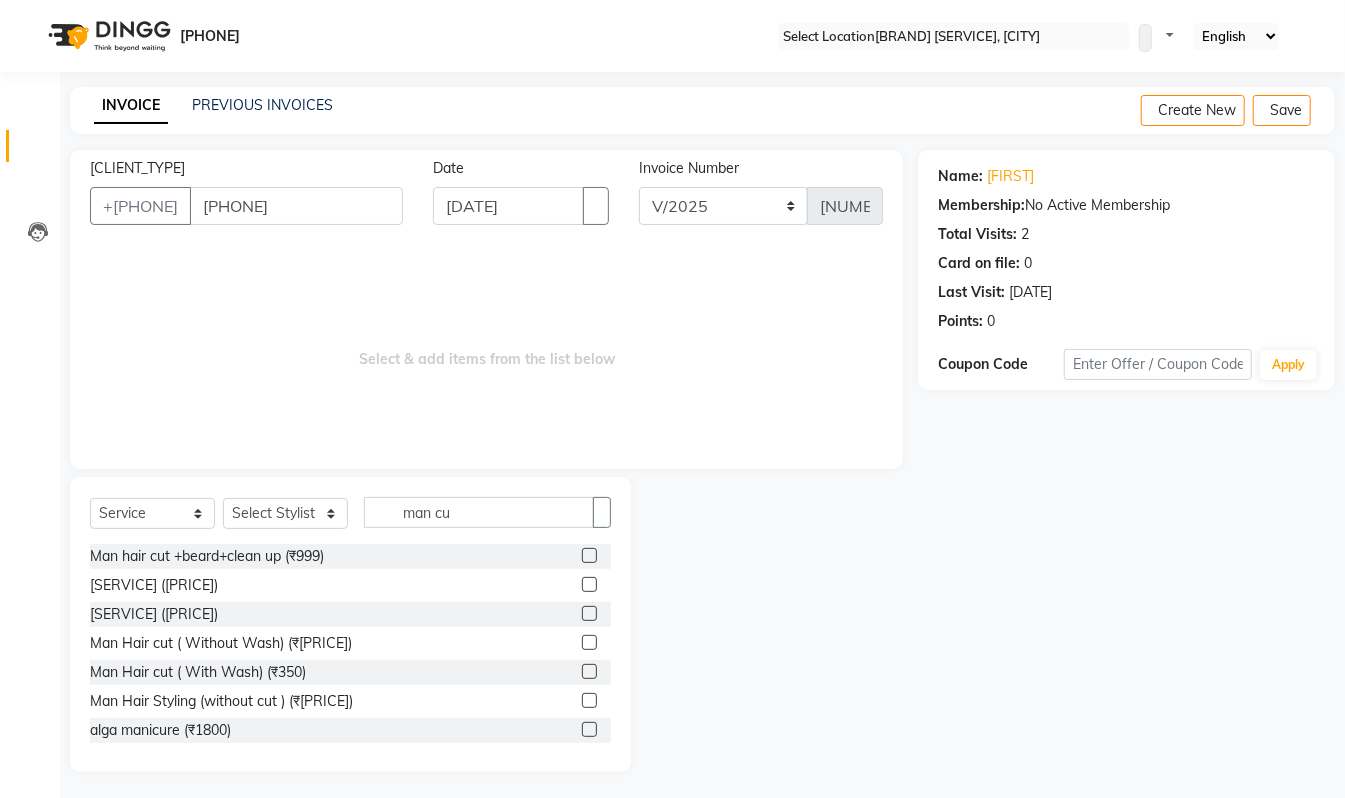 click at bounding box center [589, 584] 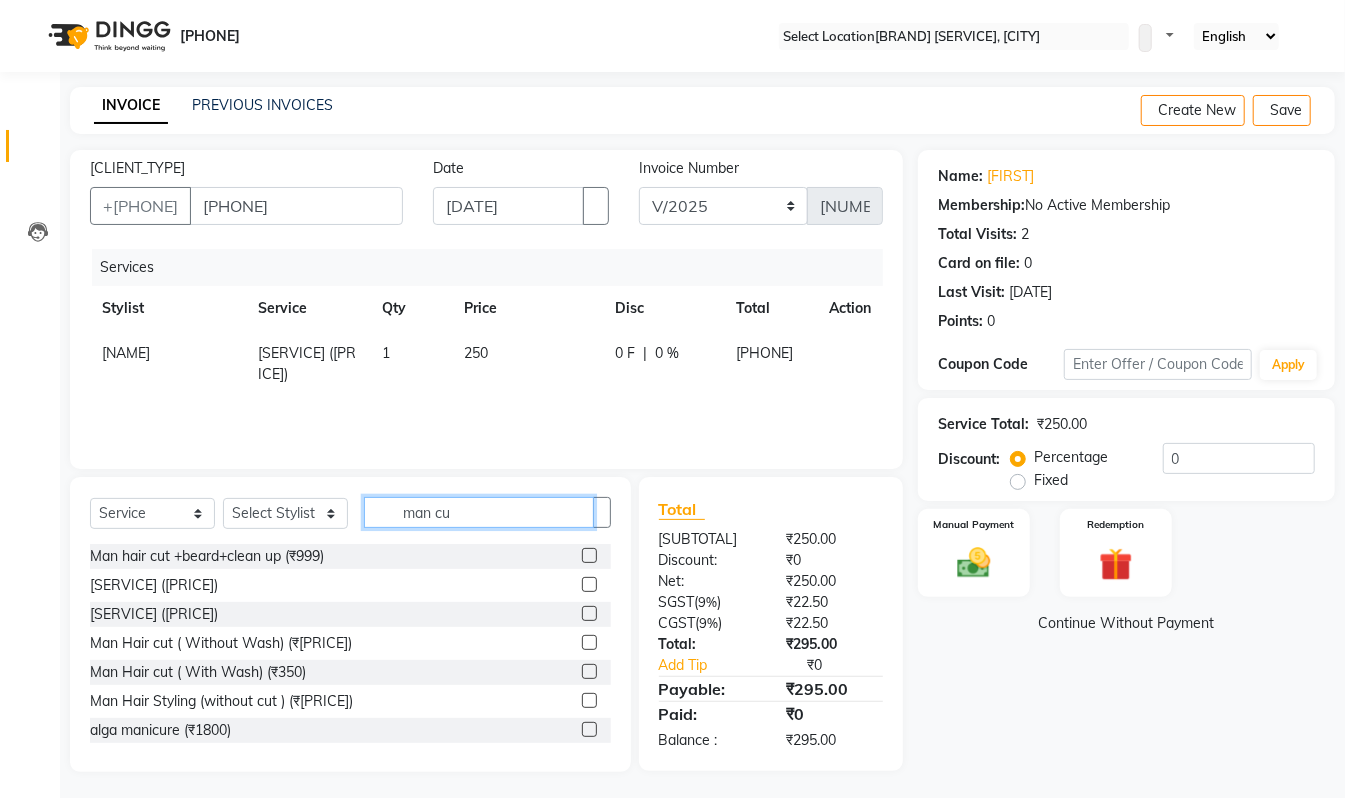 click on "man cu" at bounding box center [479, 512] 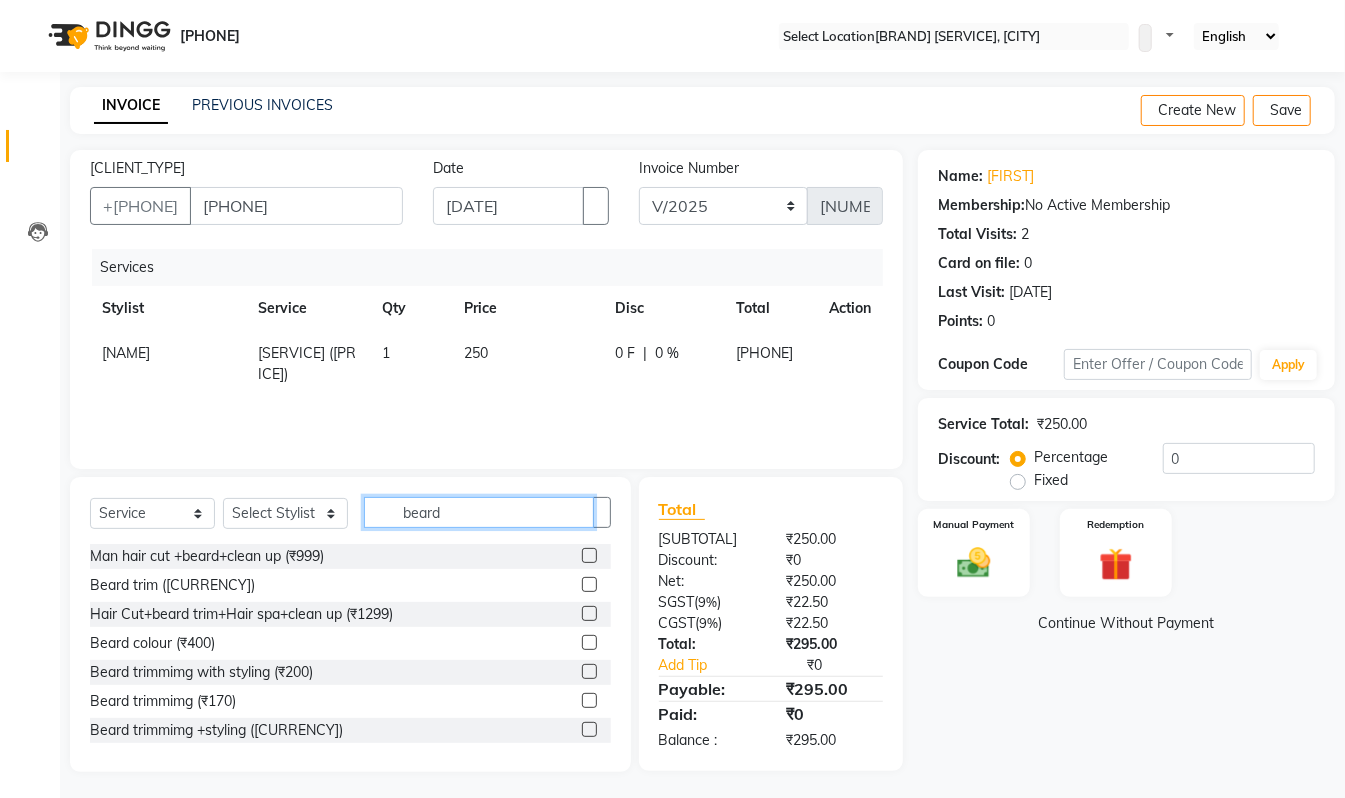 type on "beard" 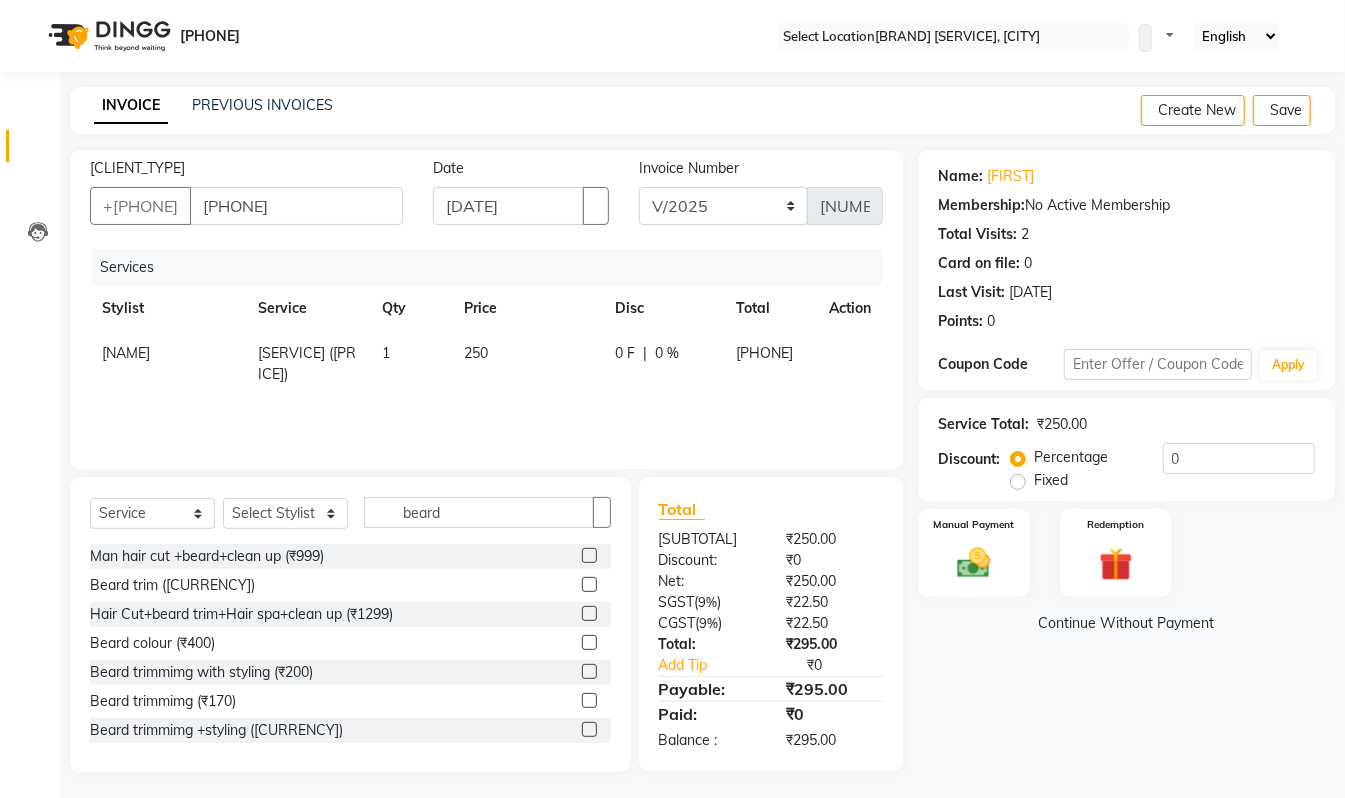 click at bounding box center (589, 584) 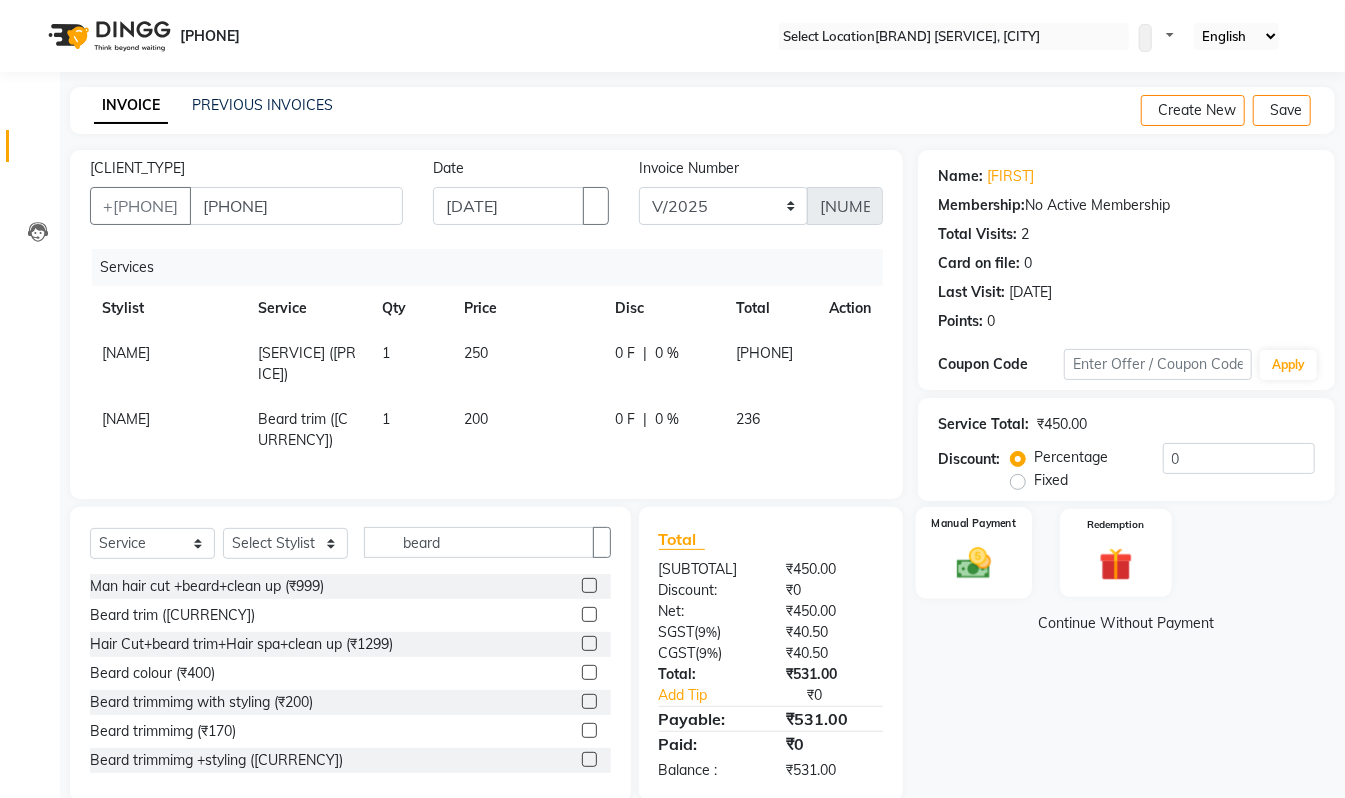 click at bounding box center [974, 563] 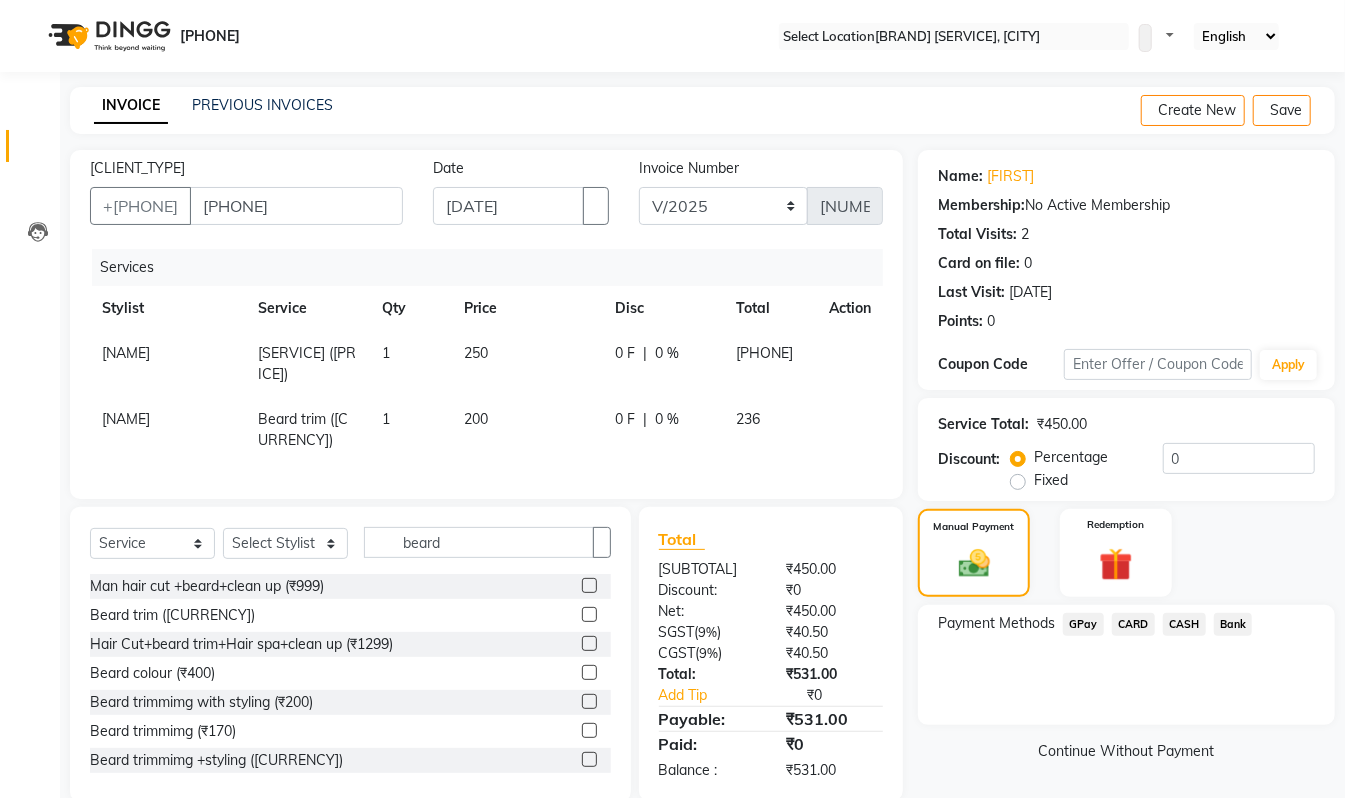 click on "GPay" at bounding box center [1083, 624] 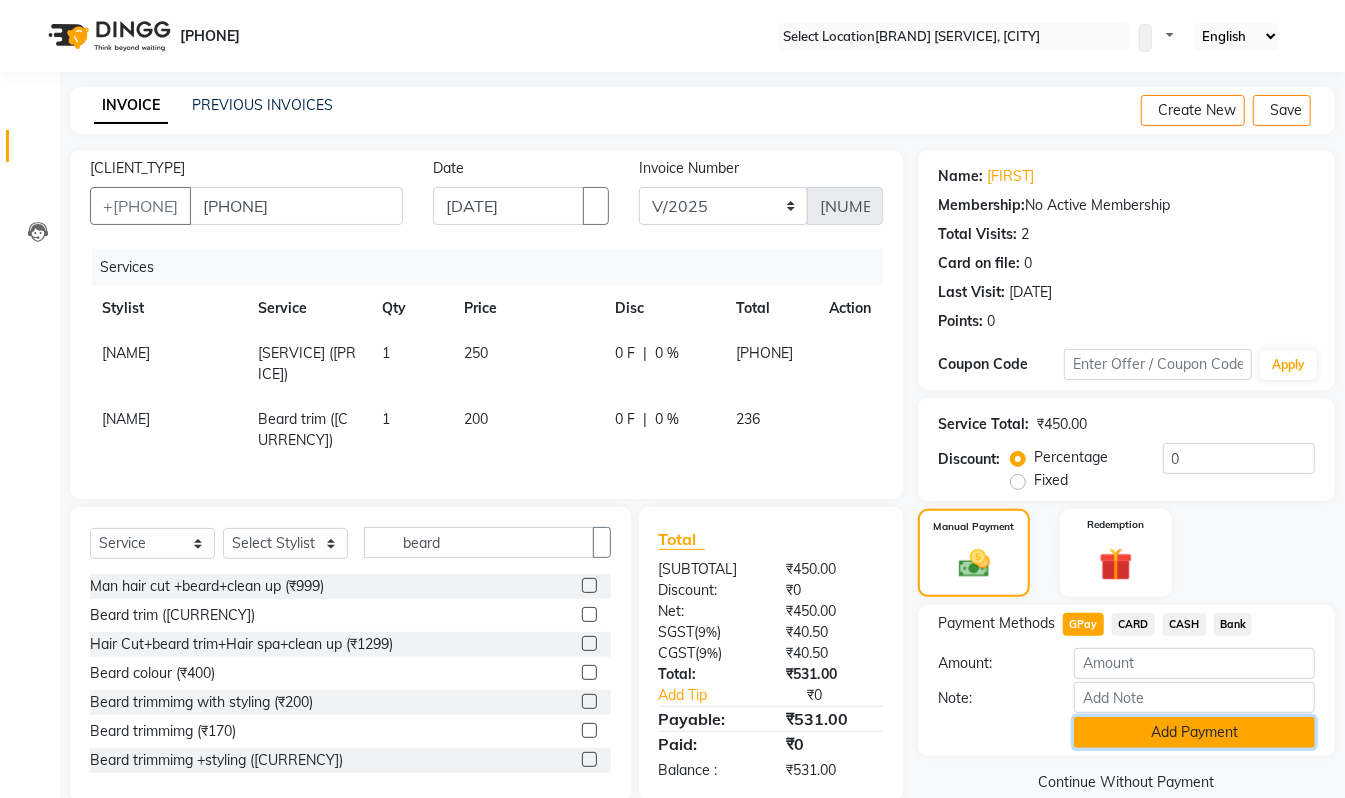 click on "Add Payment" at bounding box center (1194, 732) 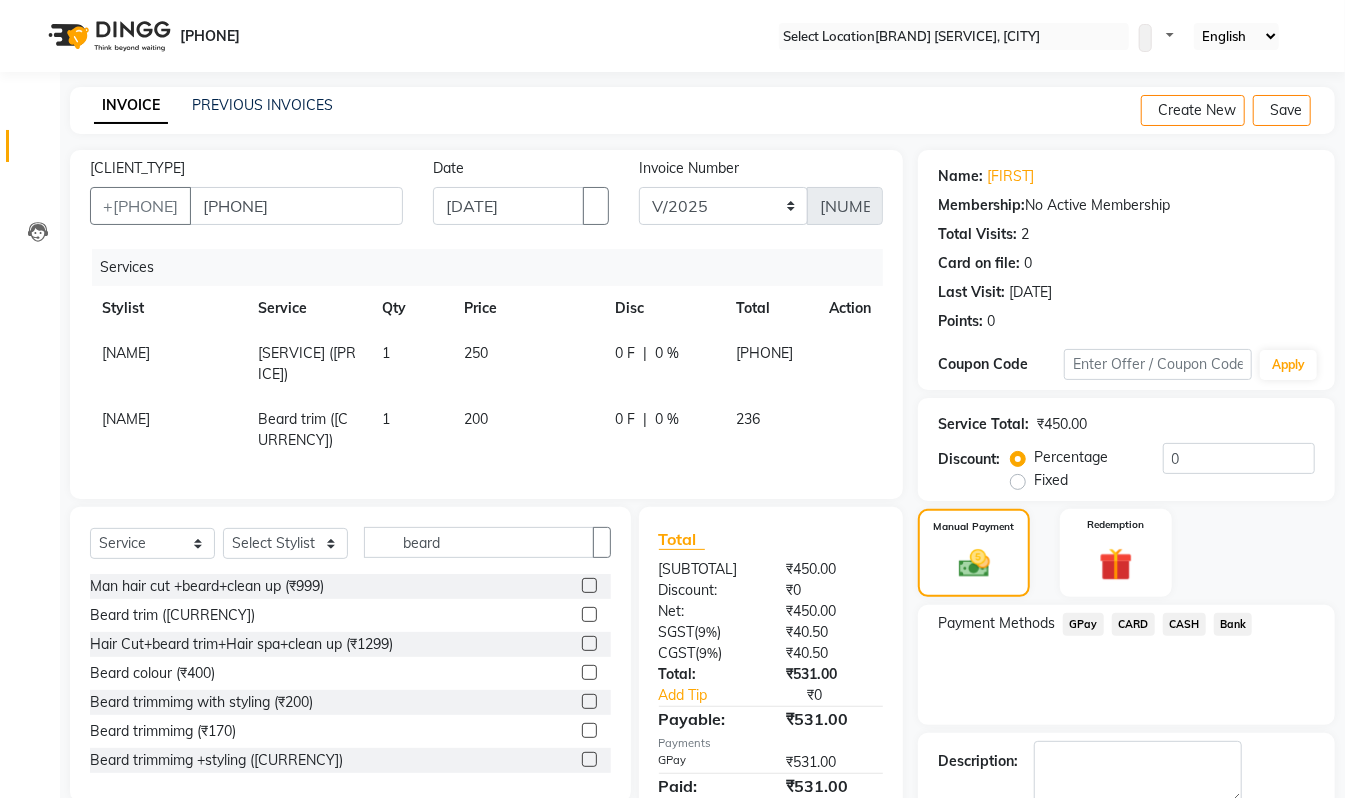 scroll, scrollTop: 118, scrollLeft: 0, axis: vertical 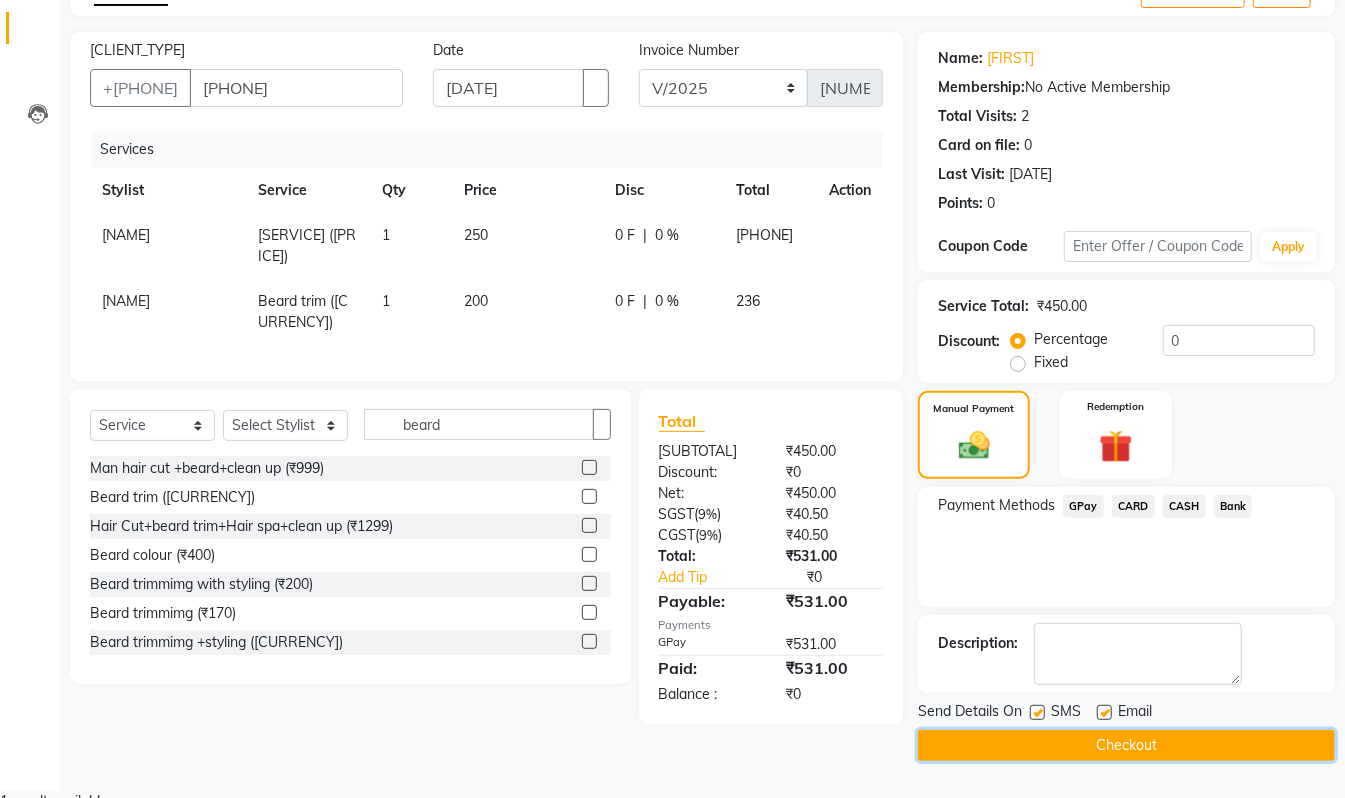 click on "Checkout" at bounding box center (1126, 745) 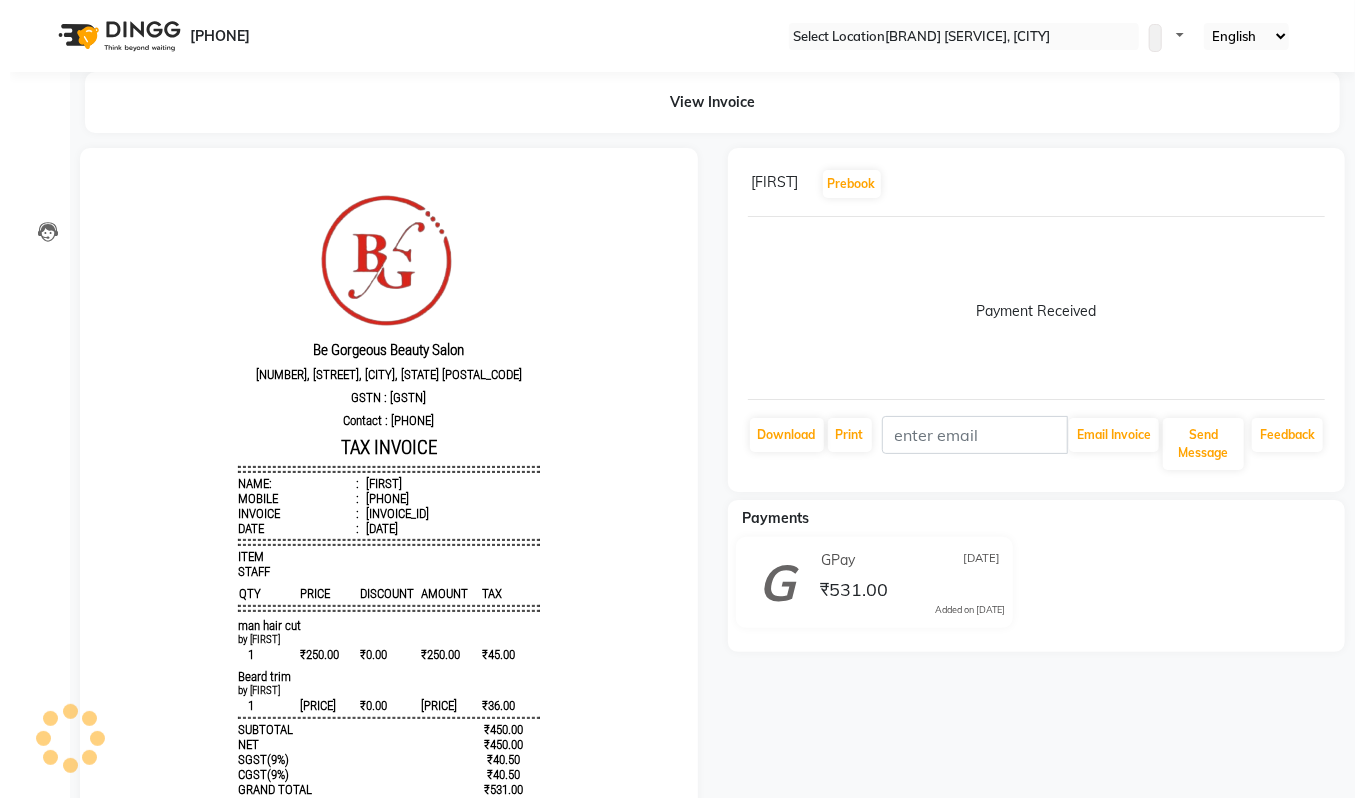 scroll, scrollTop: 0, scrollLeft: 0, axis: both 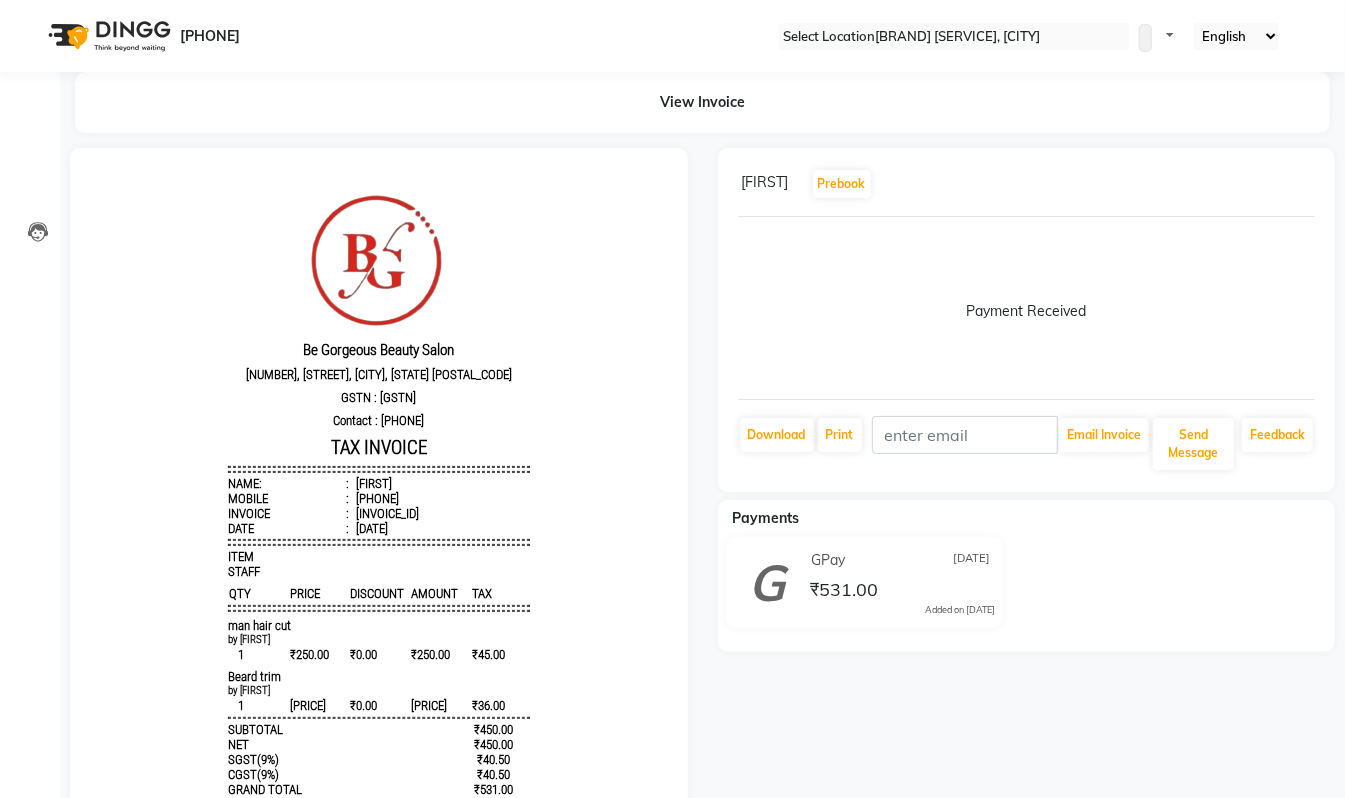 click on "Calendar  Invoice  Clients  Leads   Inventory  Staff  Reports Completed InProgress Upcoming Dropped Tentative Check-In Confirm Bookings Generate Report Segments Page Builder" at bounding box center [135, 495] 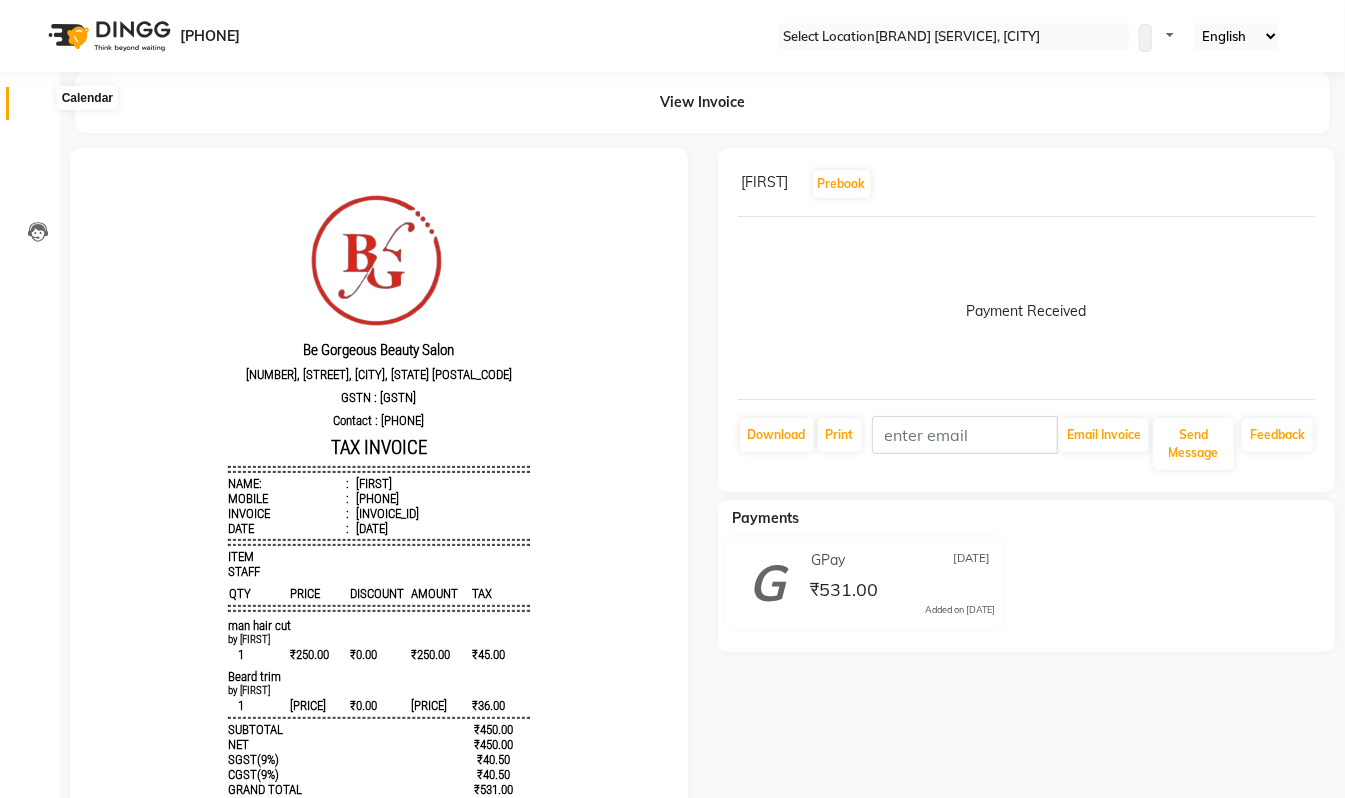 click at bounding box center (38, 108) 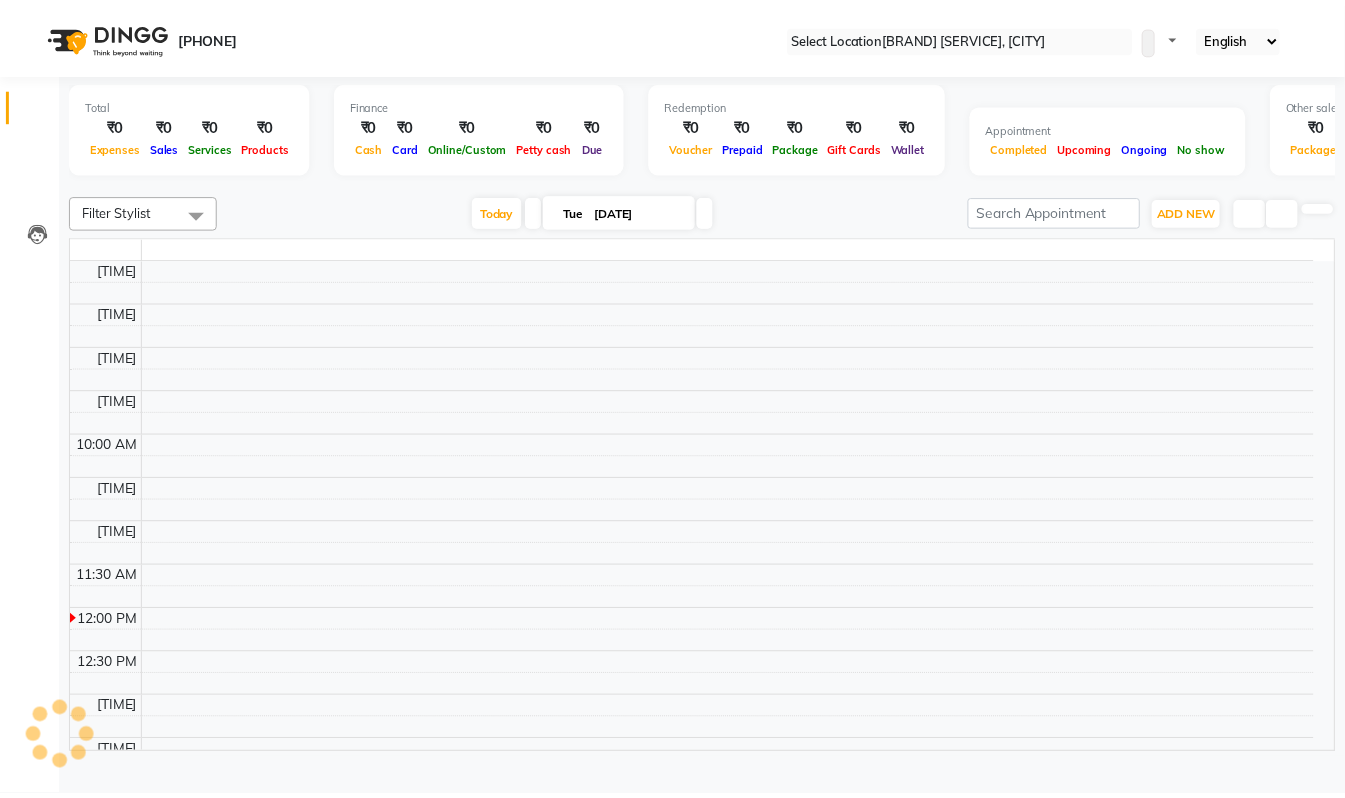 scroll, scrollTop: 0, scrollLeft: 0, axis: both 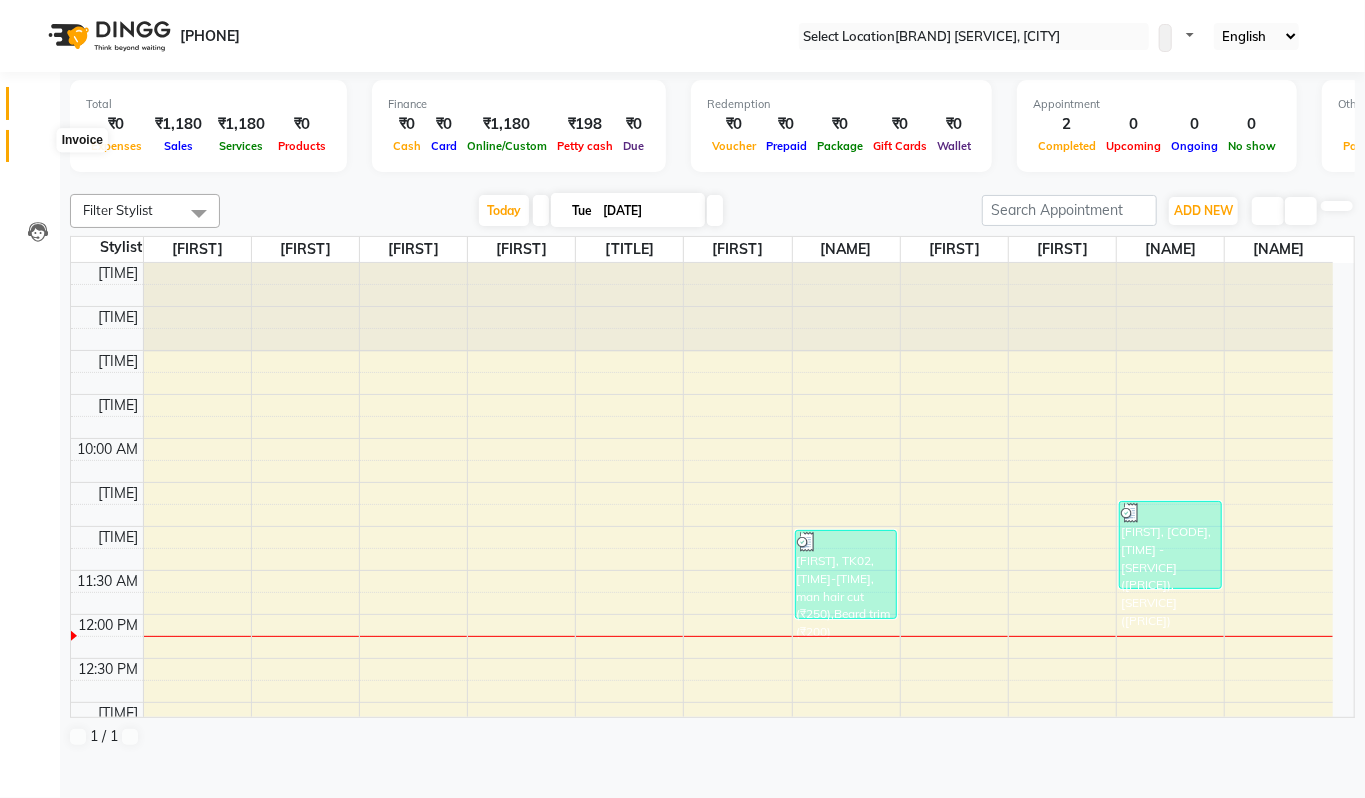 click at bounding box center (37, 151) 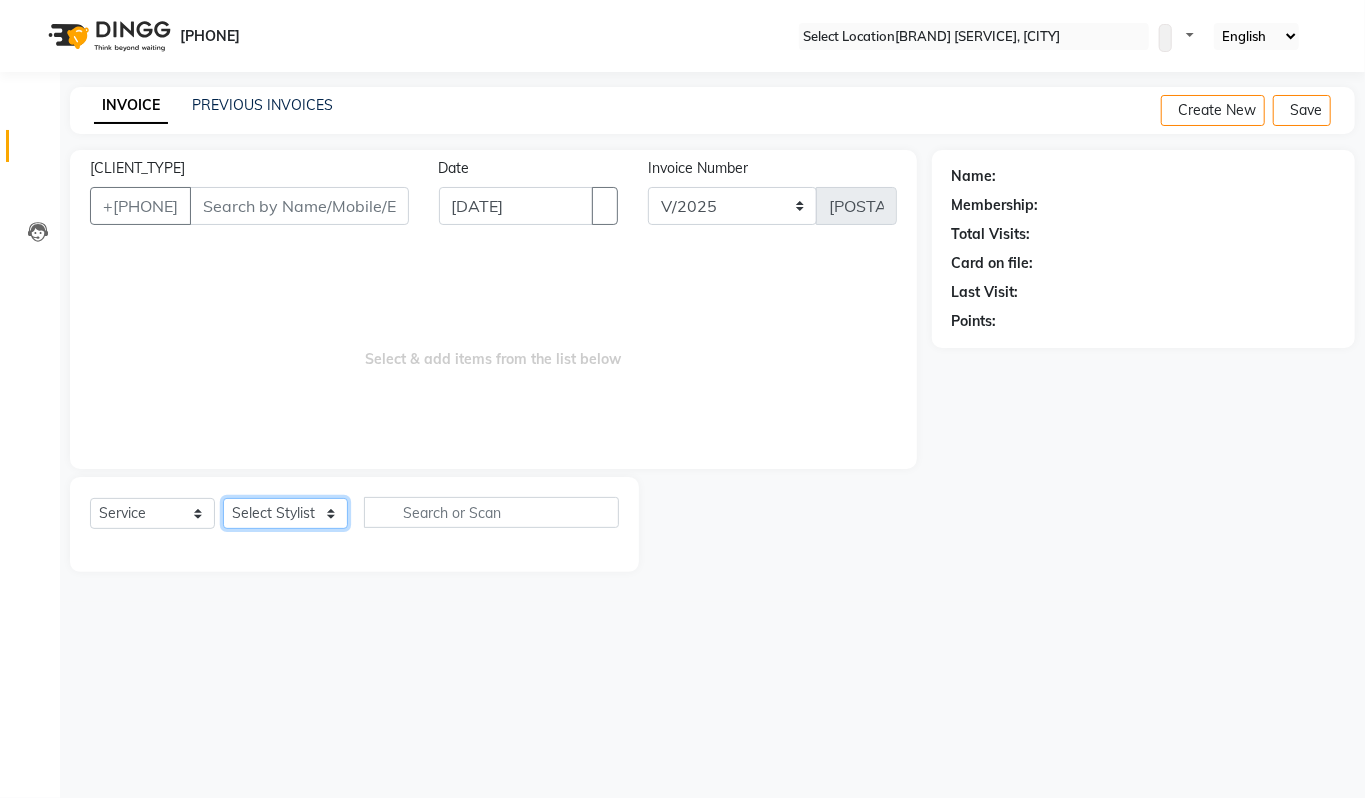 click on "Select Stylist [FIRST] [FIRST] [FIRST] [FIRST] [FIRST] [FIRST] [FIRST] [FIRST] [FIRST] [FIRST]" at bounding box center [285, 513] 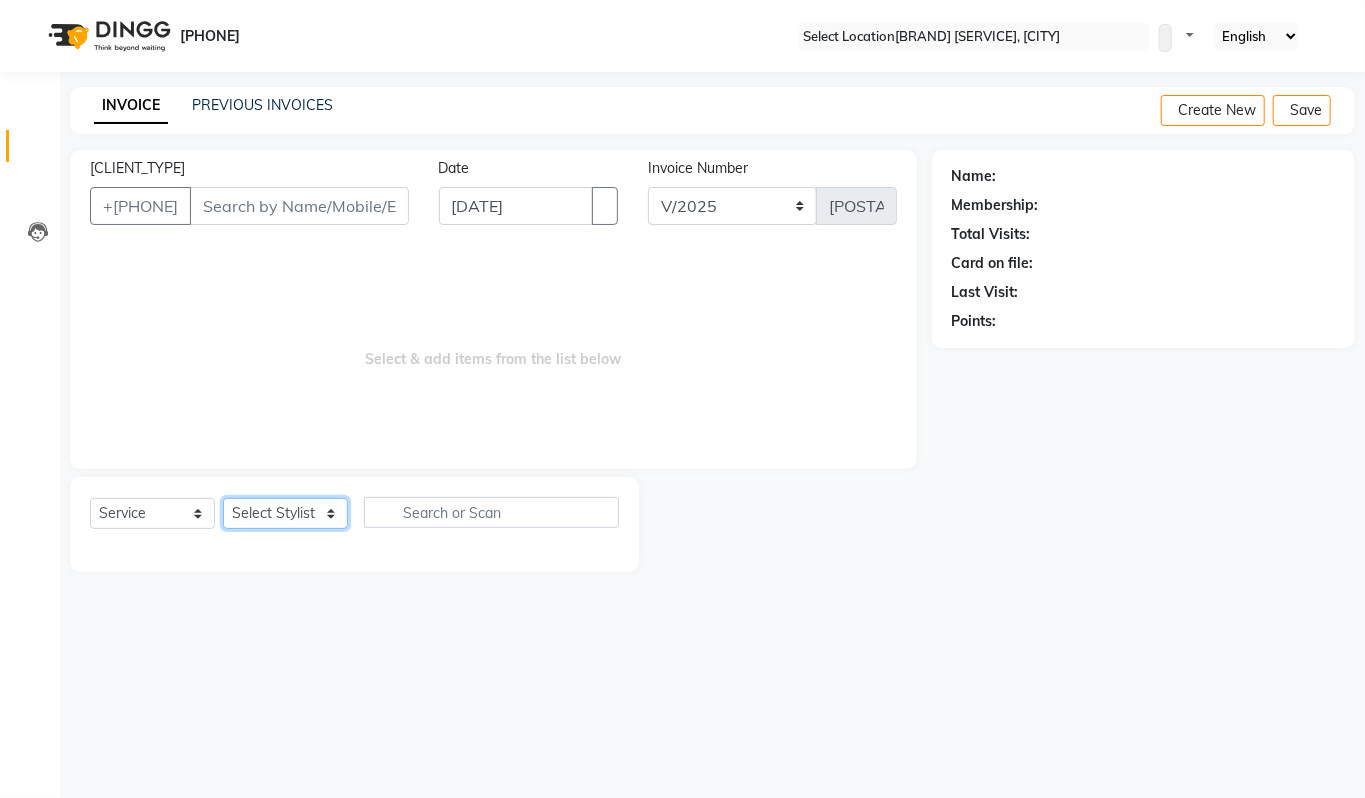 select on "[POSTAL_CODE]" 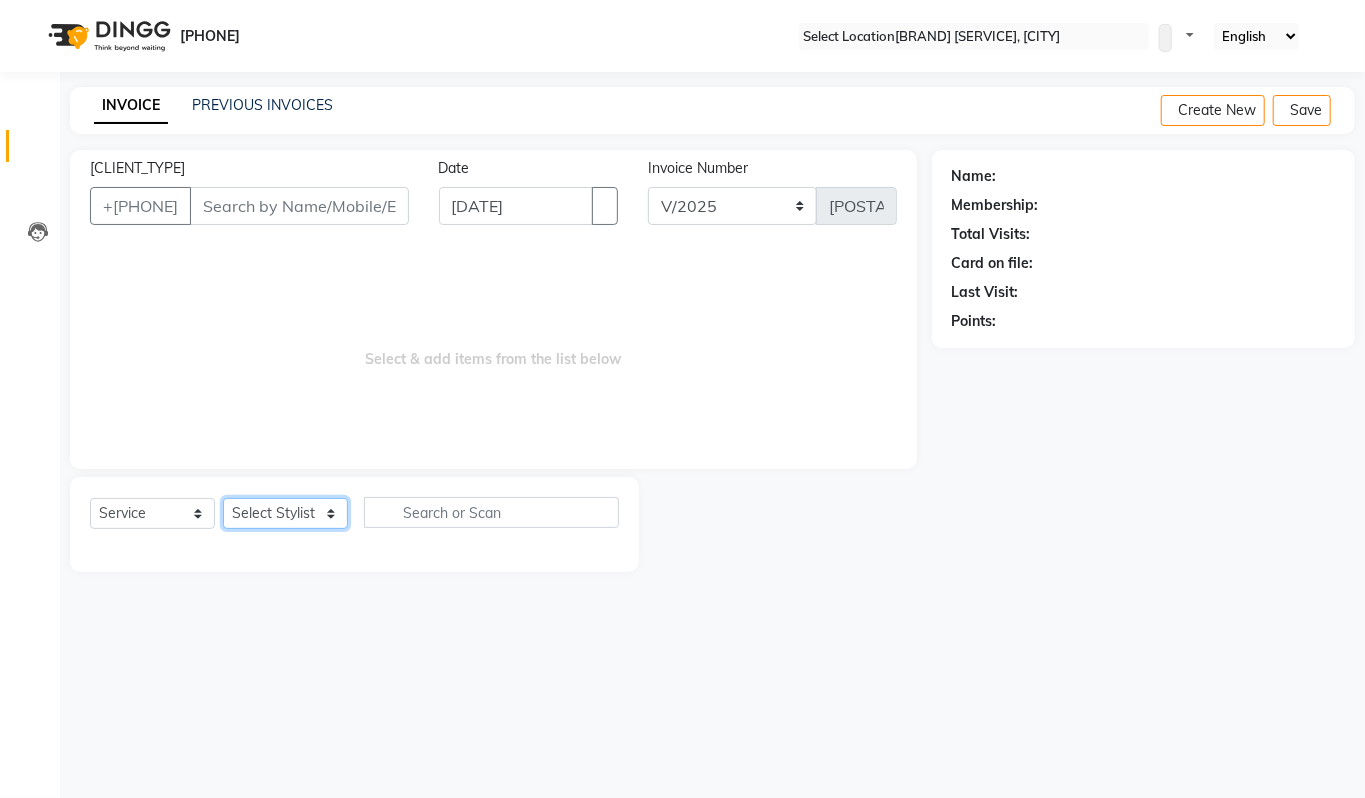 click on "Select Stylist [FIRST] [FIRST] [FIRST] [FIRST] [FIRST] [FIRST] [FIRST] [FIRST] [FIRST] [FIRST]" at bounding box center (285, 513) 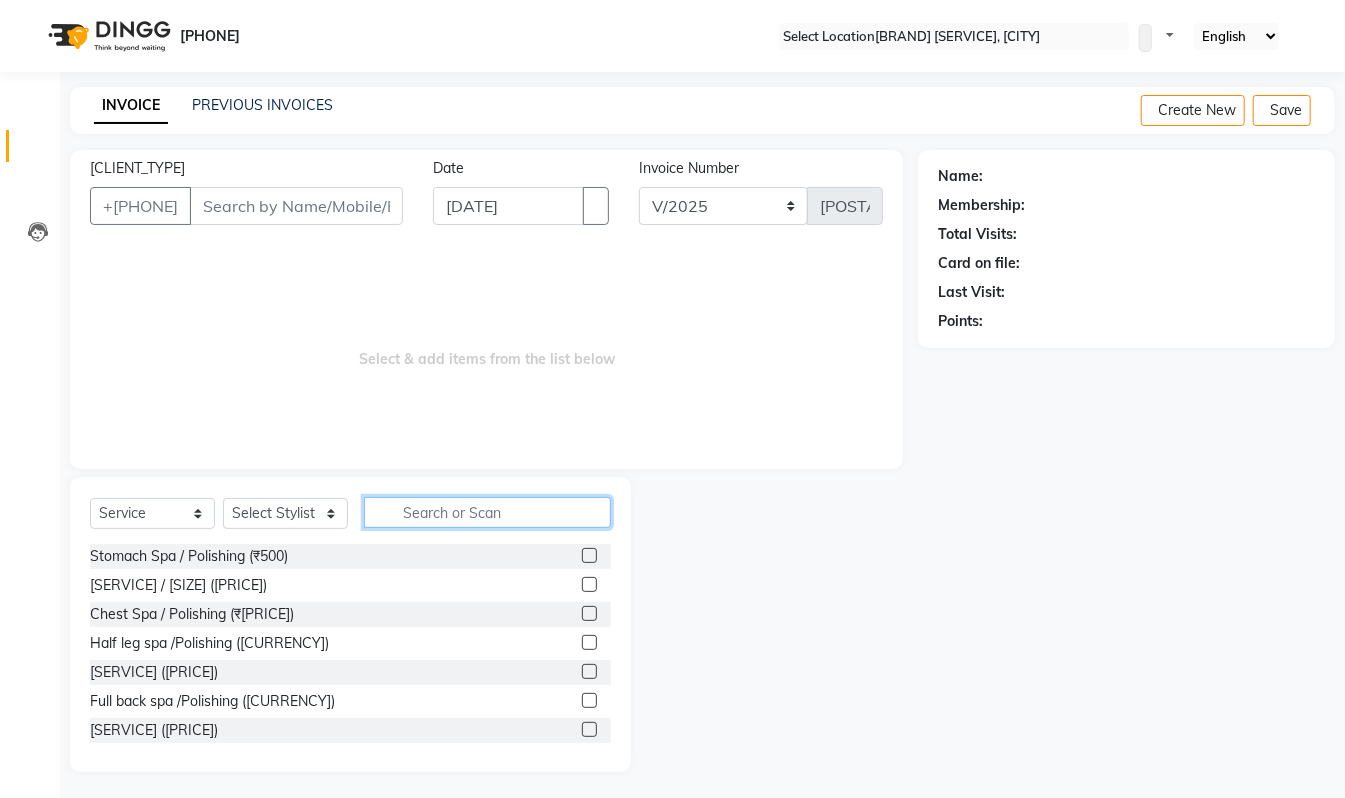 click at bounding box center (487, 512) 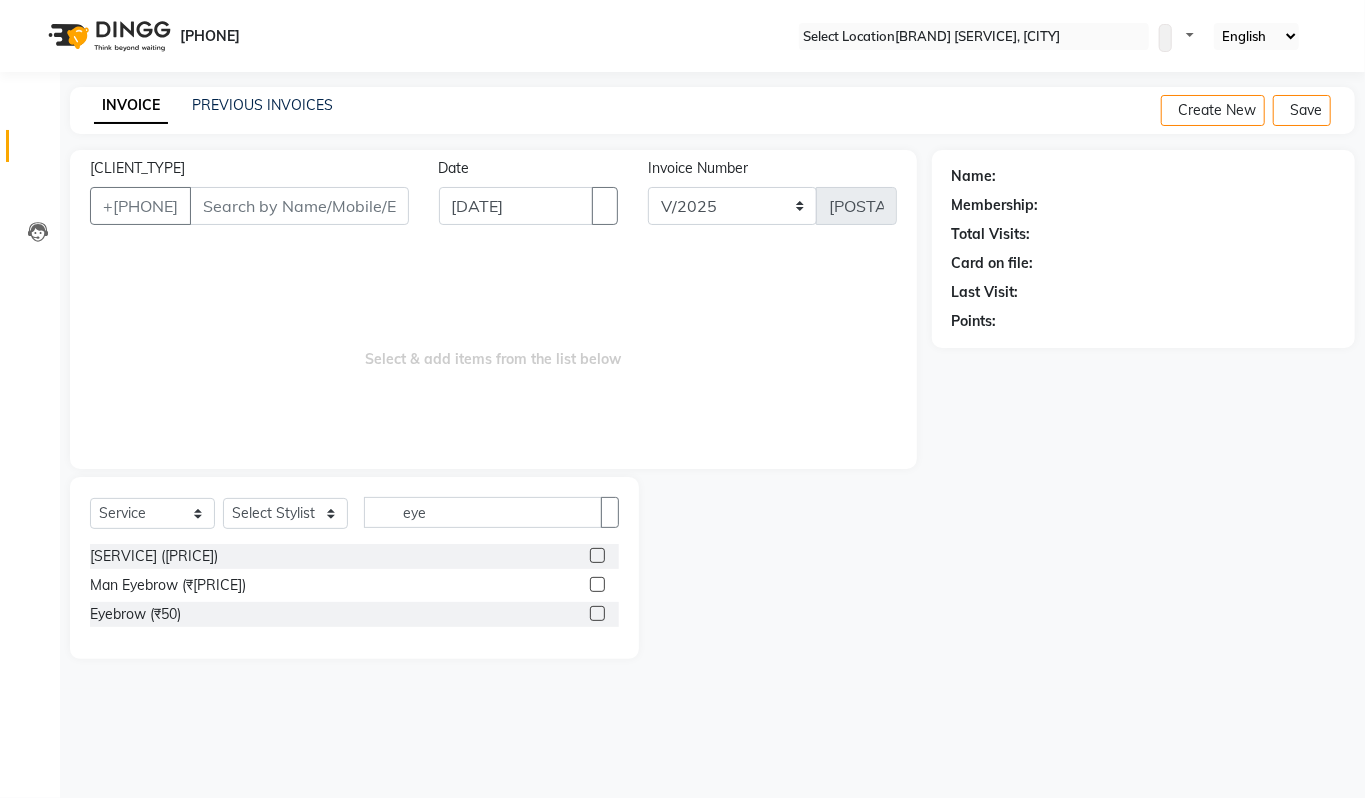 click on "Eyebrow (₹50)" at bounding box center [354, 614] 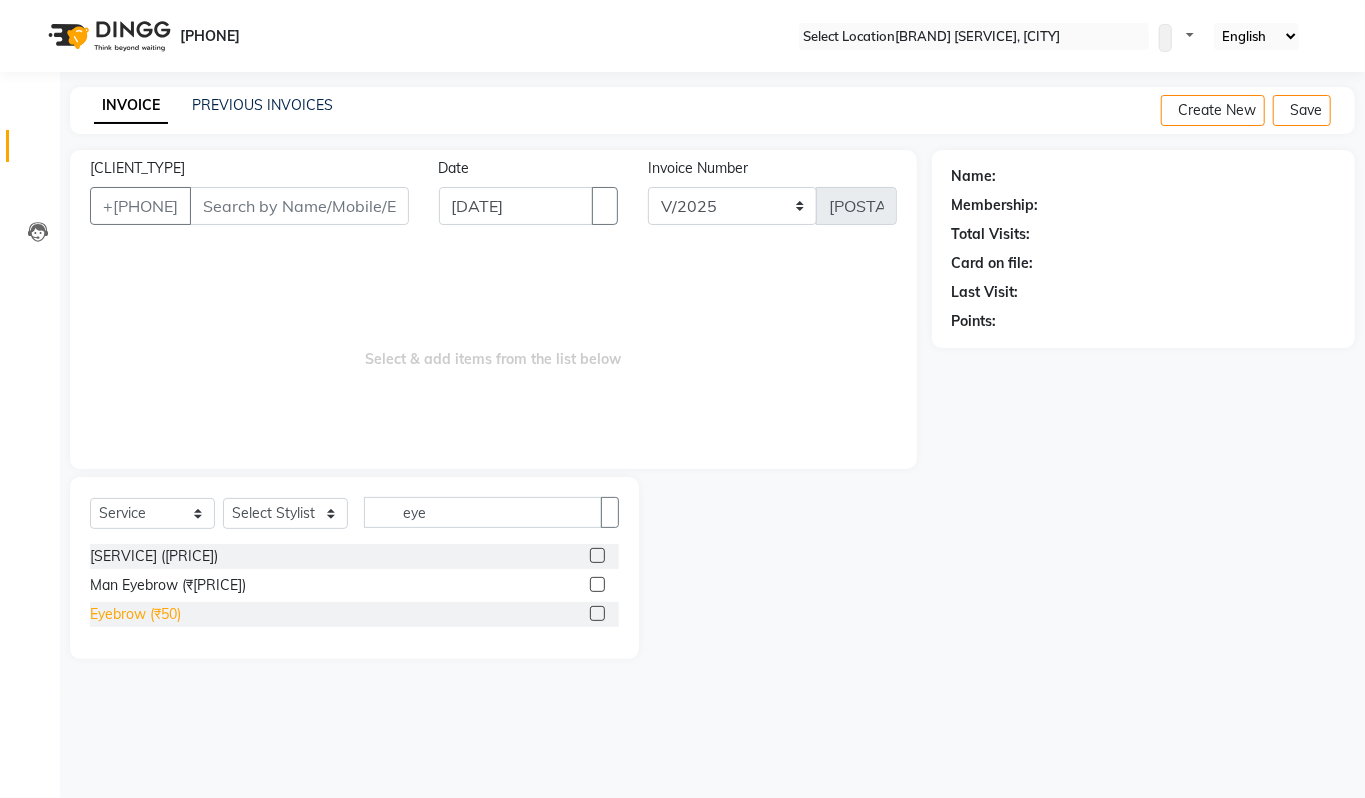 click on "Eyebrow (₹50)" at bounding box center [154, 556] 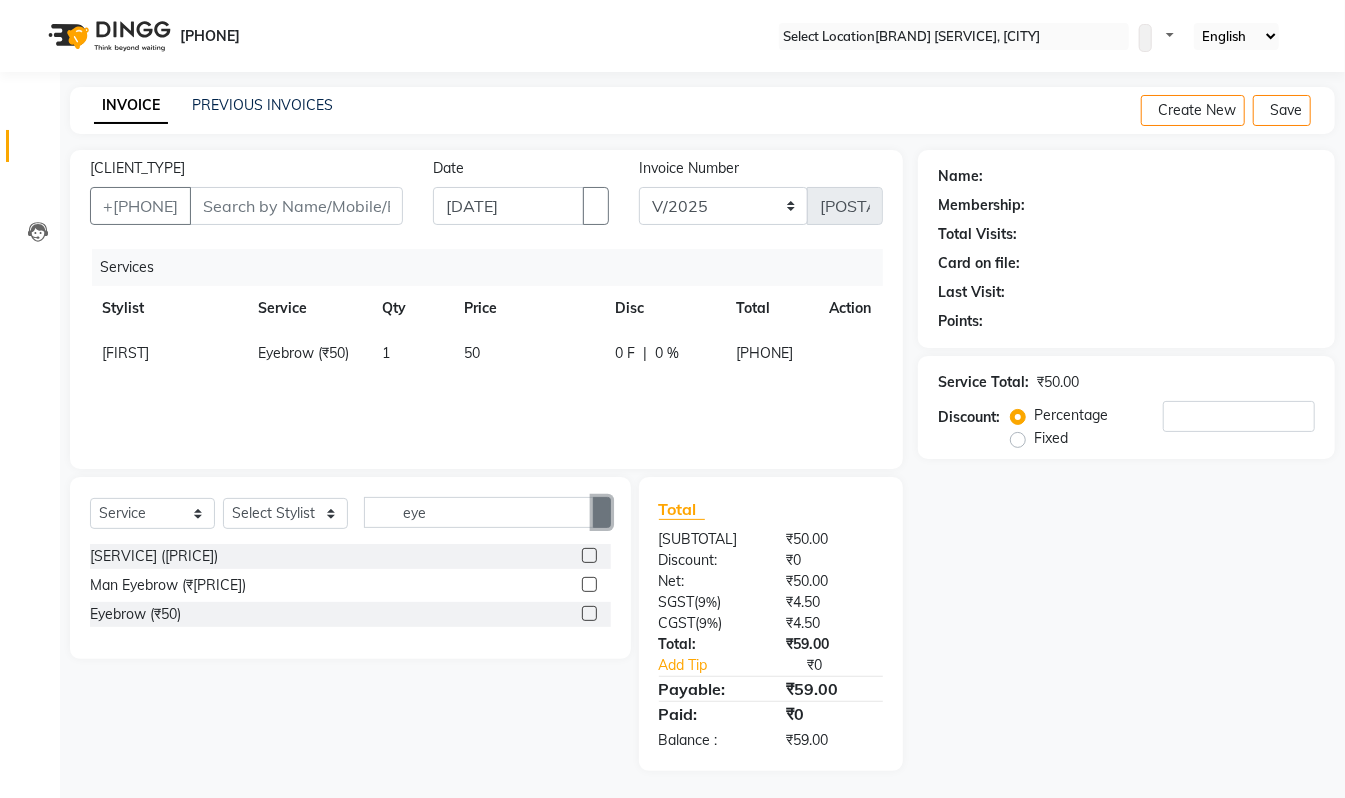 click at bounding box center (602, 512) 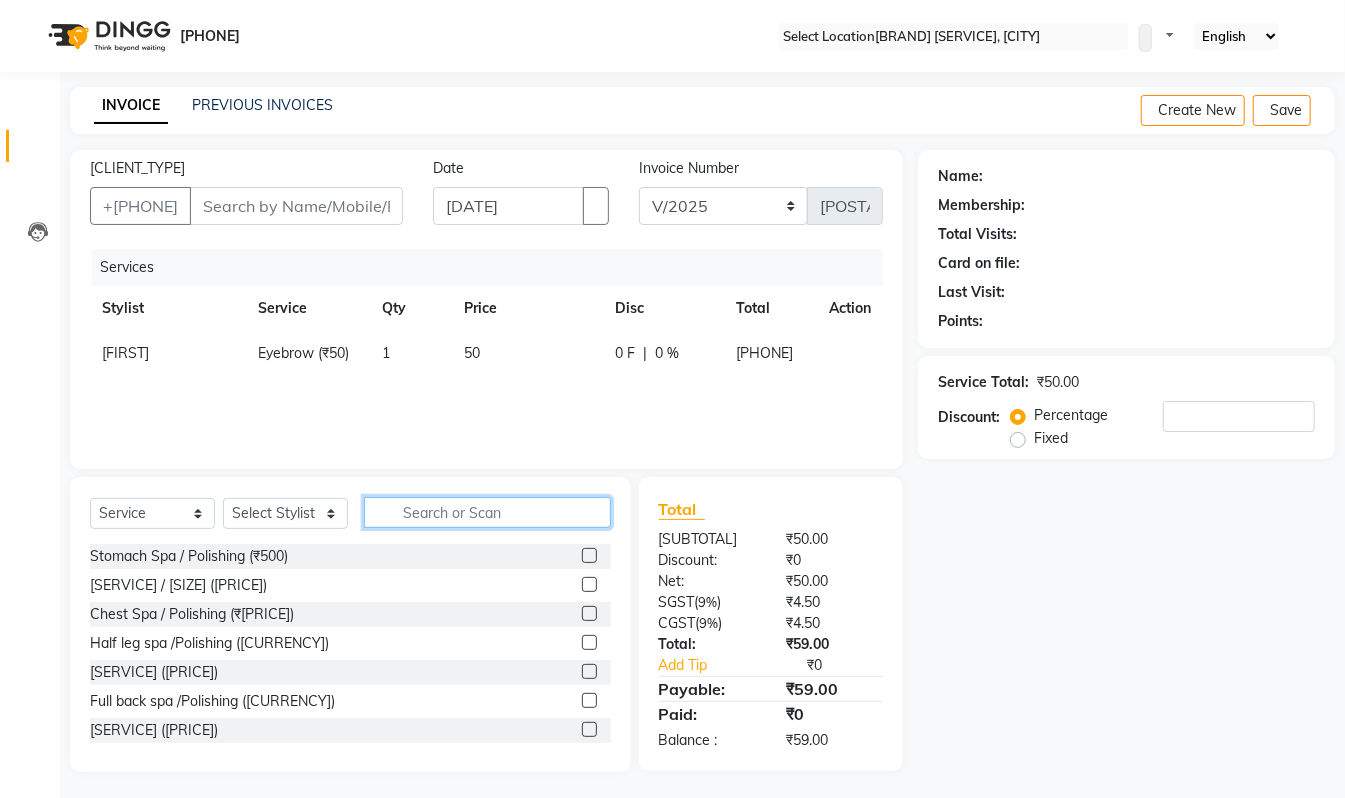 click at bounding box center (487, 512) 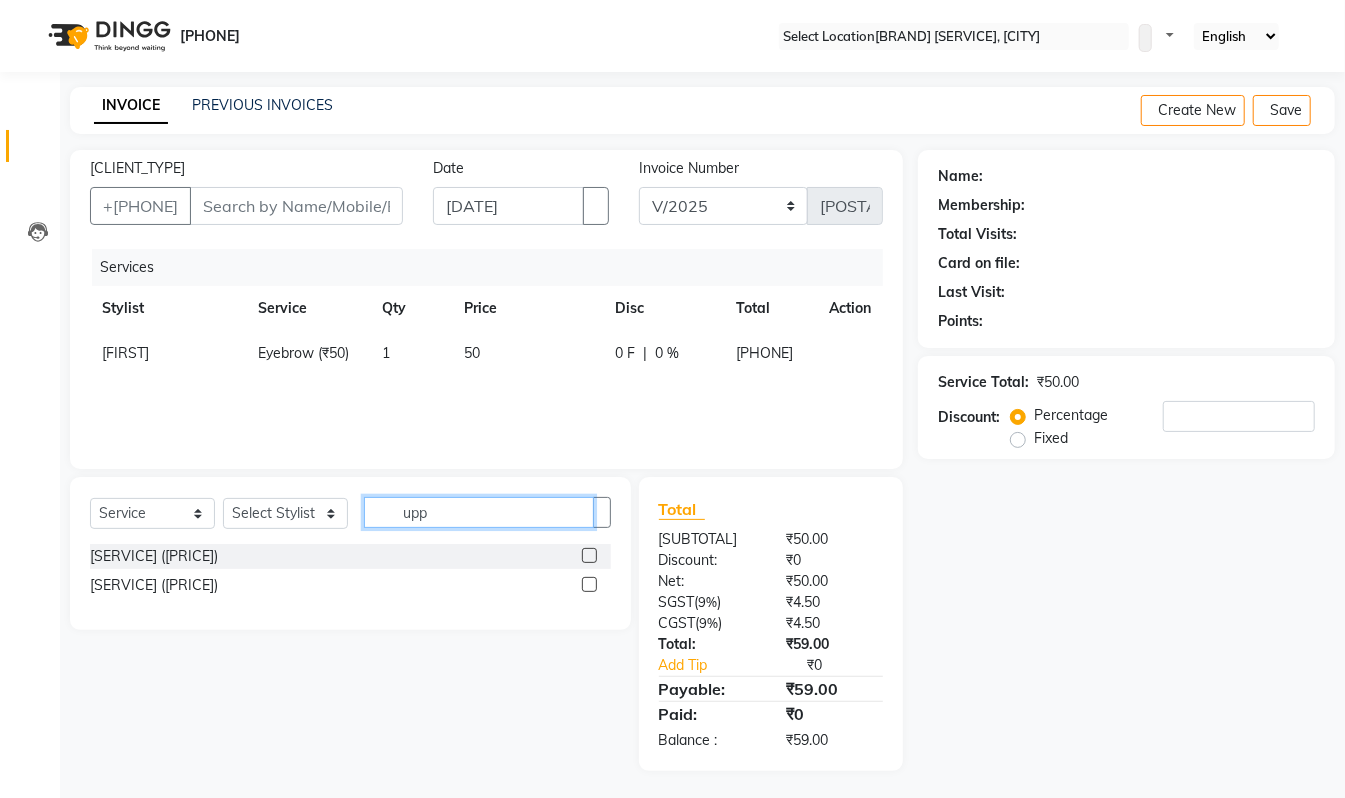 type on "upp" 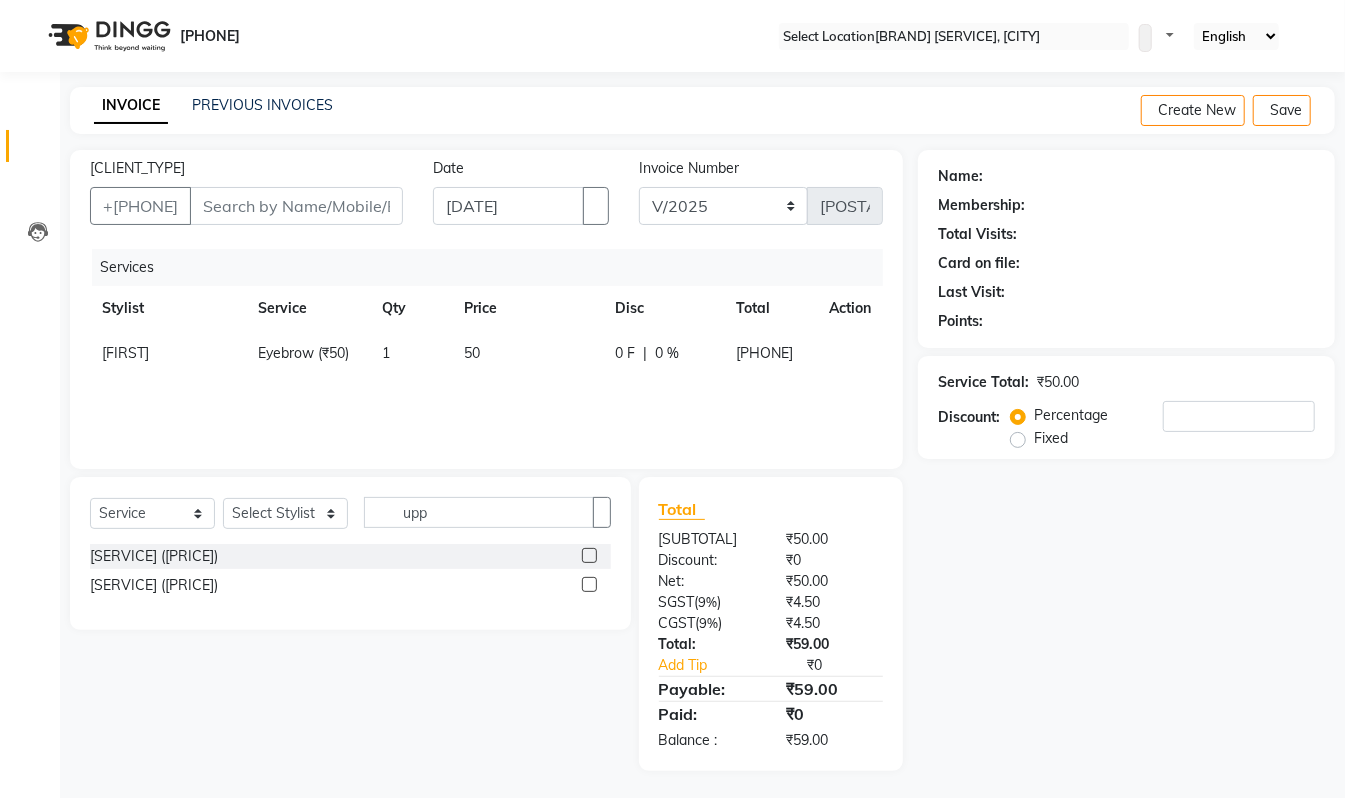 click at bounding box center [589, 584] 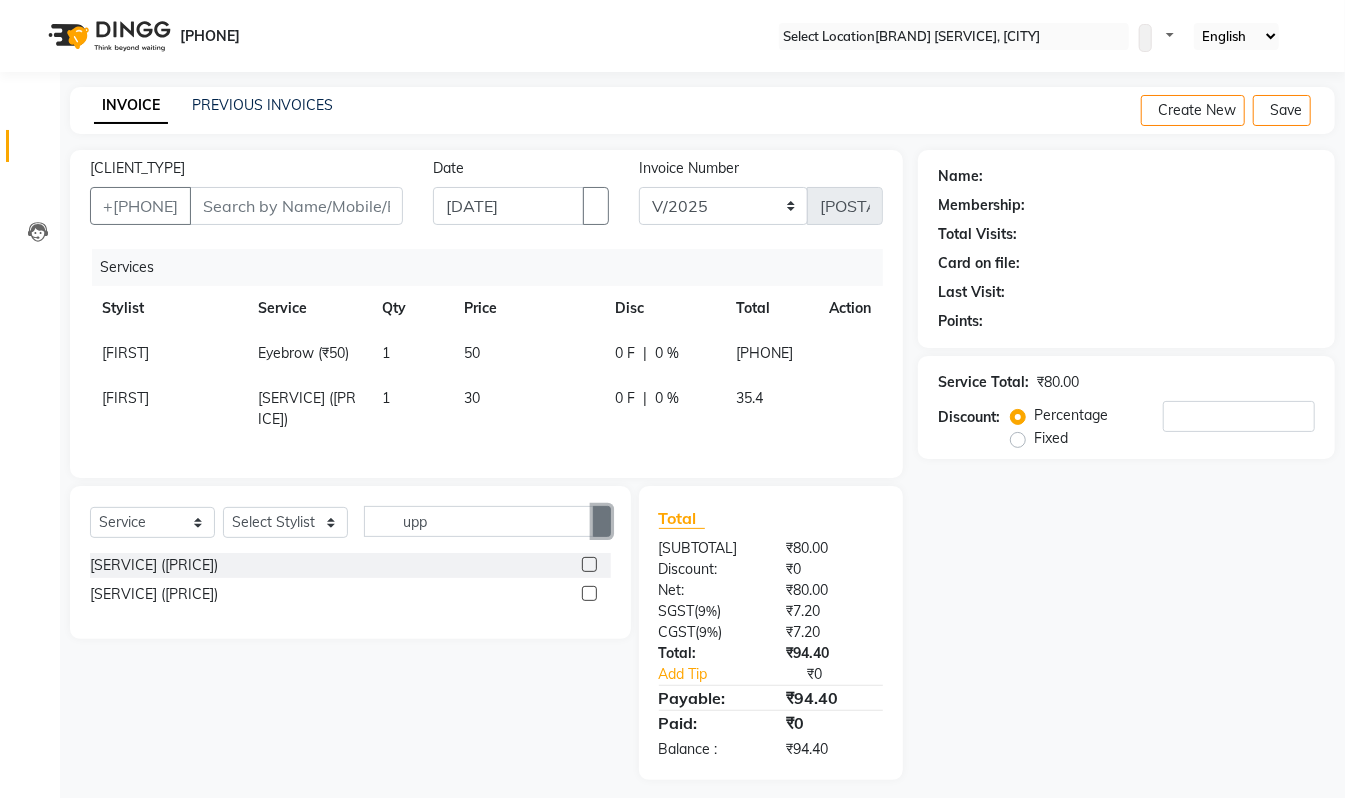 click at bounding box center (602, 521) 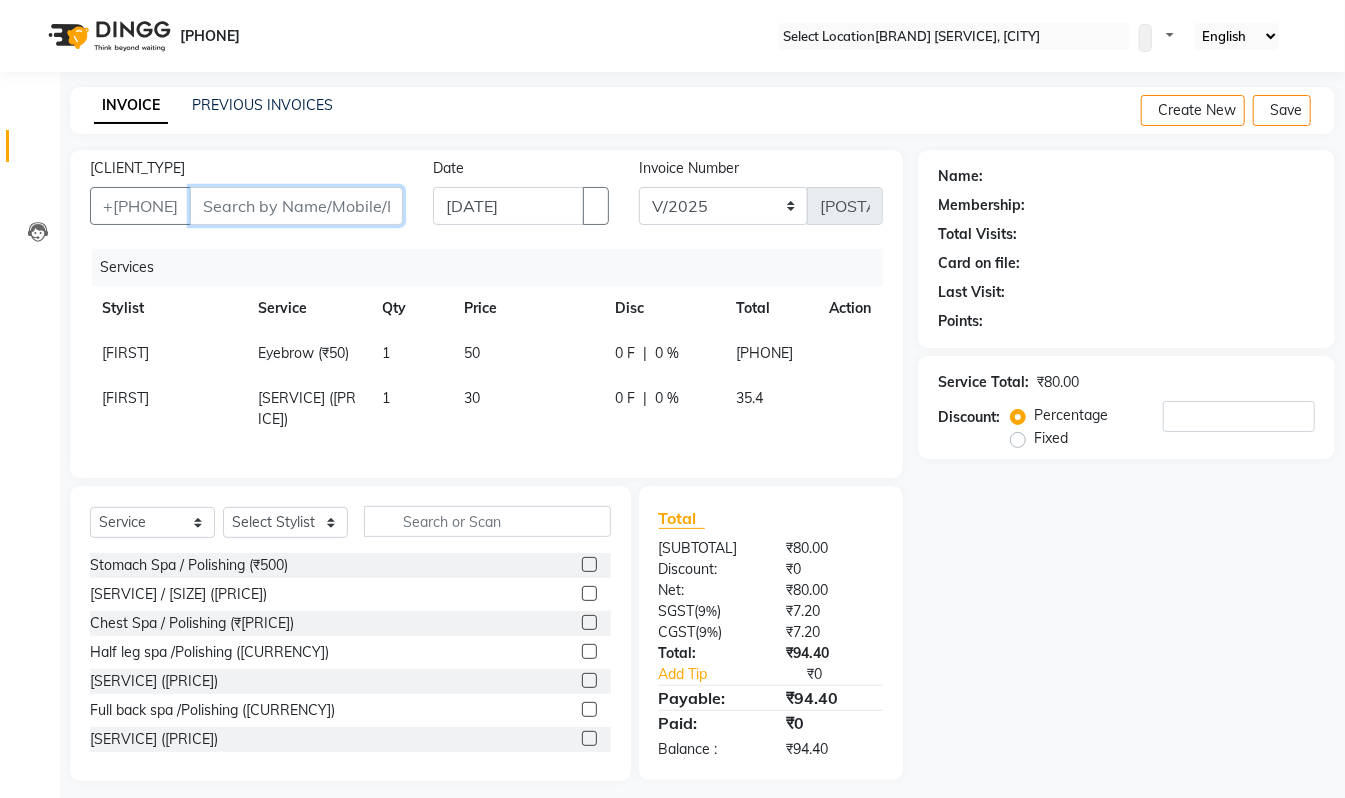 click on "[CLIENT_TYPE]" at bounding box center (296, 206) 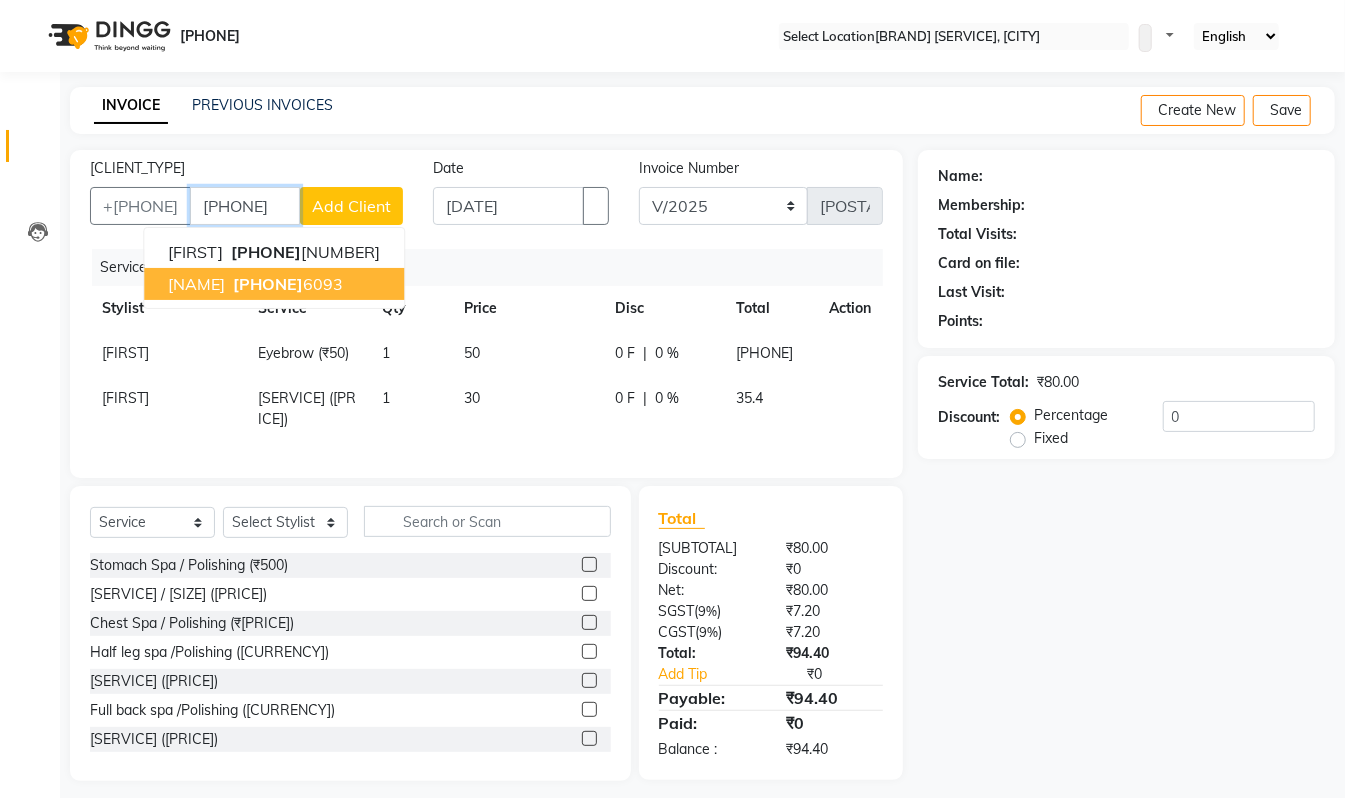 click on "[FIRST] [PHONE]" at bounding box center [274, 284] 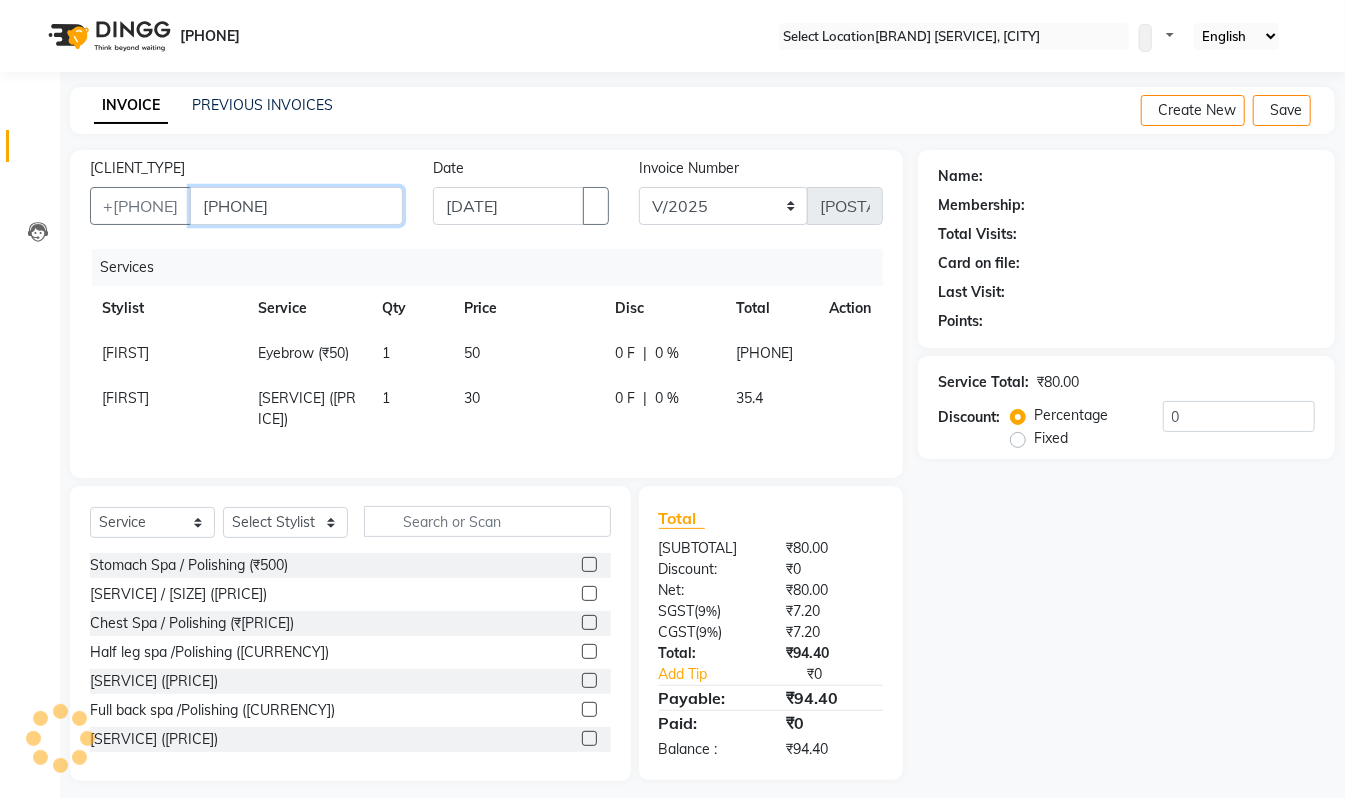 type on "[PHONE]" 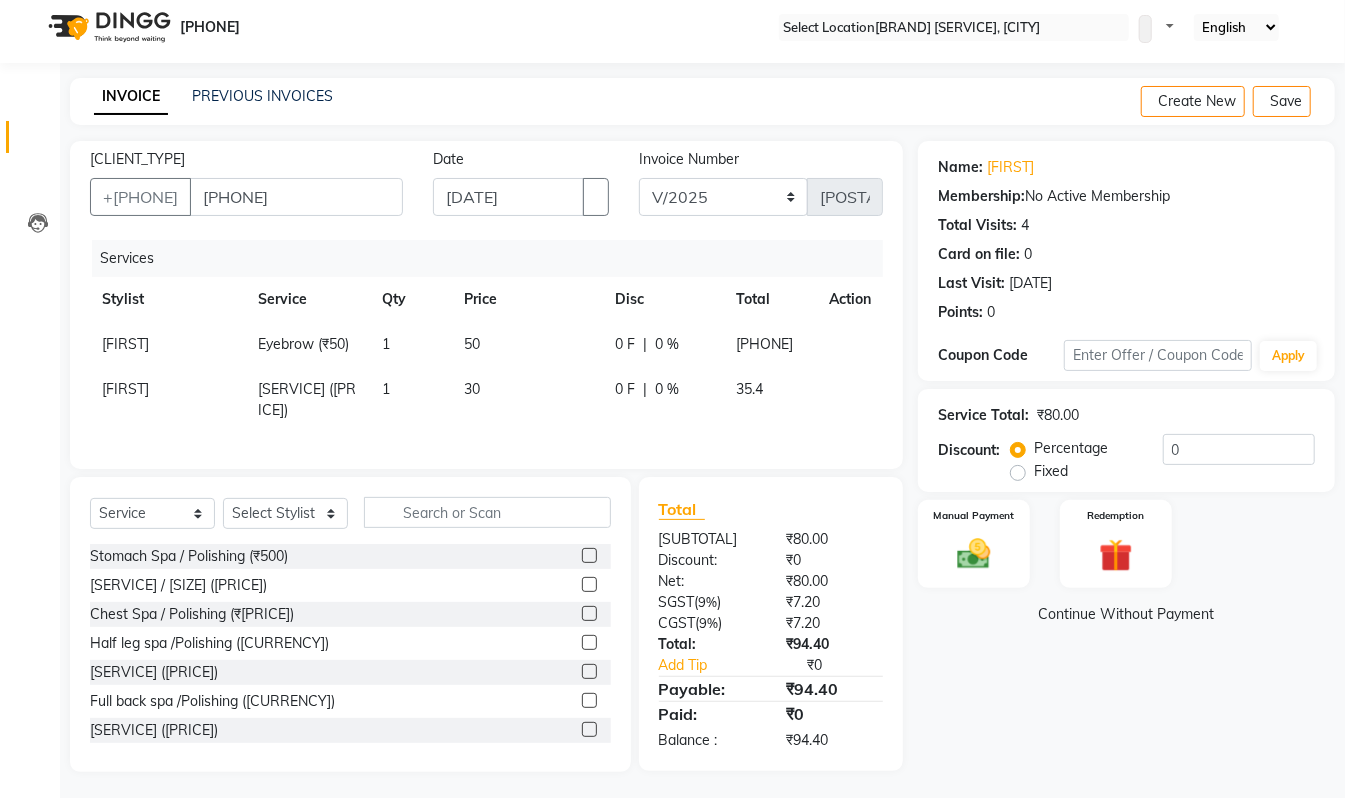 scroll, scrollTop: 10, scrollLeft: 0, axis: vertical 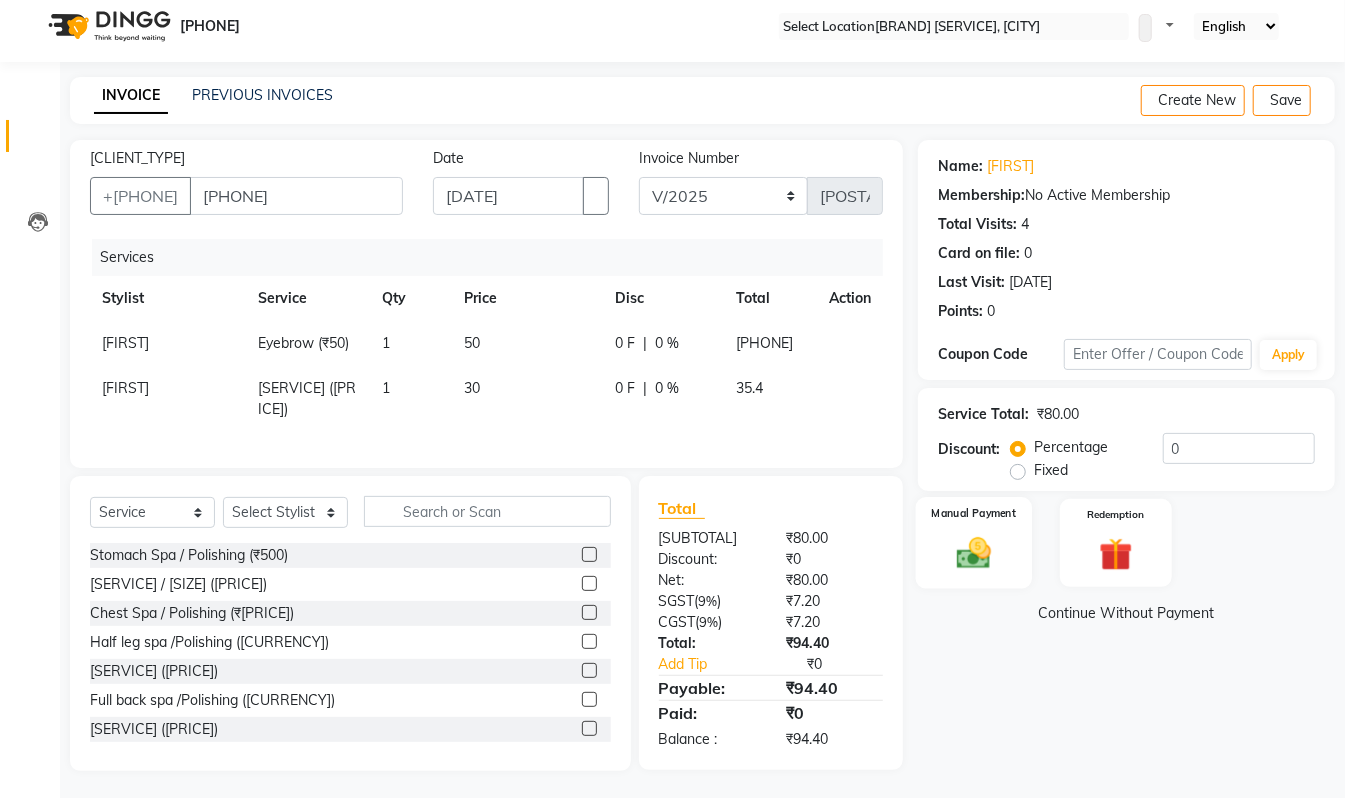click on "Manual Payment" at bounding box center (974, 543) 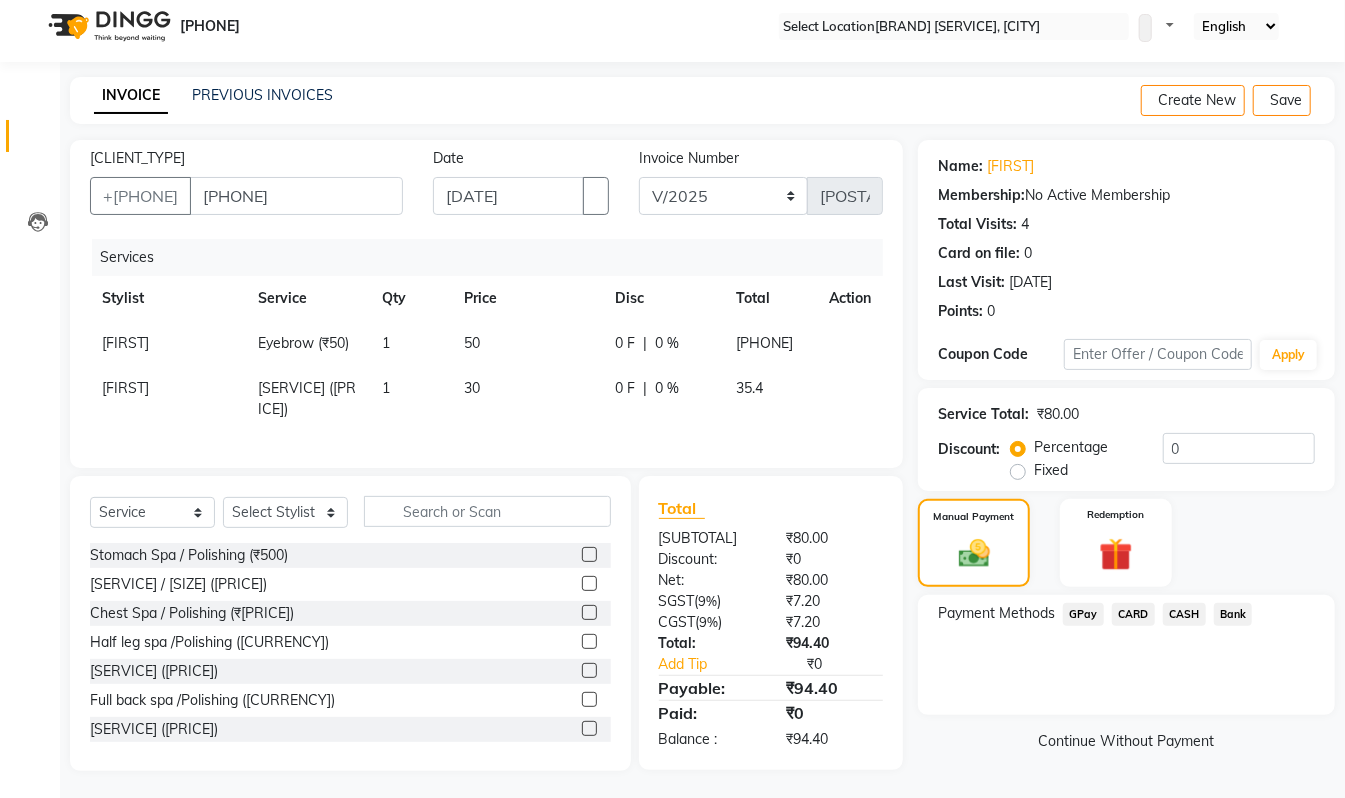 click on "GPay" at bounding box center [1083, 614] 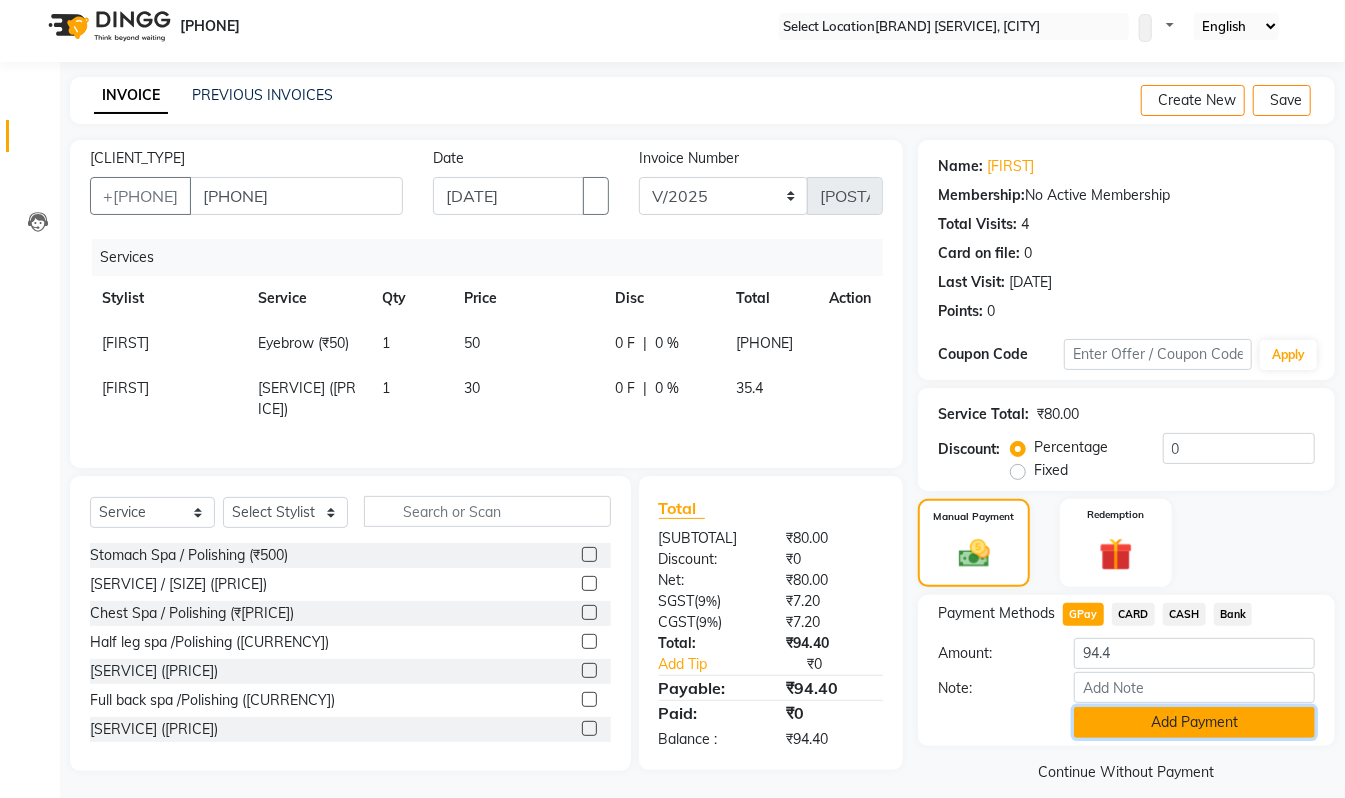 click on "Add Payment" at bounding box center (1194, 722) 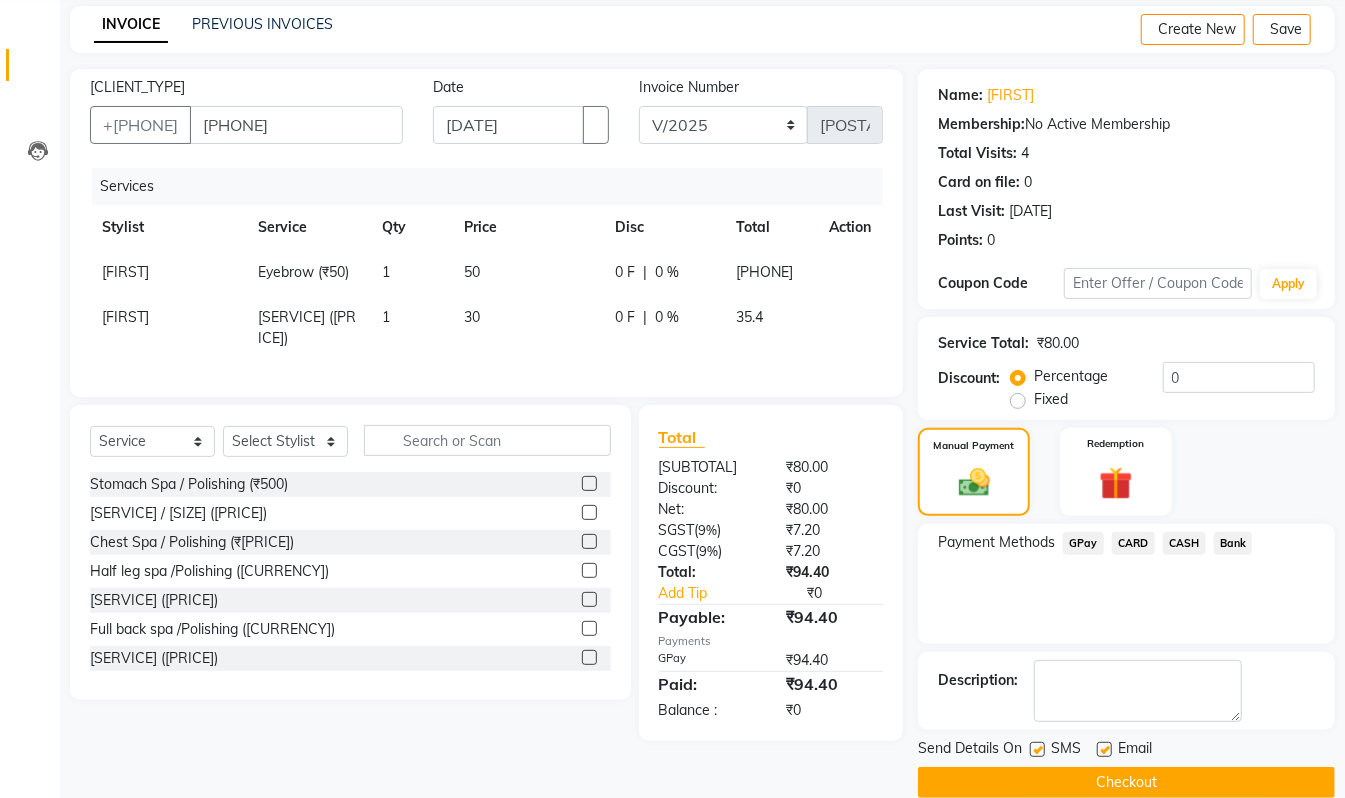 scroll, scrollTop: 118, scrollLeft: 0, axis: vertical 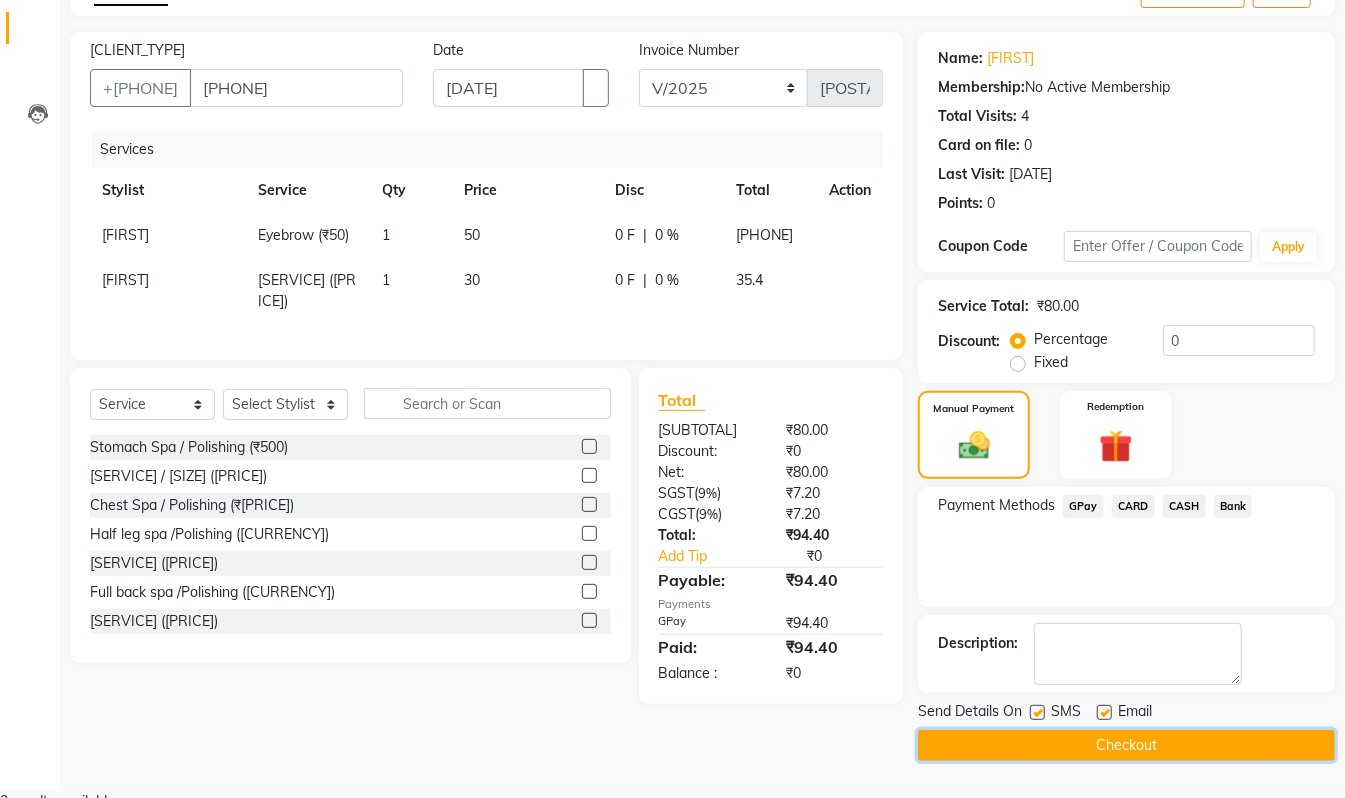 click on "Checkout" at bounding box center [1126, 745] 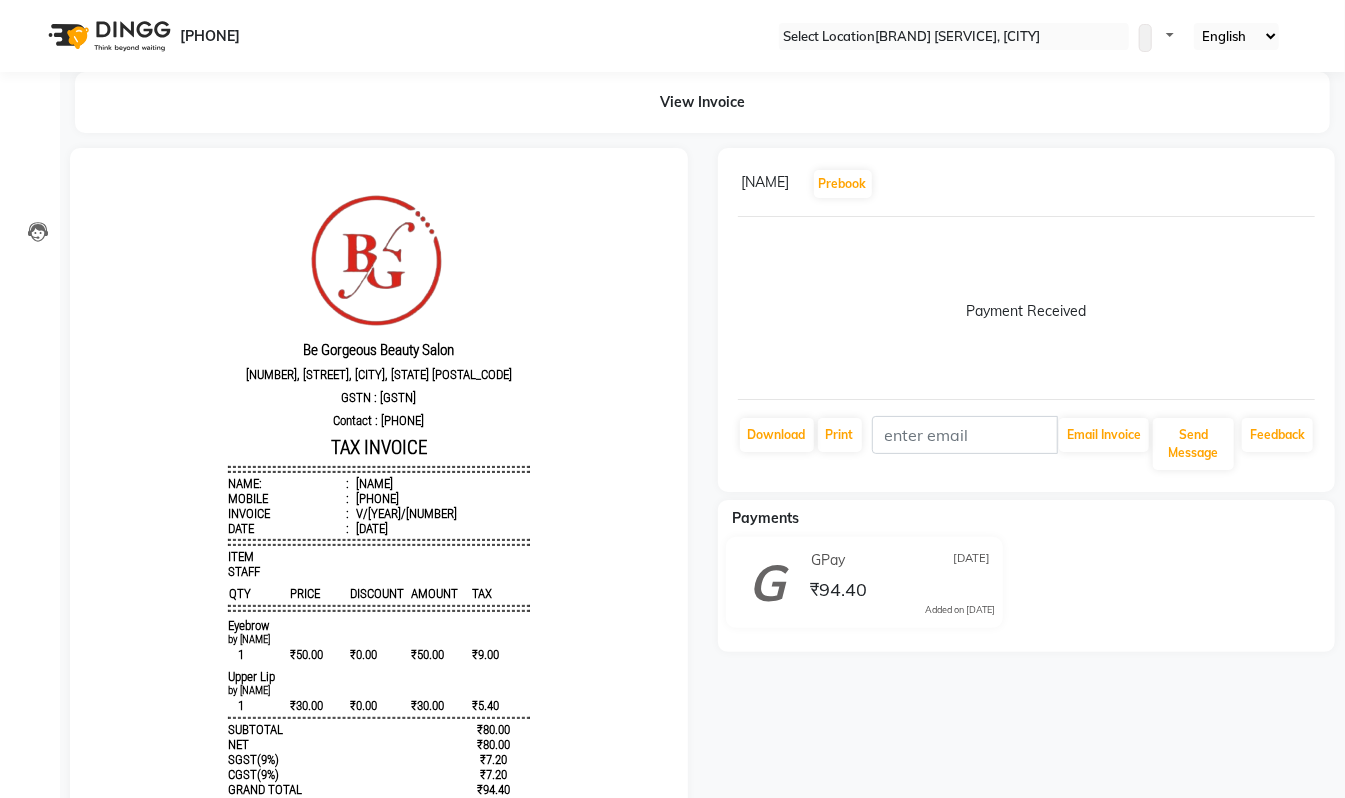 scroll, scrollTop: 0, scrollLeft: 0, axis: both 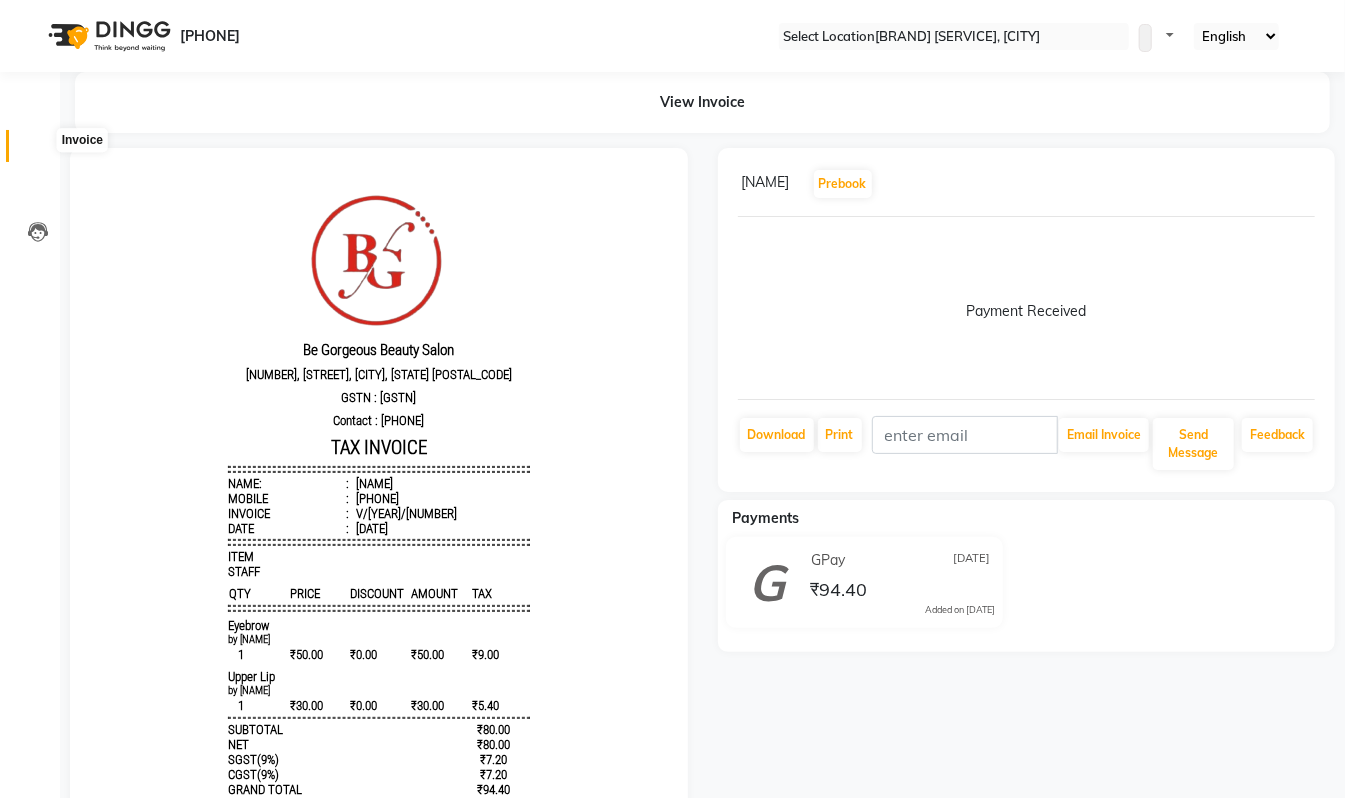 click at bounding box center (38, 151) 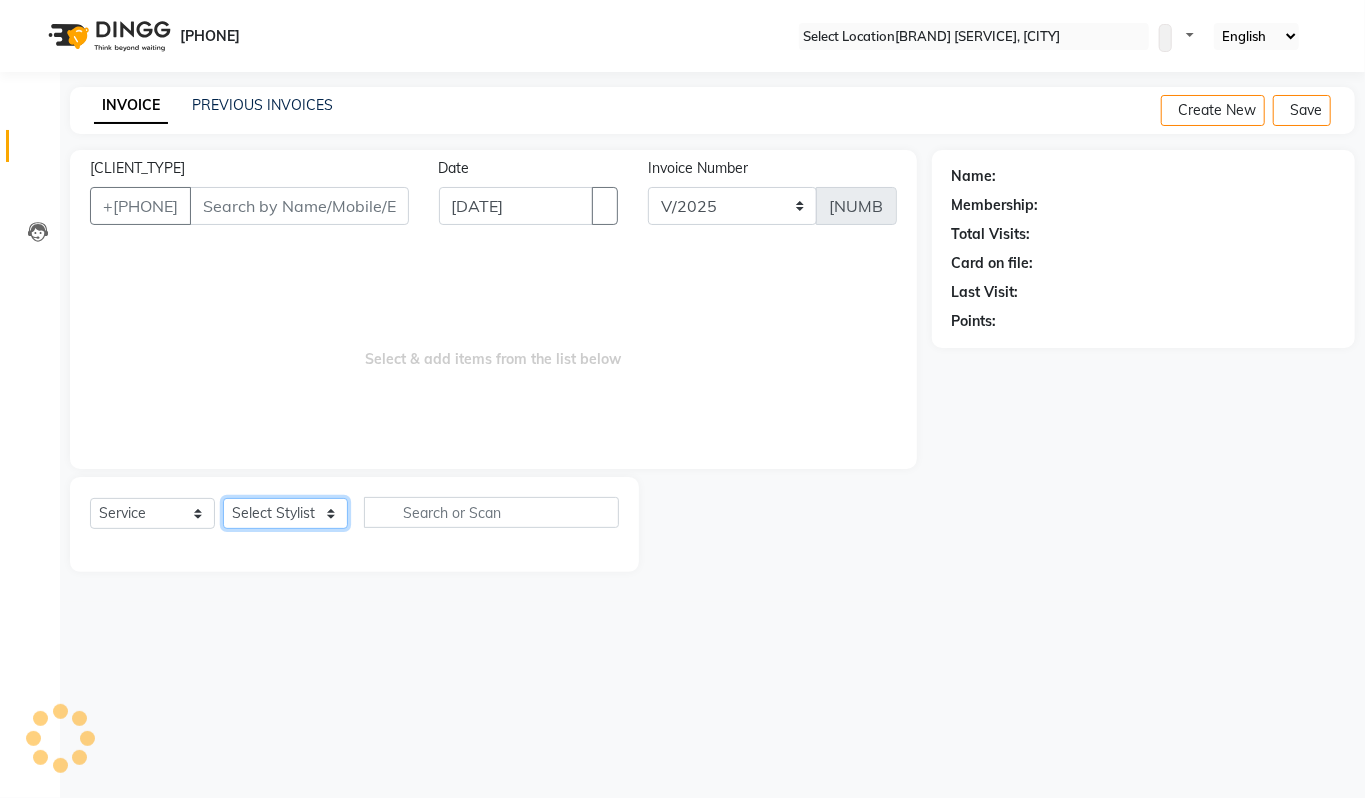 click on "Select Stylist [FIRST] [FIRST] [FIRST] [FIRST] [FIRST] [FIRST] [FIRST] [FIRST] [FIRST] [FIRST]" at bounding box center [285, 513] 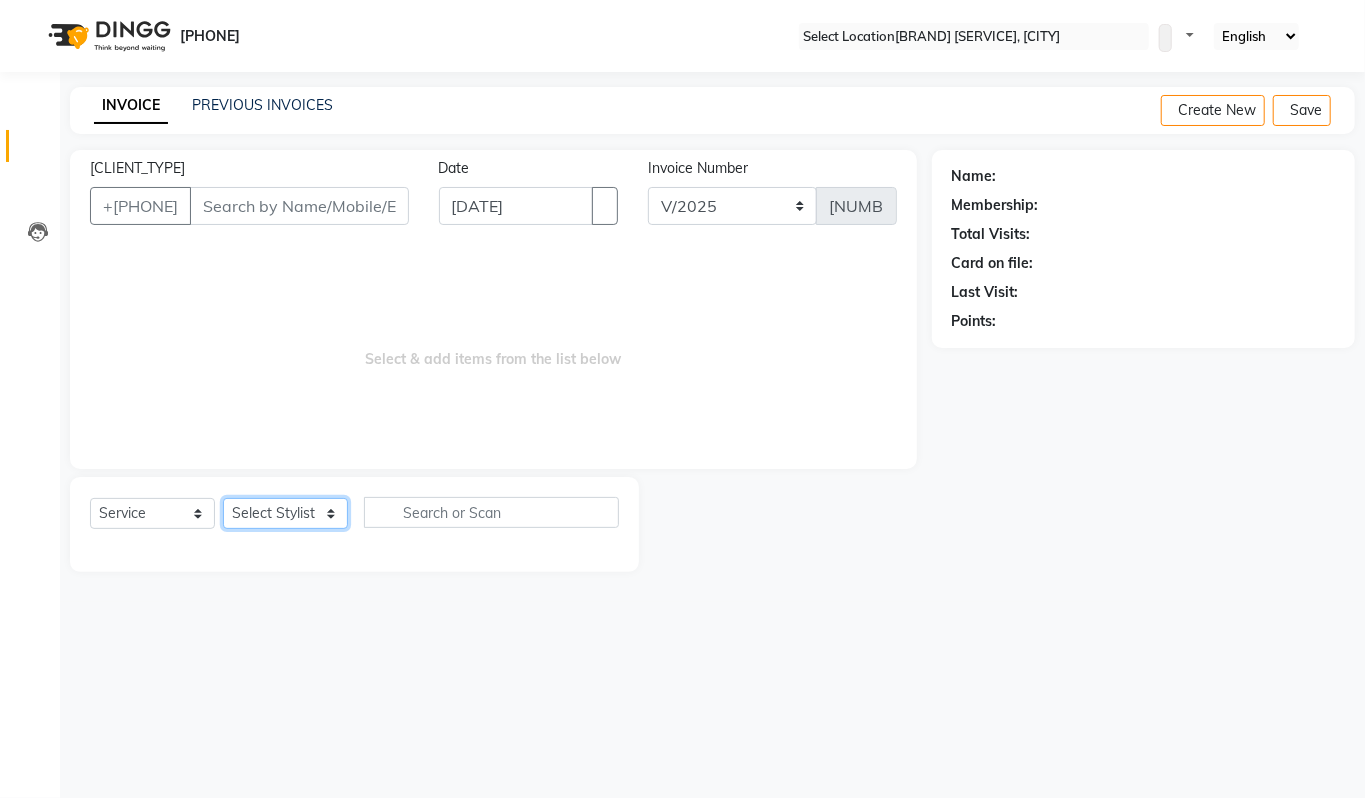 select on "[NUMBER]" 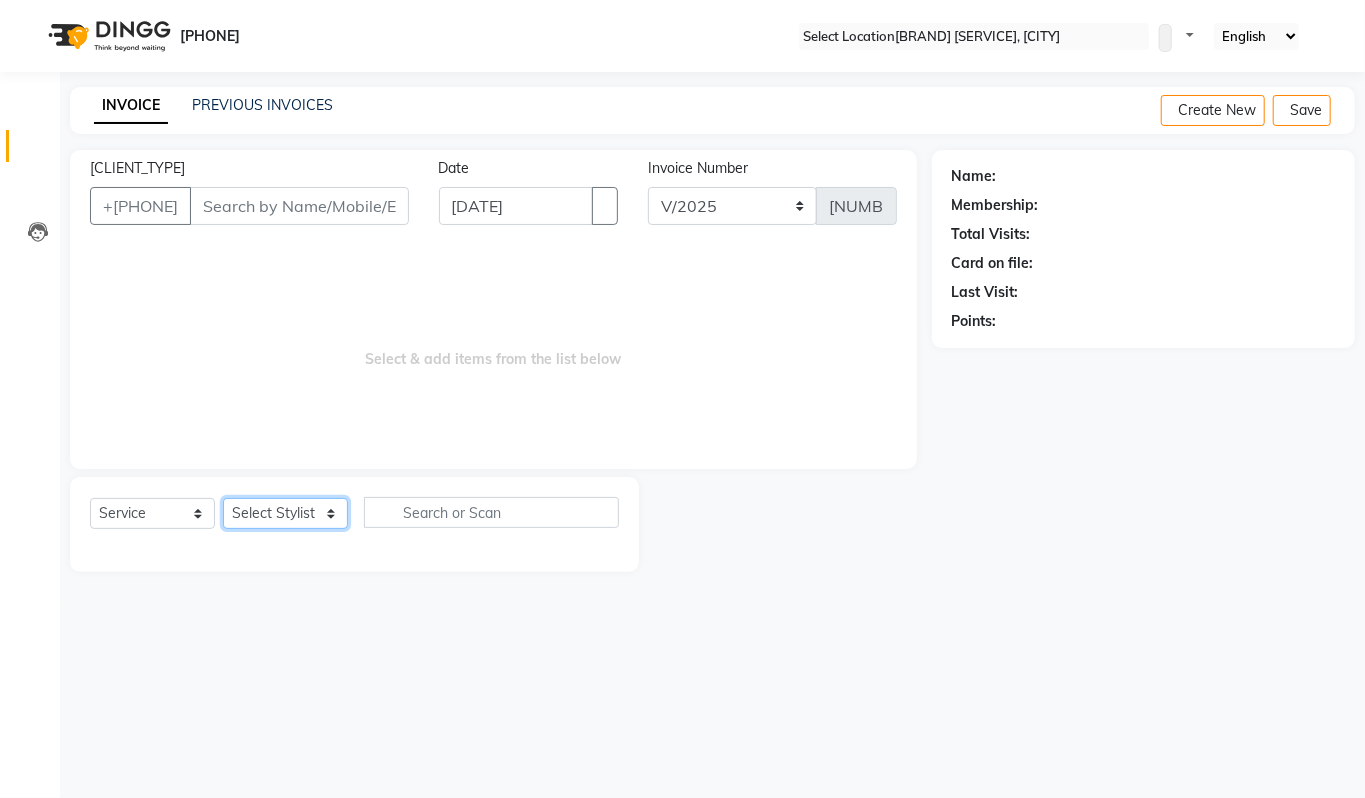 click on "Select Stylist [FIRST] [FIRST] [FIRST] [FIRST] [FIRST] [FIRST] [FIRST] [FIRST] [FIRST] [FIRST]" at bounding box center [285, 513] 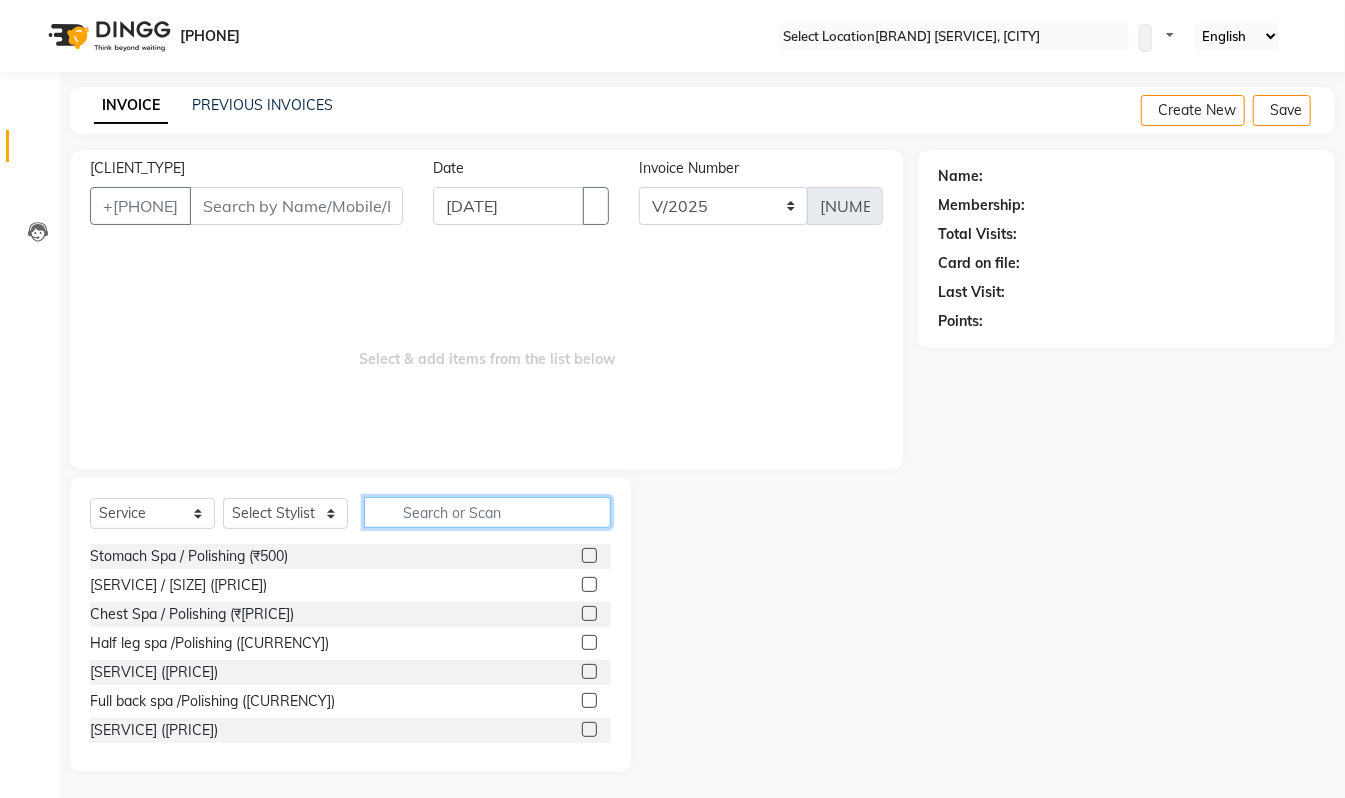 click at bounding box center (487, 512) 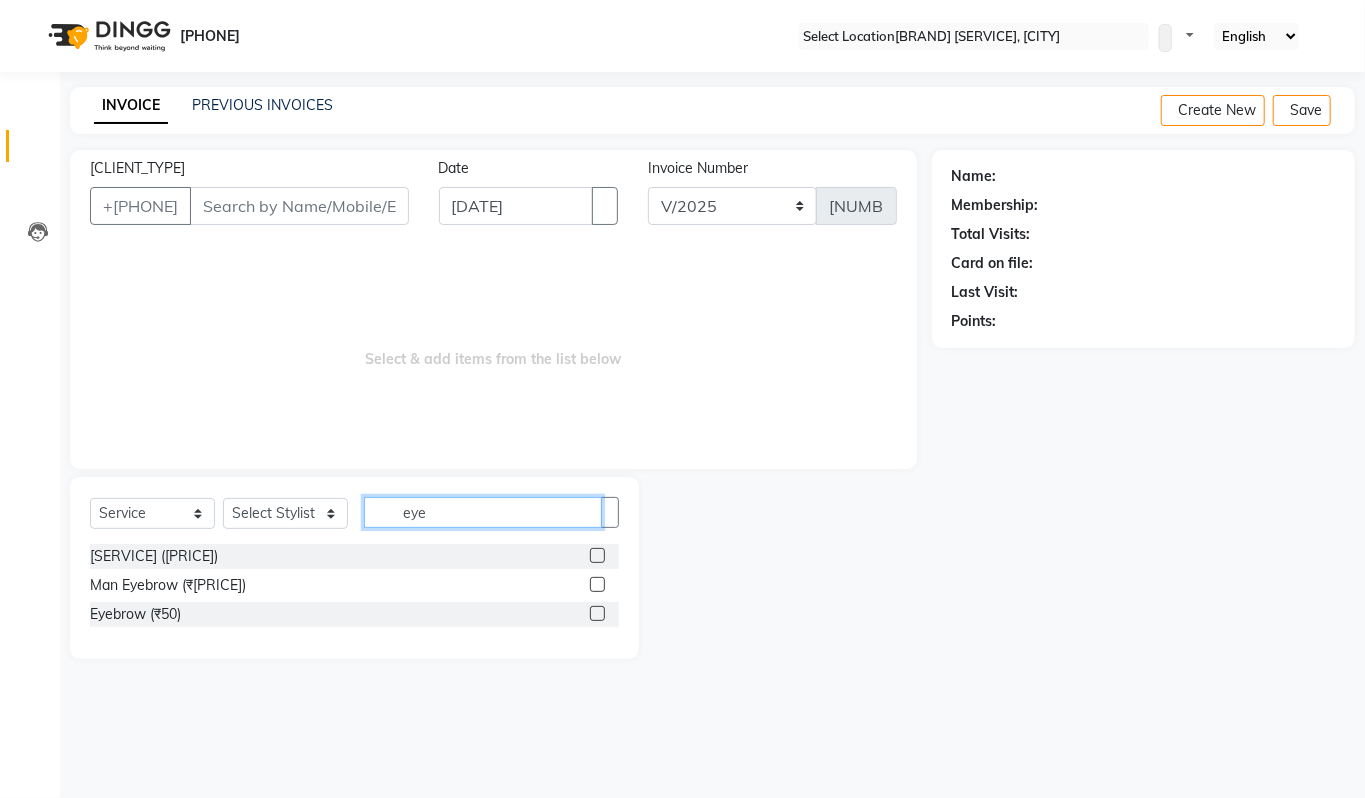 type on "eye" 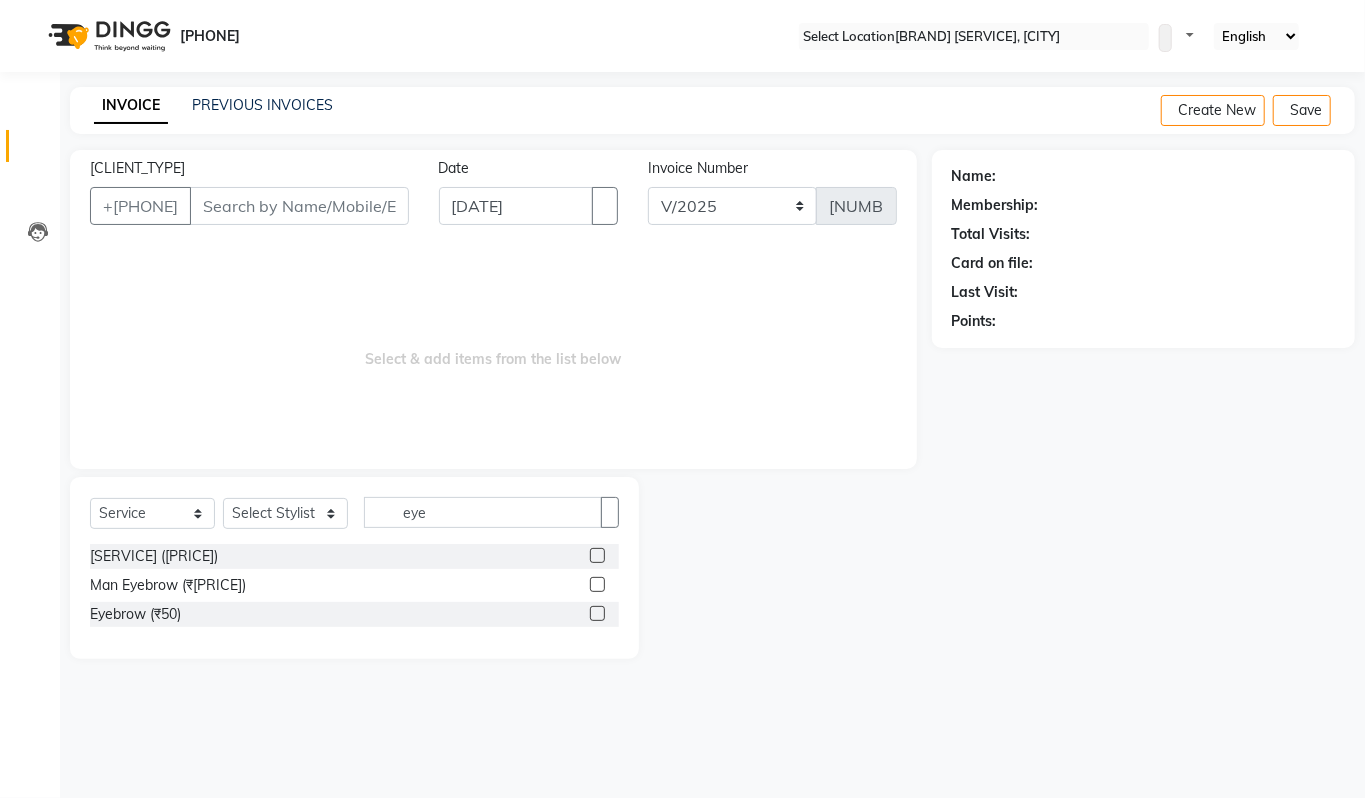 drag, startPoint x: 598, startPoint y: 616, endPoint x: 610, endPoint y: 577, distance: 40.804413 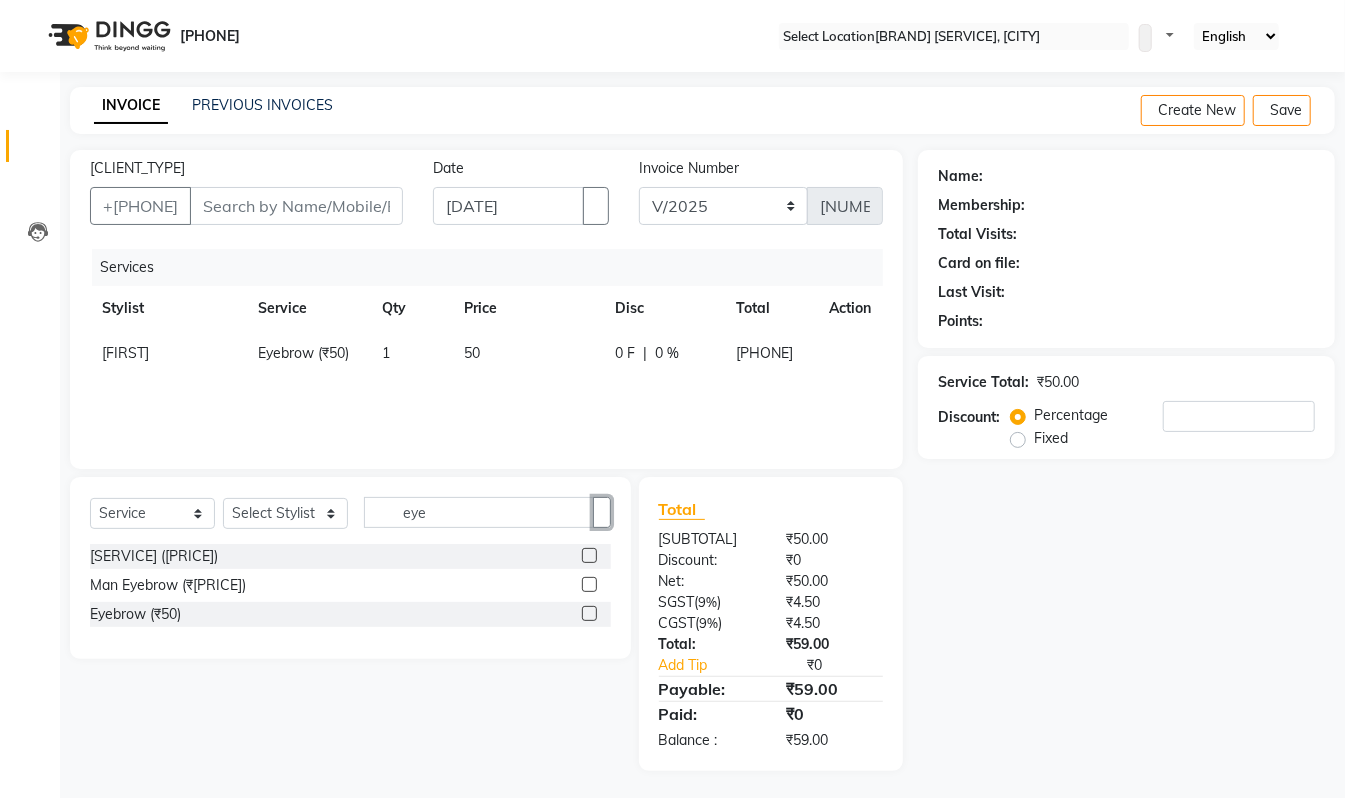 click at bounding box center [602, 512] 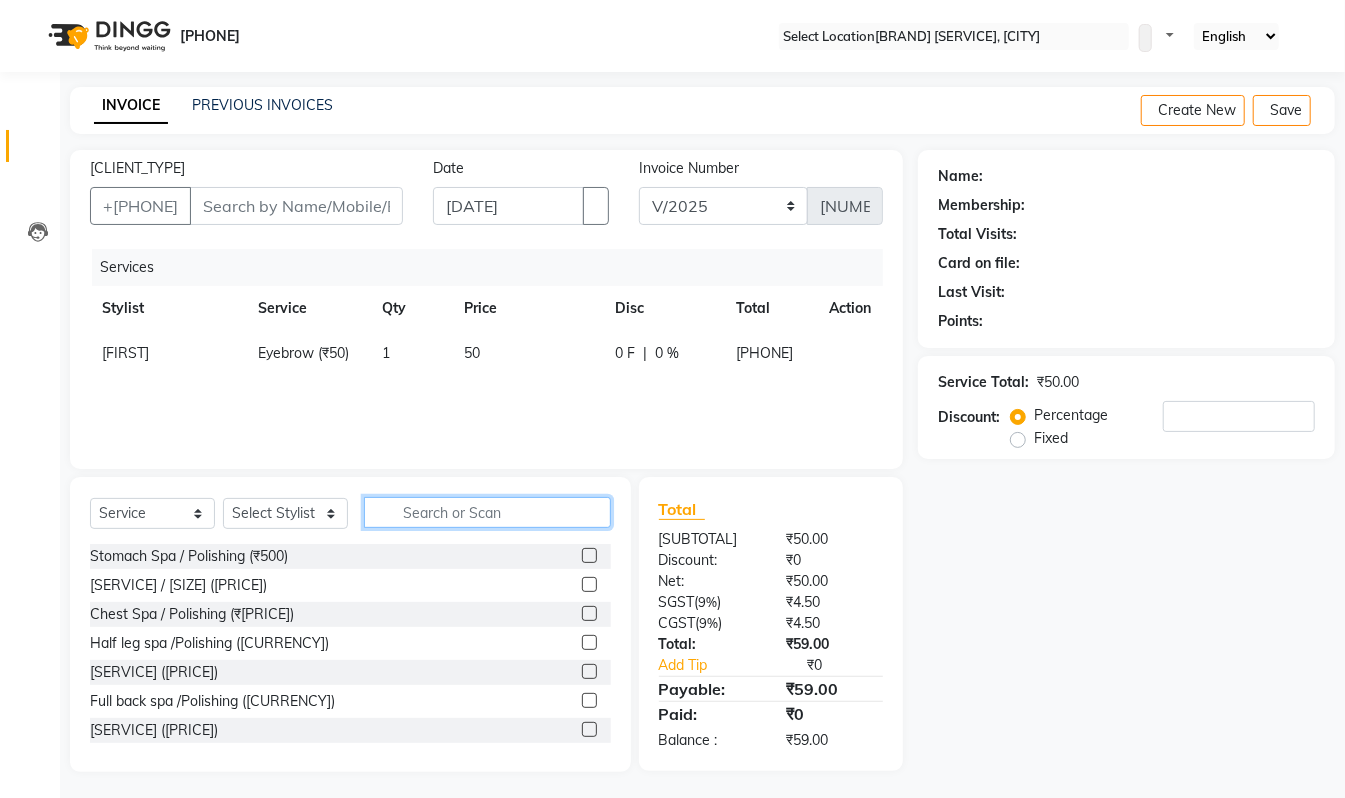 click at bounding box center (487, 512) 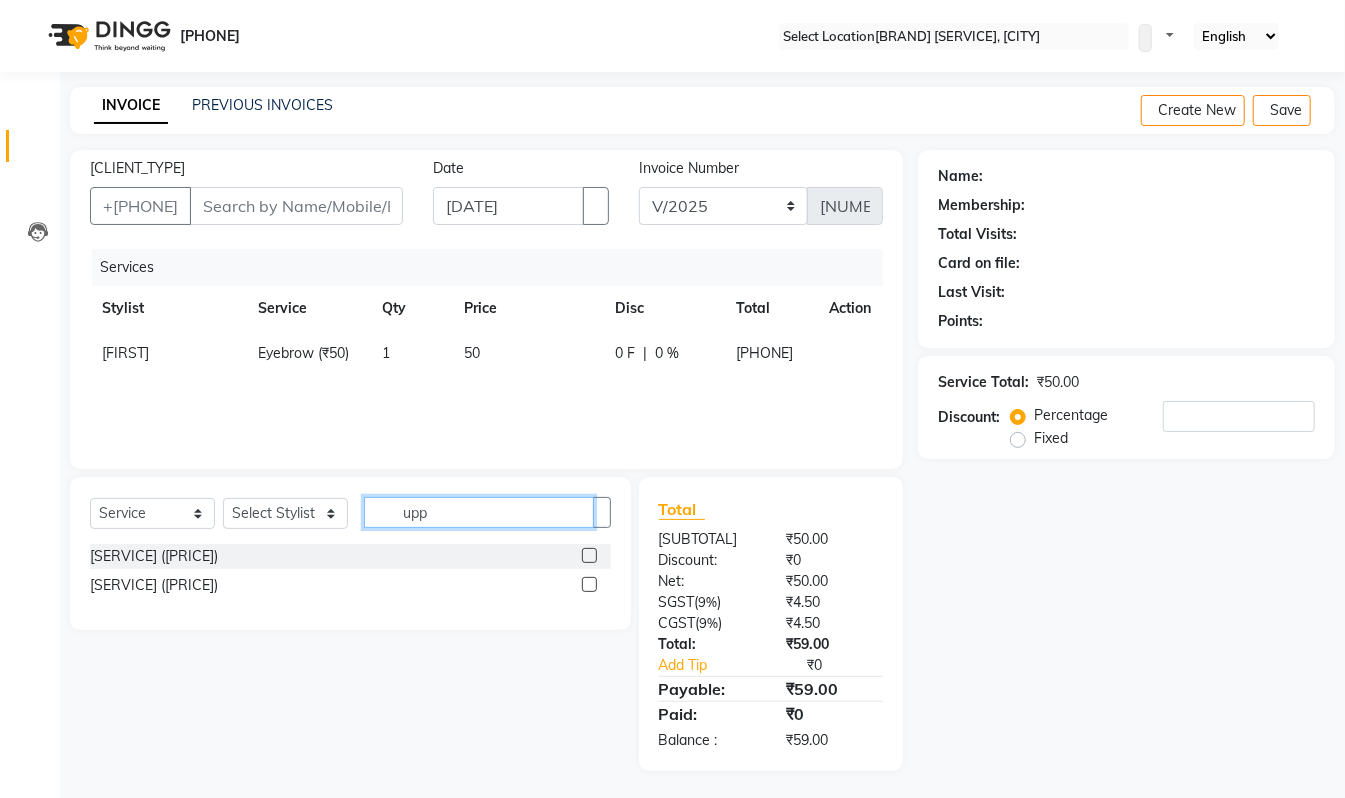 type on "upp" 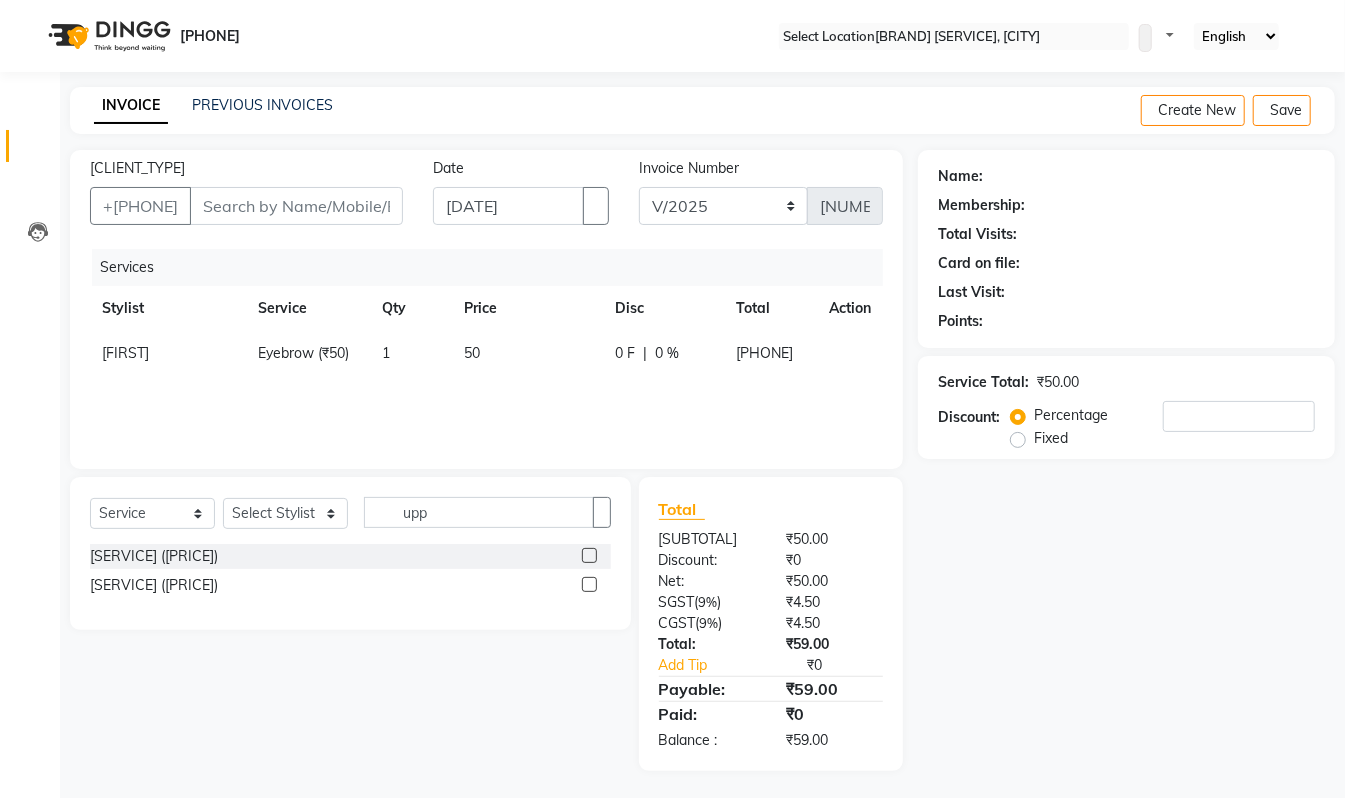 click at bounding box center (589, 555) 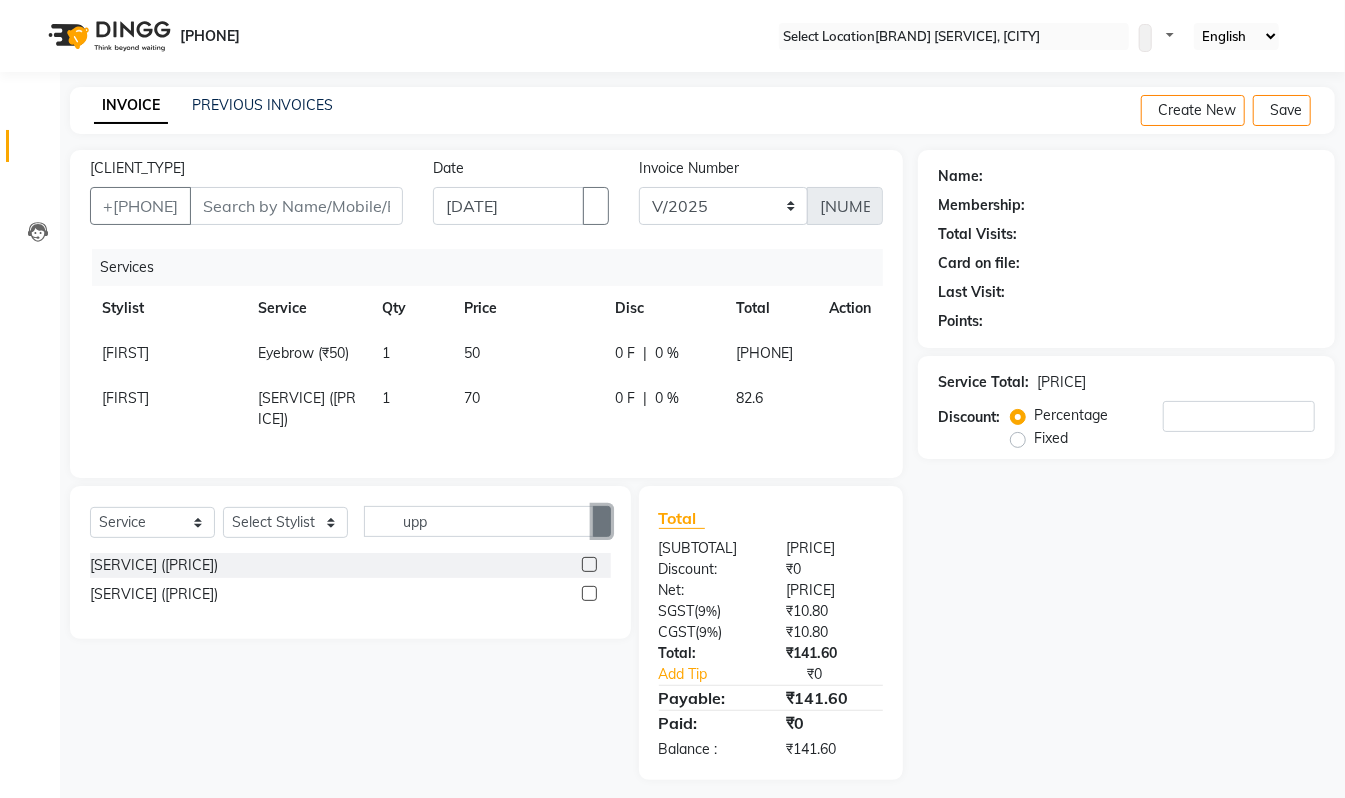 click at bounding box center (602, 521) 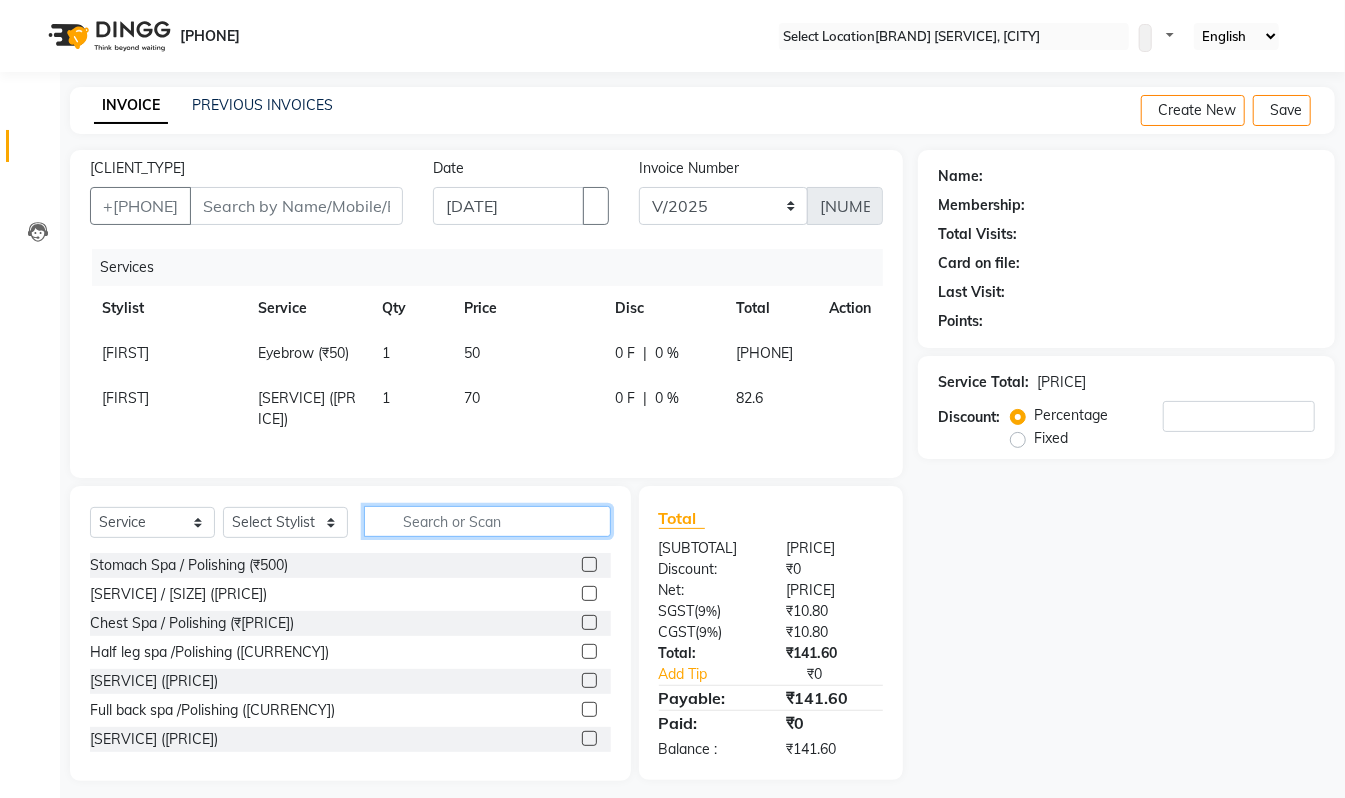 click at bounding box center [487, 521] 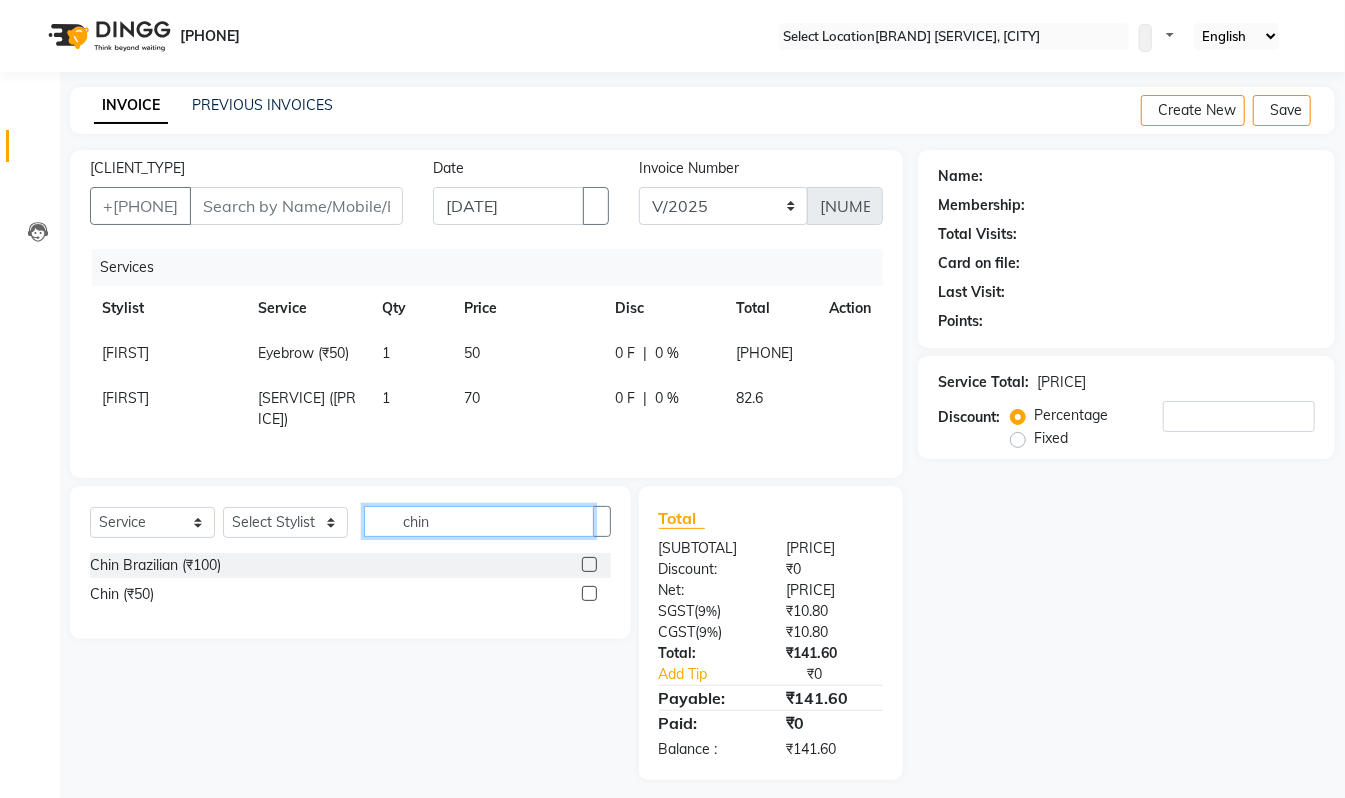 type on "chin" 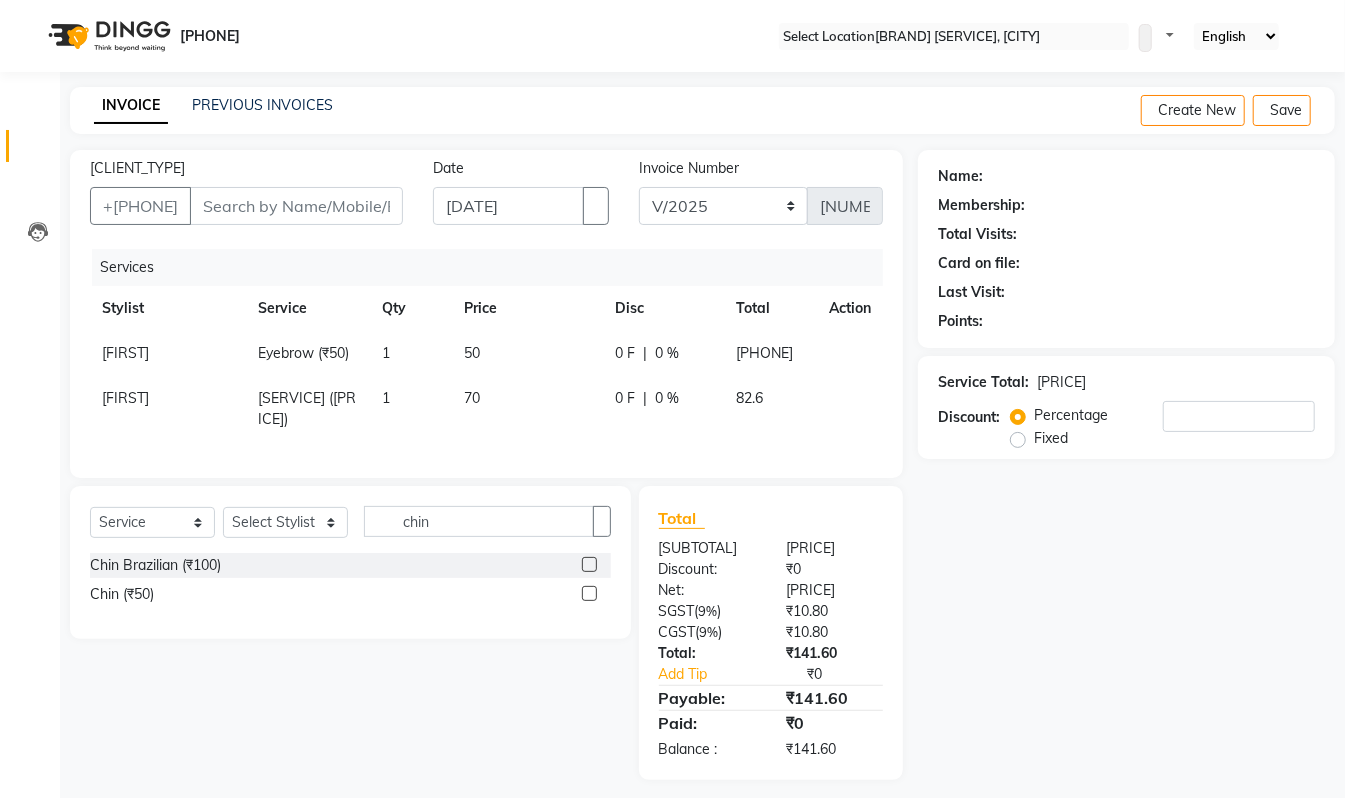 click at bounding box center [589, 564] 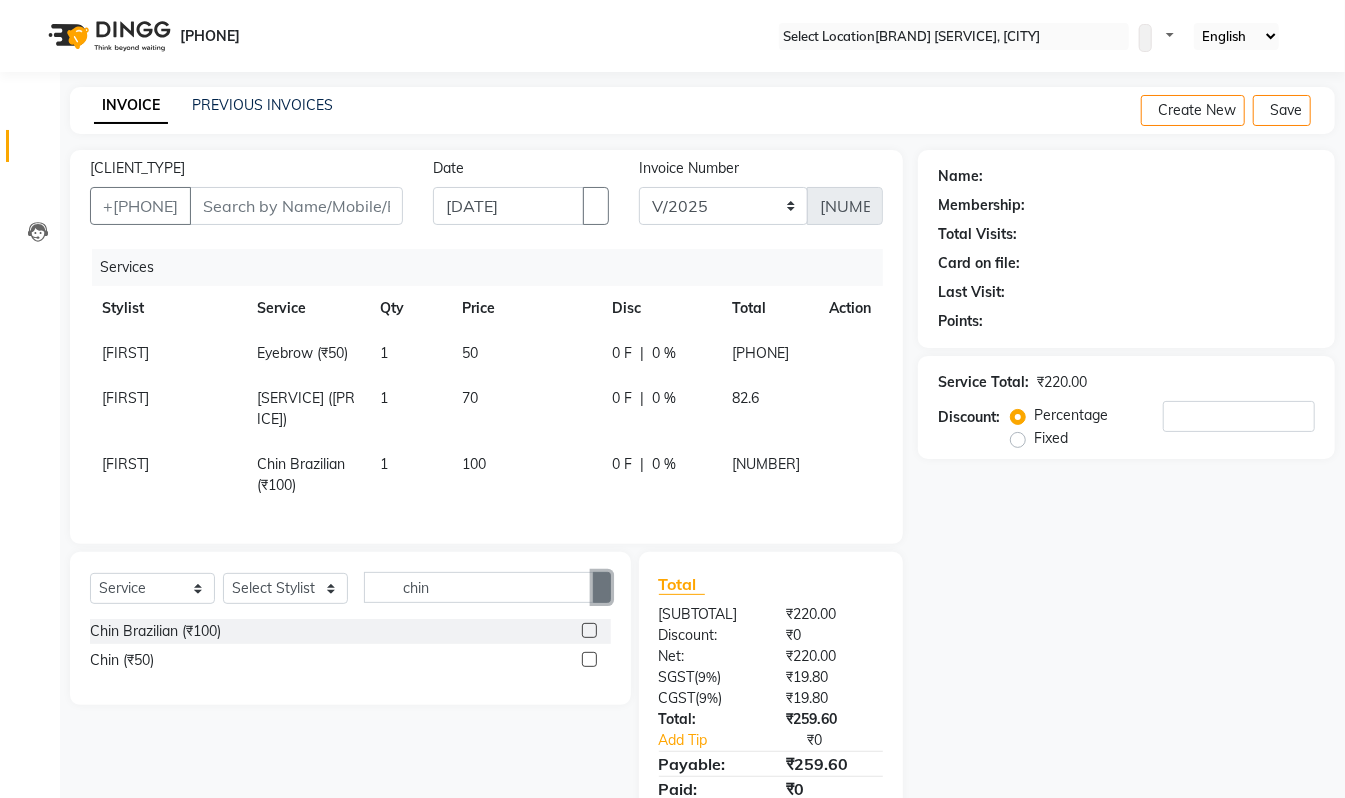 drag, startPoint x: 600, startPoint y: 617, endPoint x: 569, endPoint y: 625, distance: 32.01562 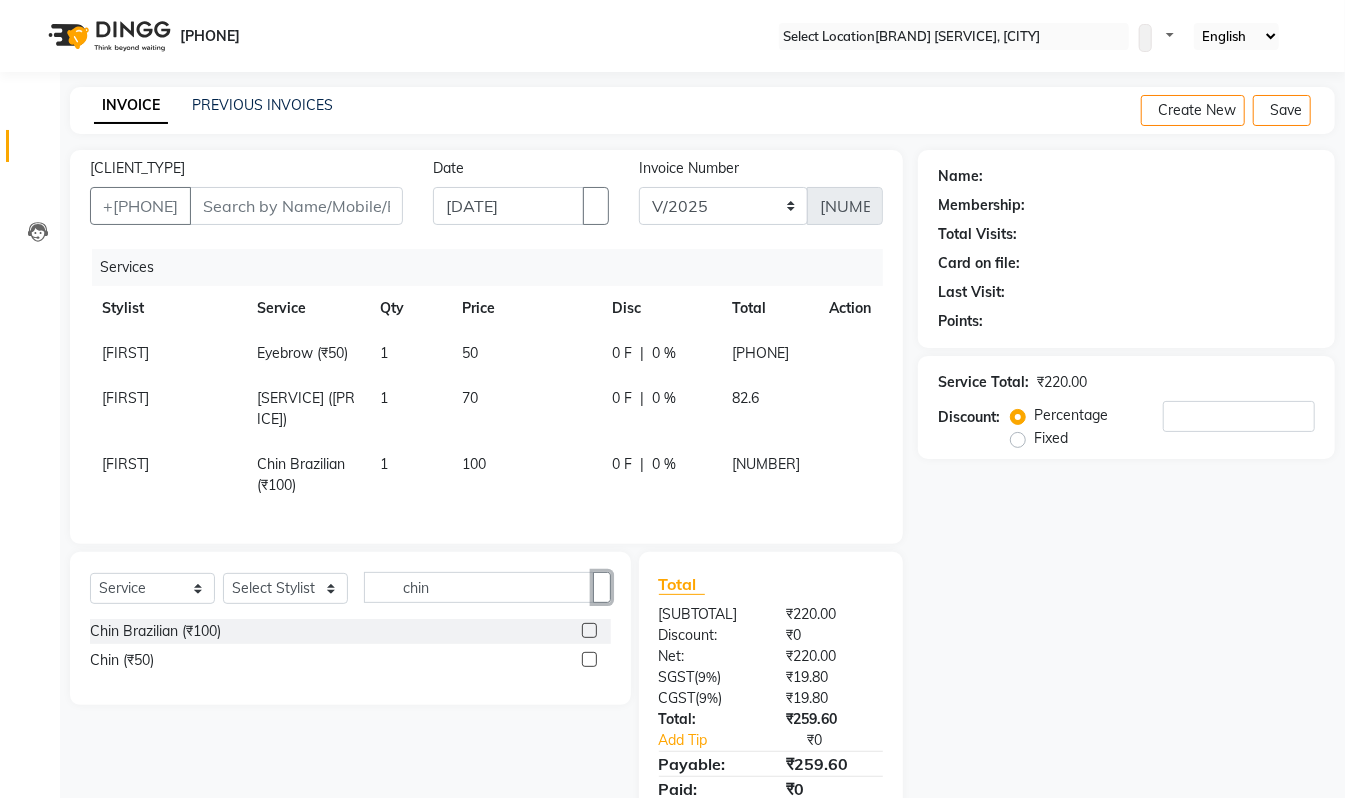 click at bounding box center [602, 587] 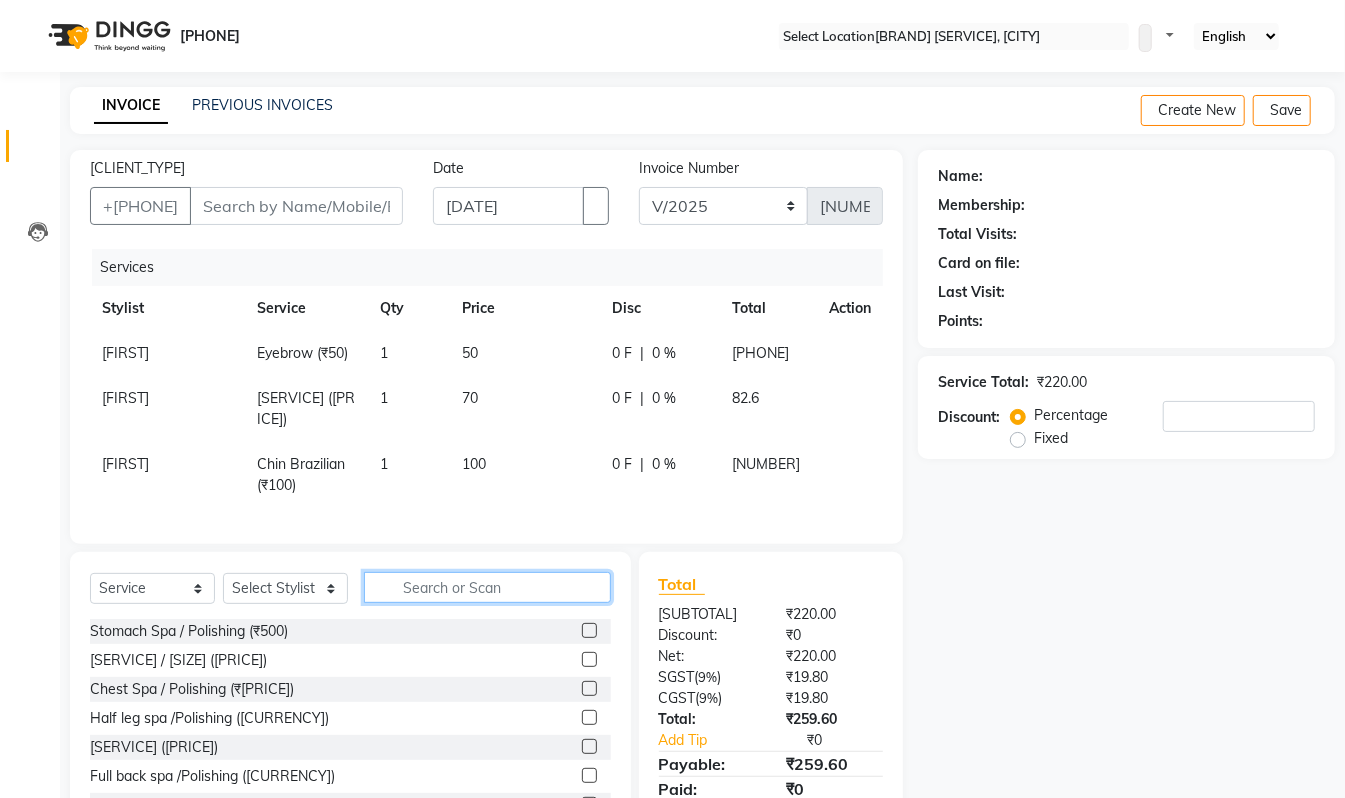 click at bounding box center [487, 587] 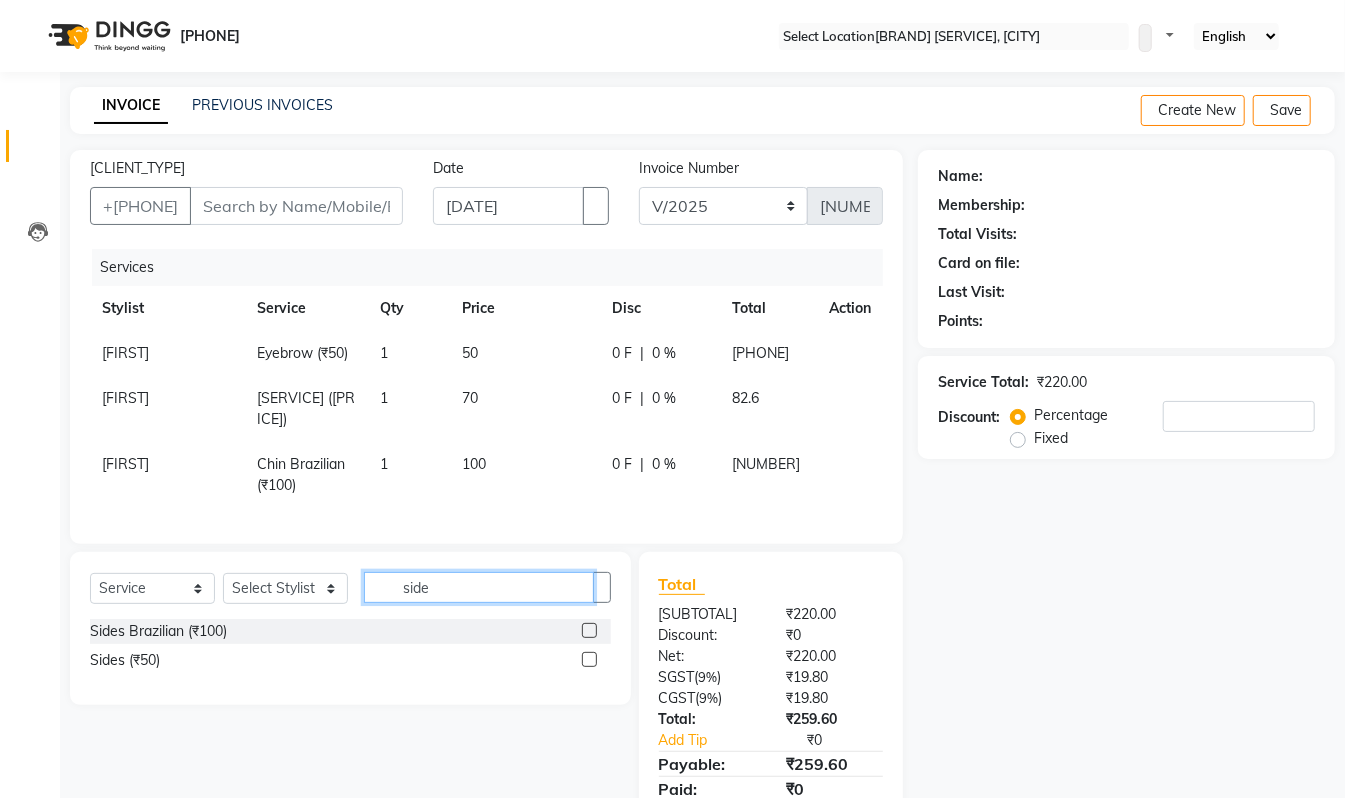 type on "side" 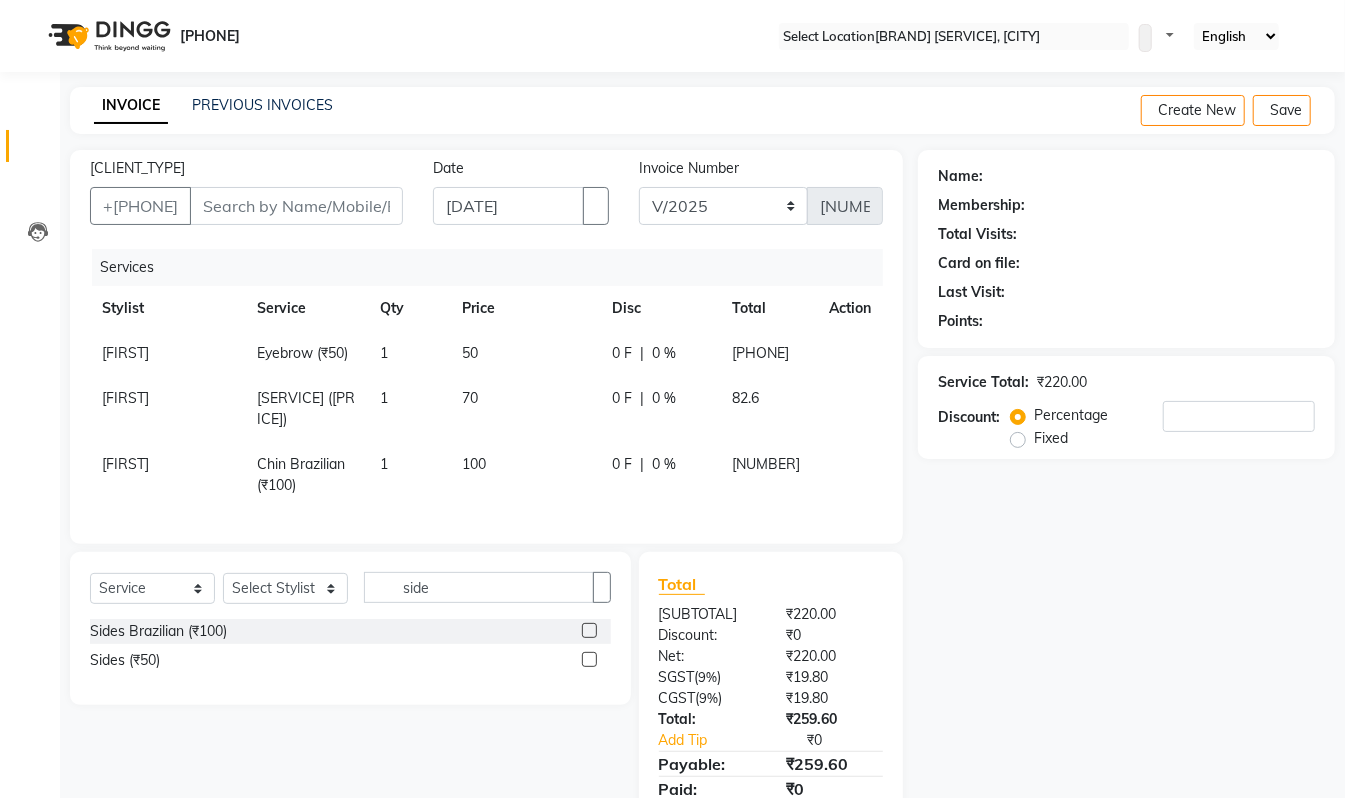 click at bounding box center [589, 630] 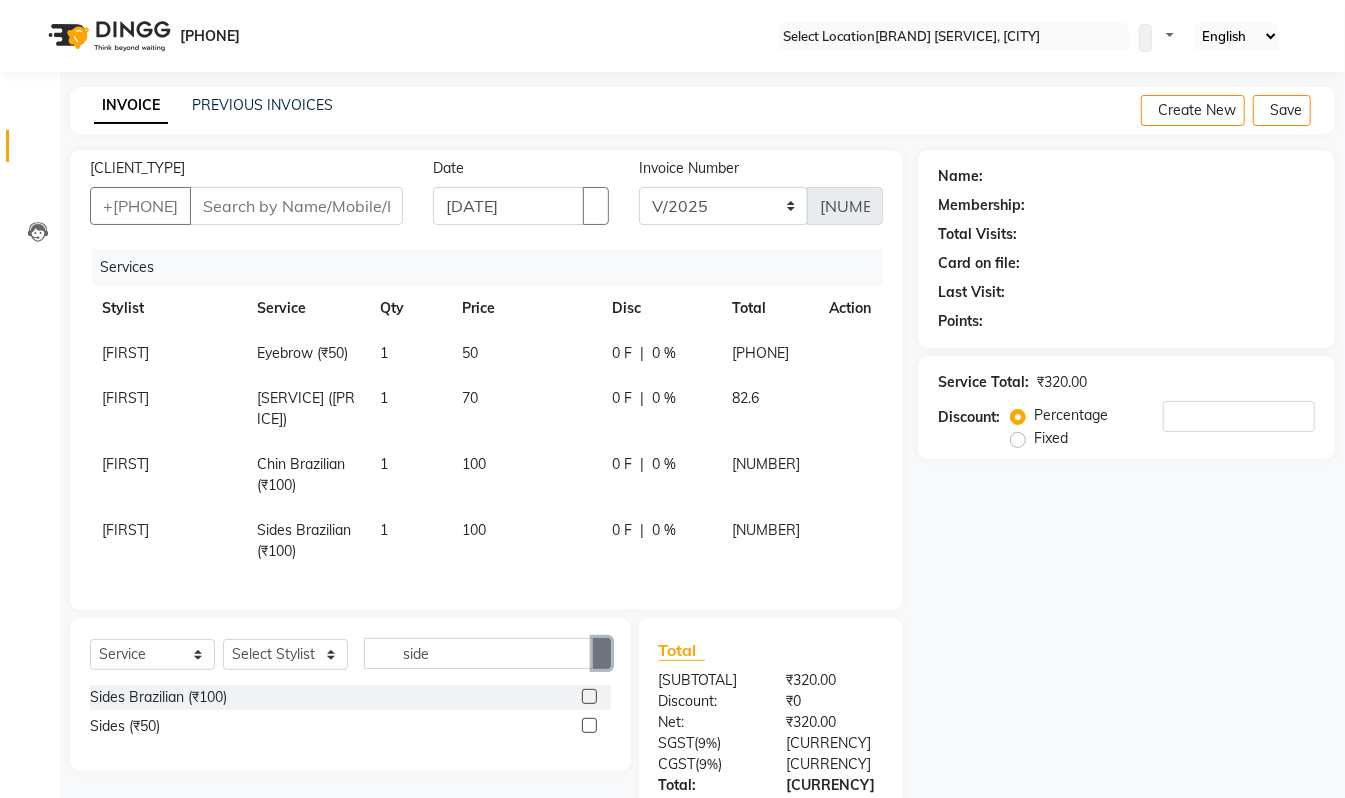 click at bounding box center [602, 654] 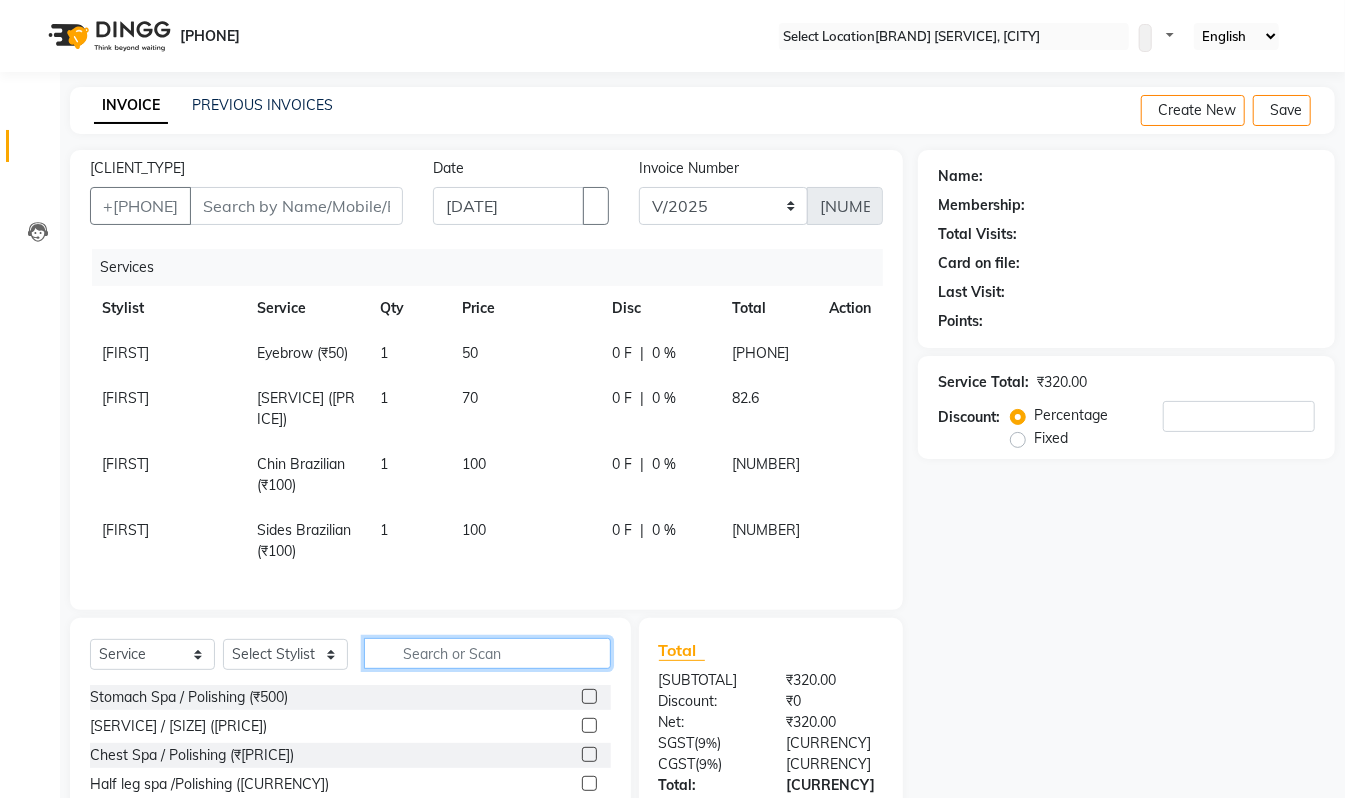 click at bounding box center [487, 653] 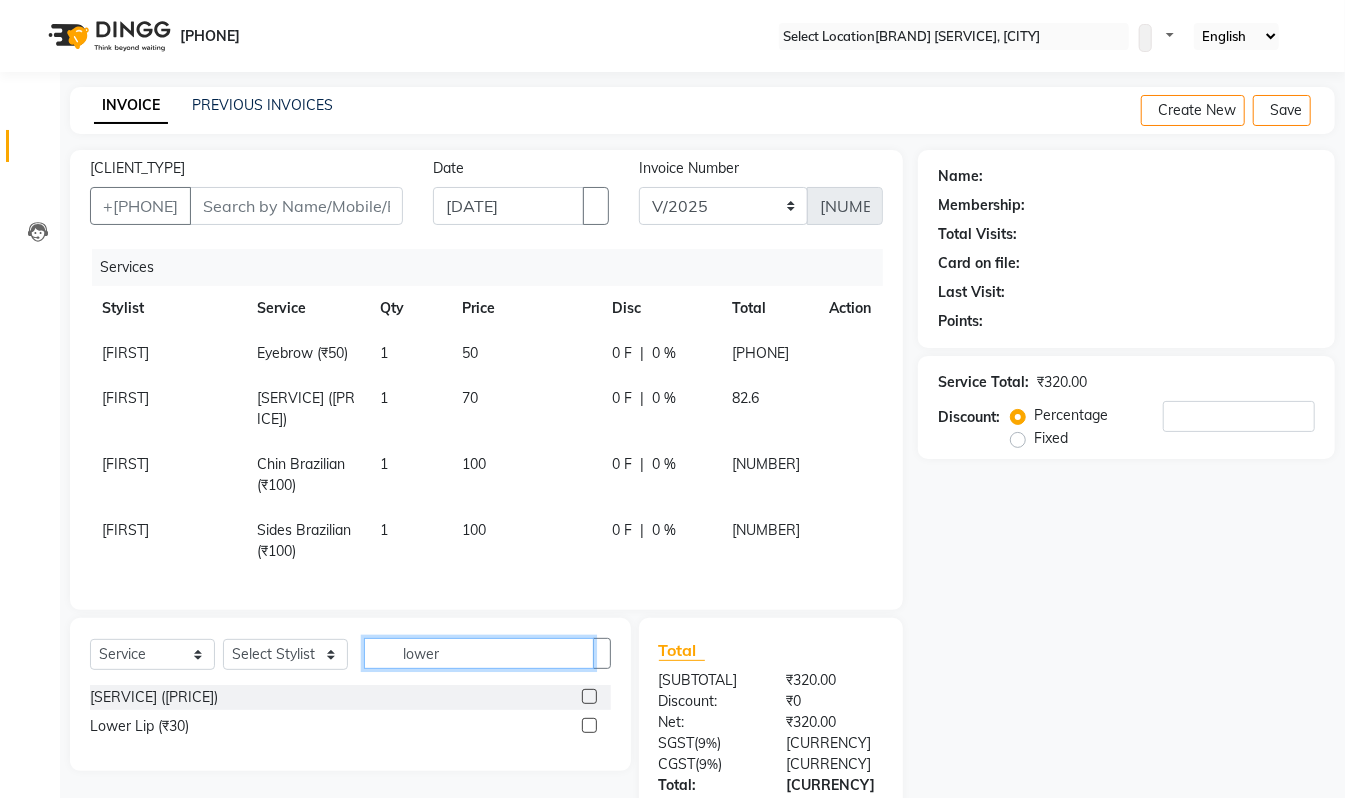 type on "lower" 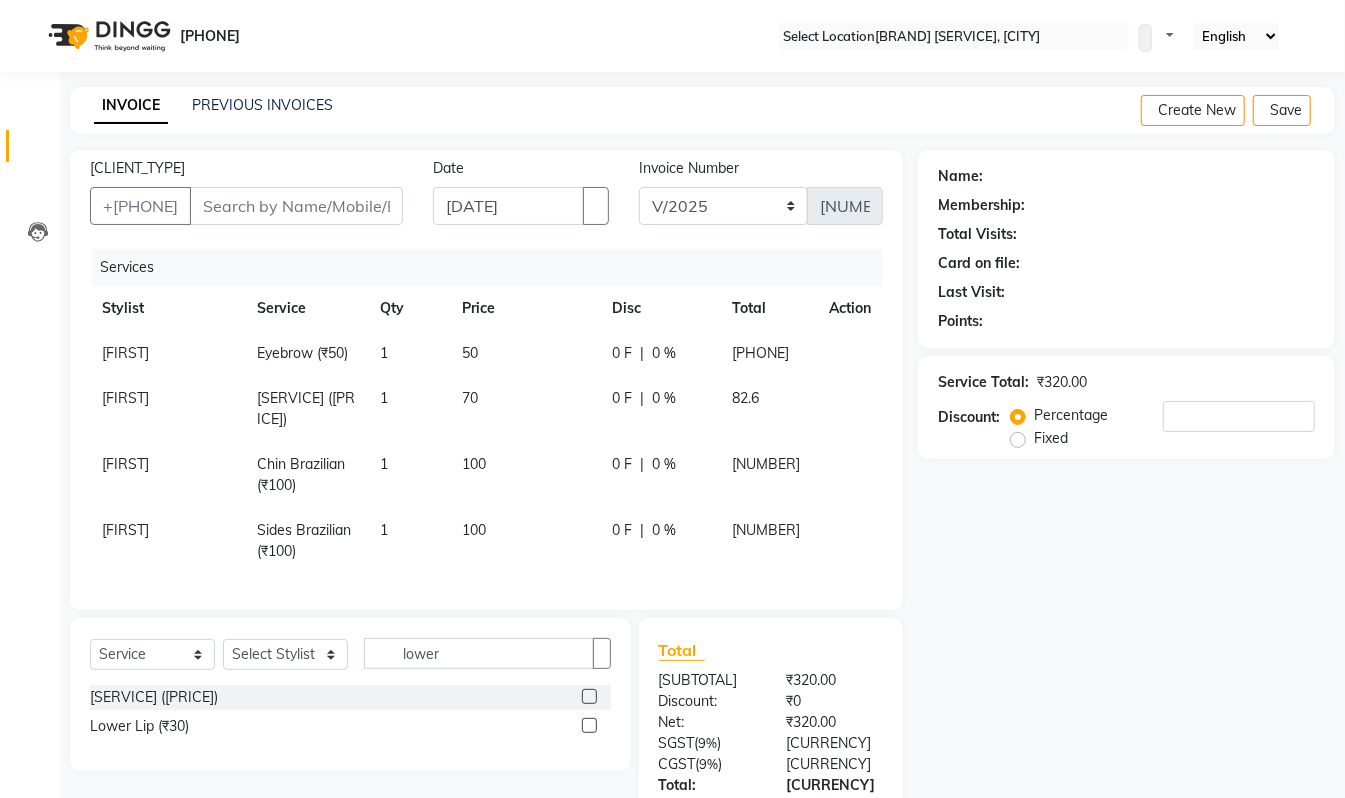 click at bounding box center (589, 696) 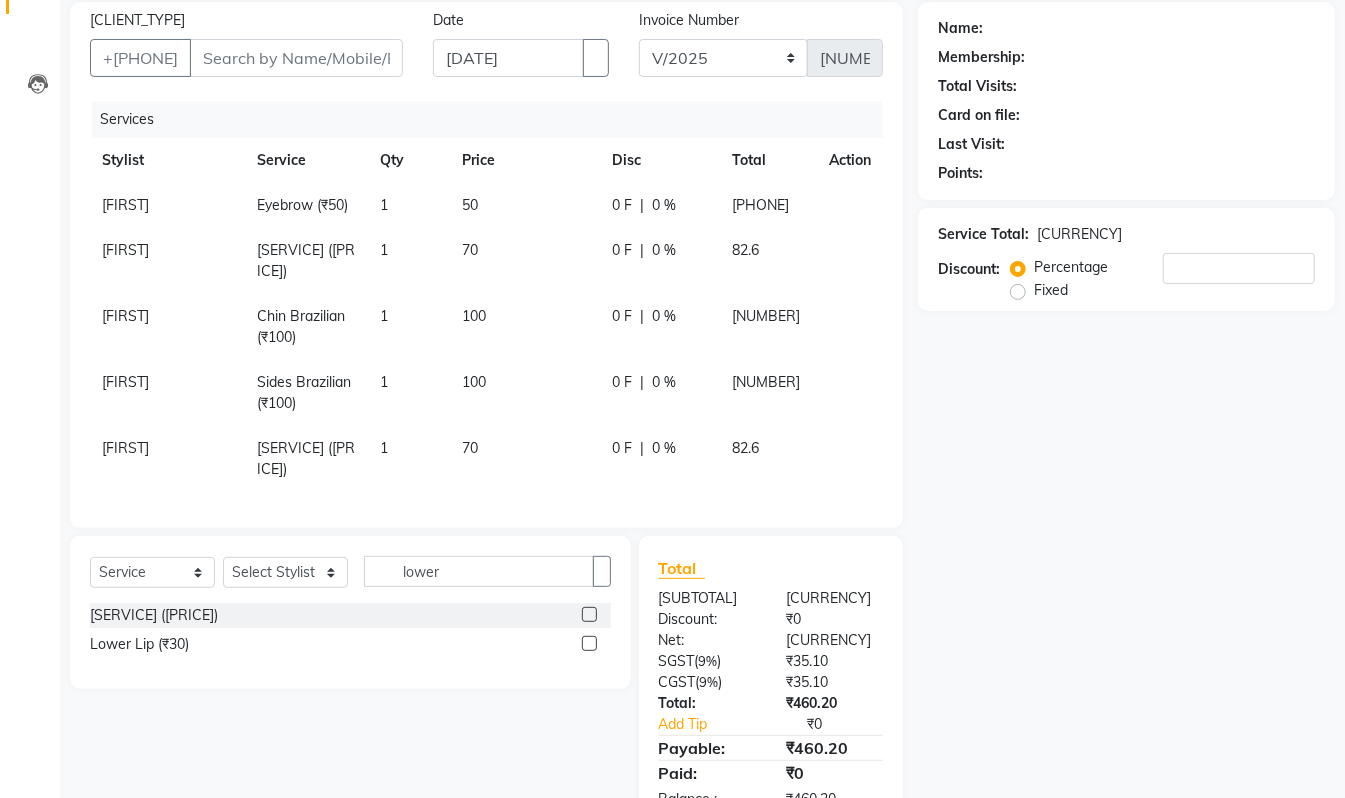 scroll, scrollTop: 0, scrollLeft: 0, axis: both 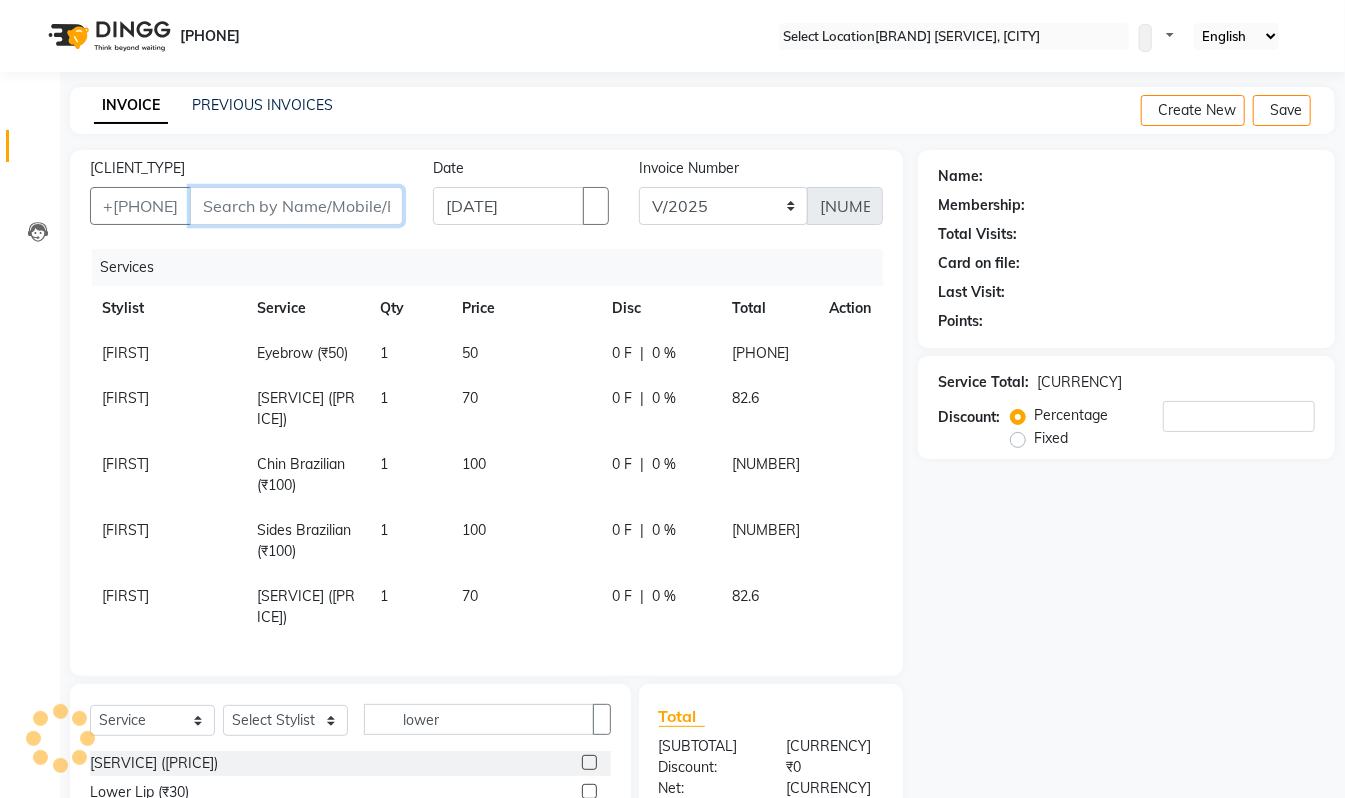 click on "[CLIENT_TYPE]" at bounding box center [296, 206] 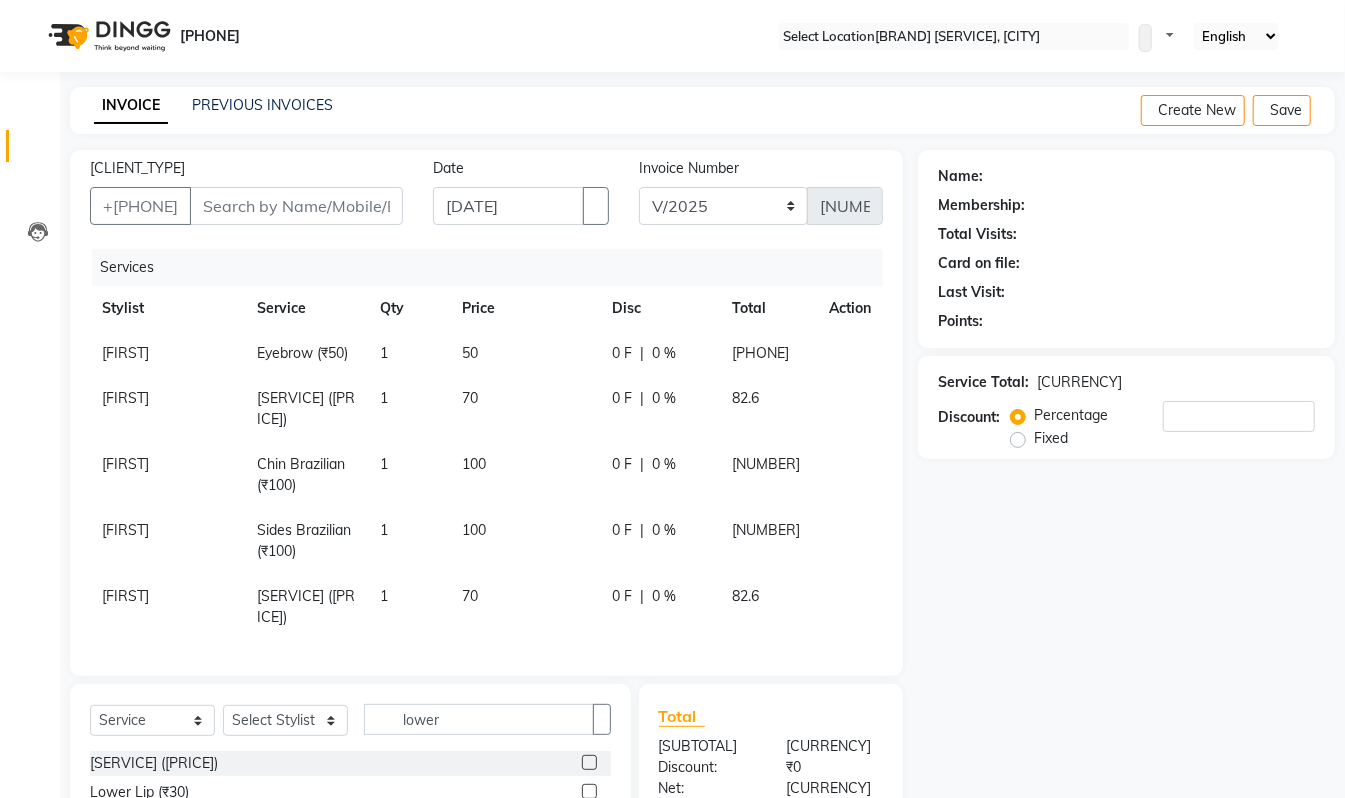 click at bounding box center [837, 343] 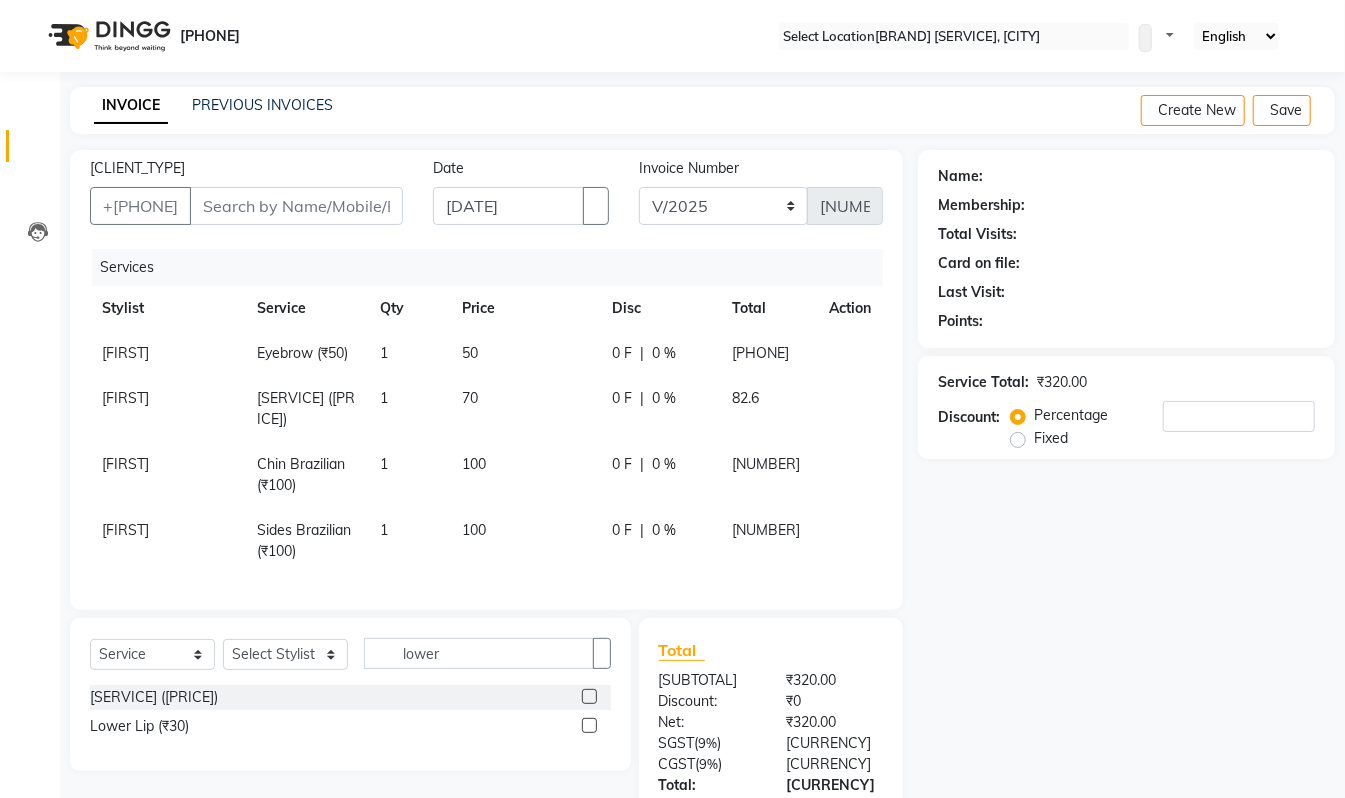 click at bounding box center [837, 343] 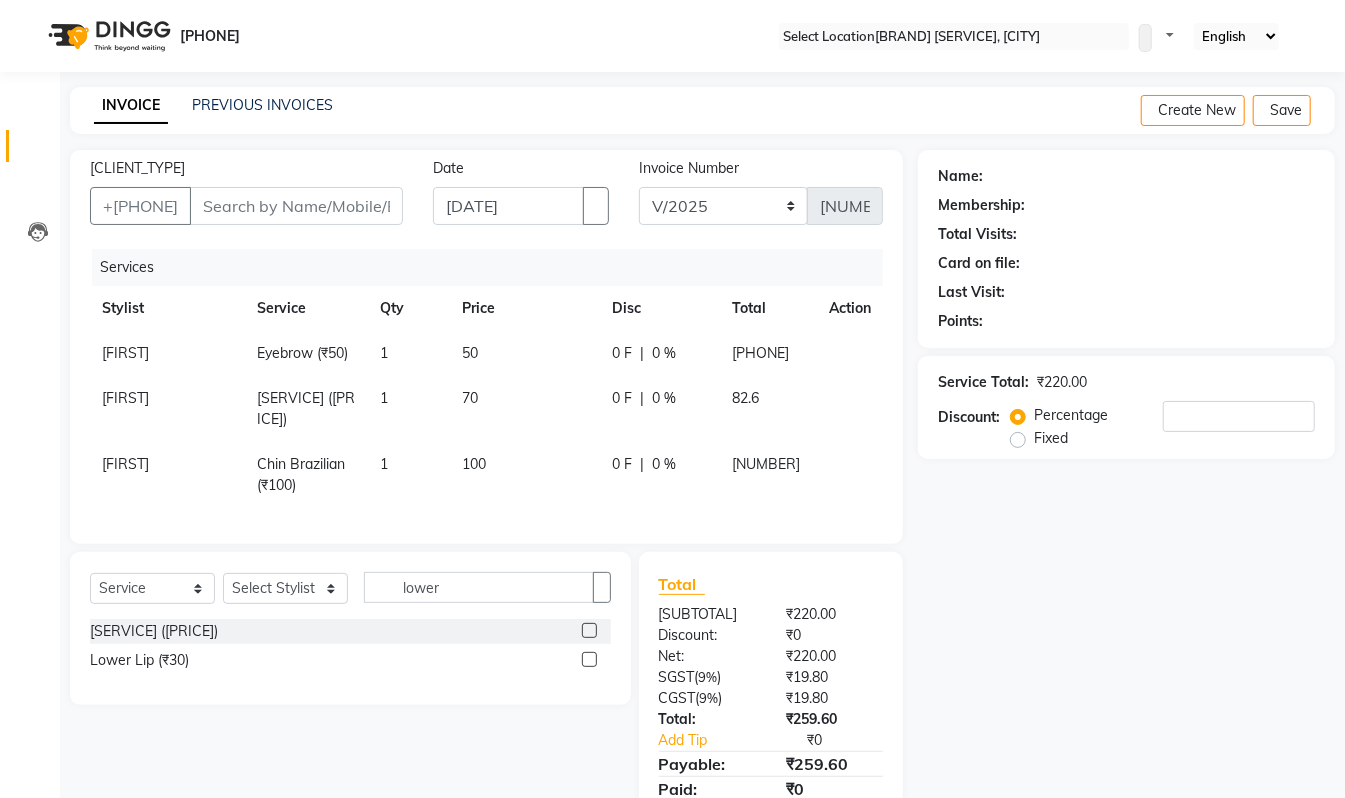 click at bounding box center [837, 343] 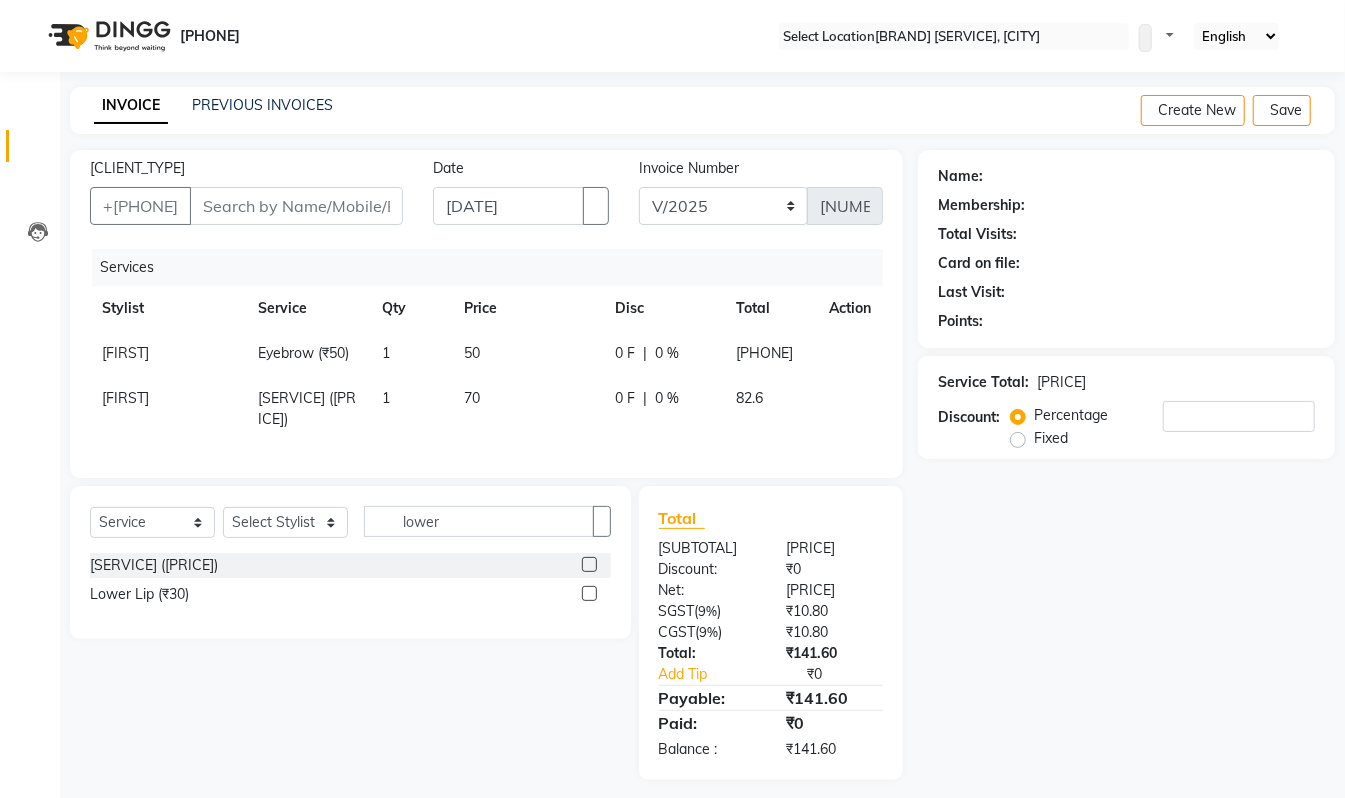 click at bounding box center (837, 343) 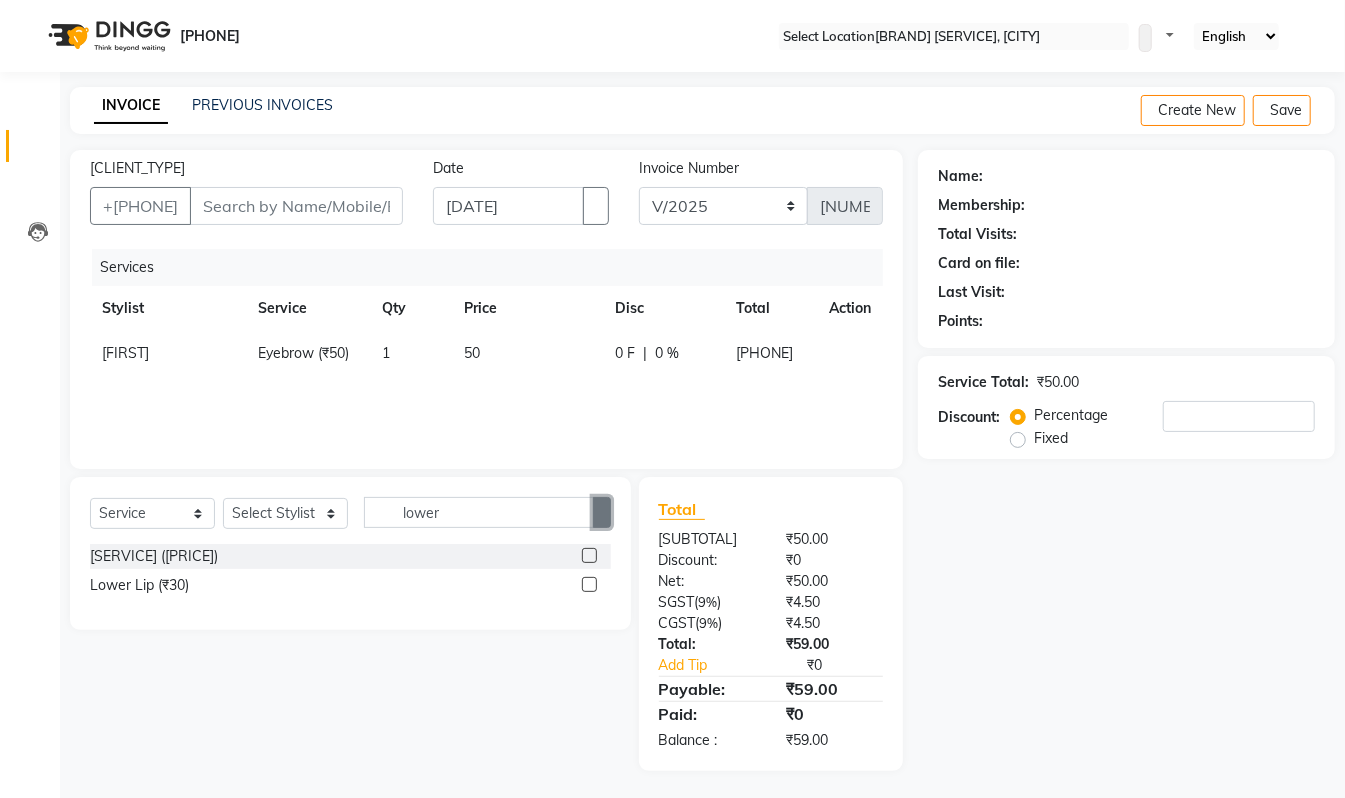 click at bounding box center [602, 513] 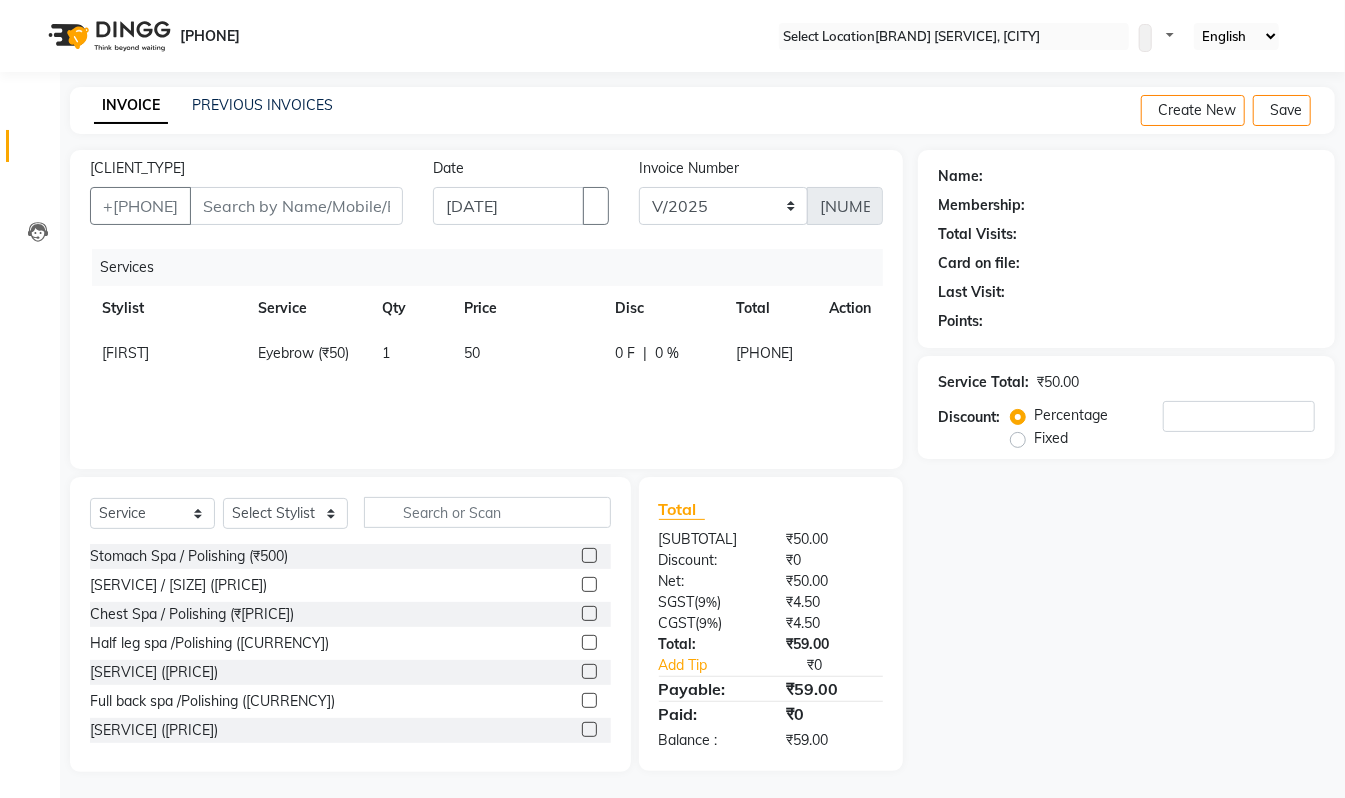 click on "Select  Service  Product  Membership  Package Voucher Prepaid Gift Card  Select Stylist [NAME] [NAME] [NAME] [NAME] [NAME] [NAME] [NAME] [NAME] [NAME] [NAME] [NAME]" at bounding box center [350, 520] 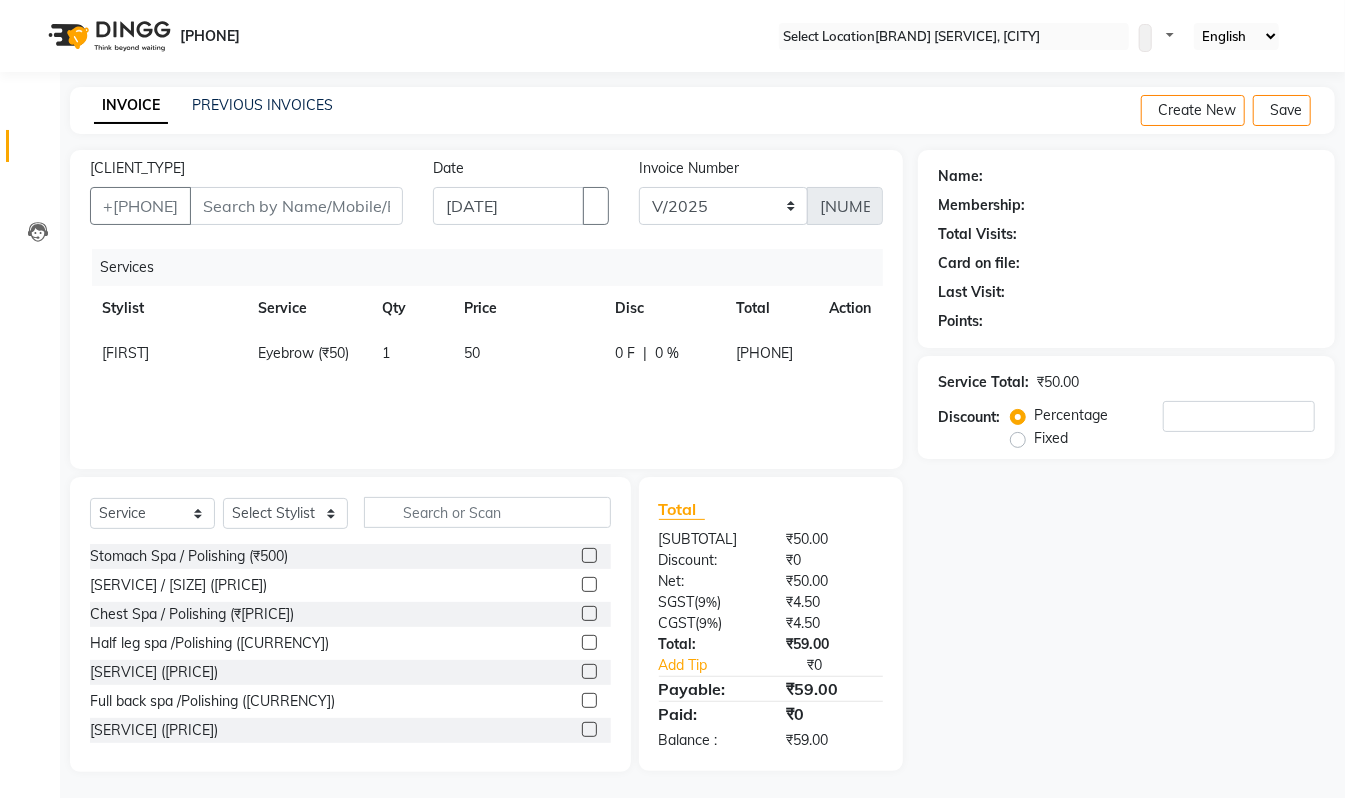 scroll, scrollTop: 2, scrollLeft: 0, axis: vertical 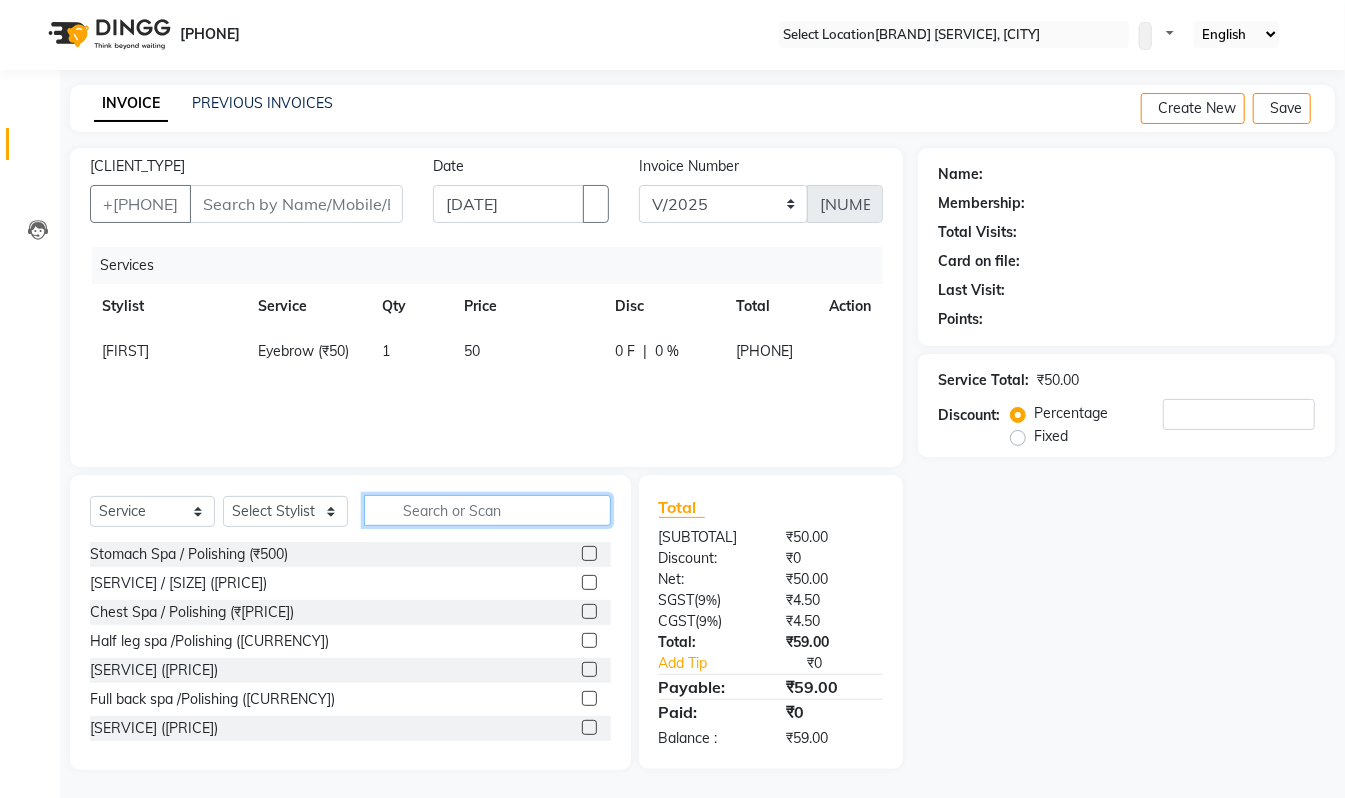 click at bounding box center [487, 510] 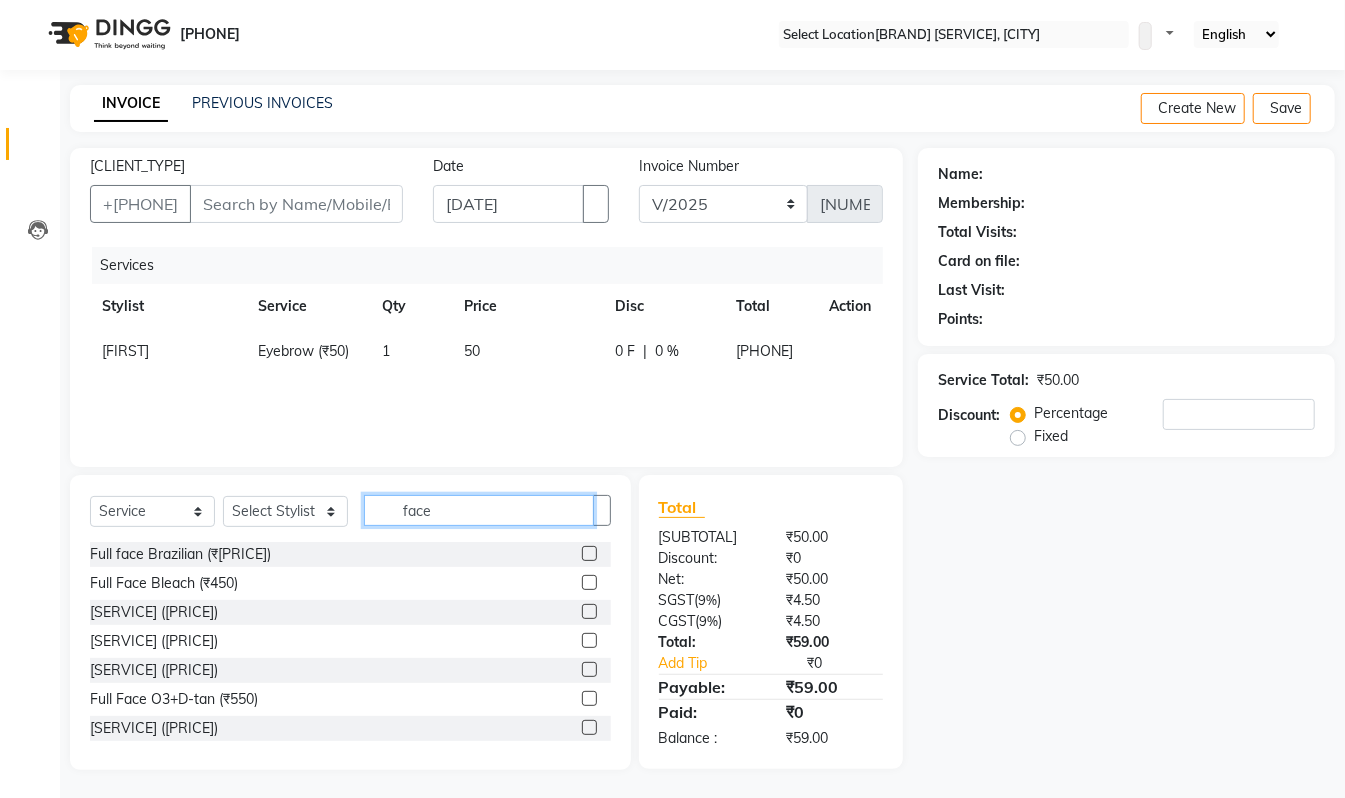 type on "face" 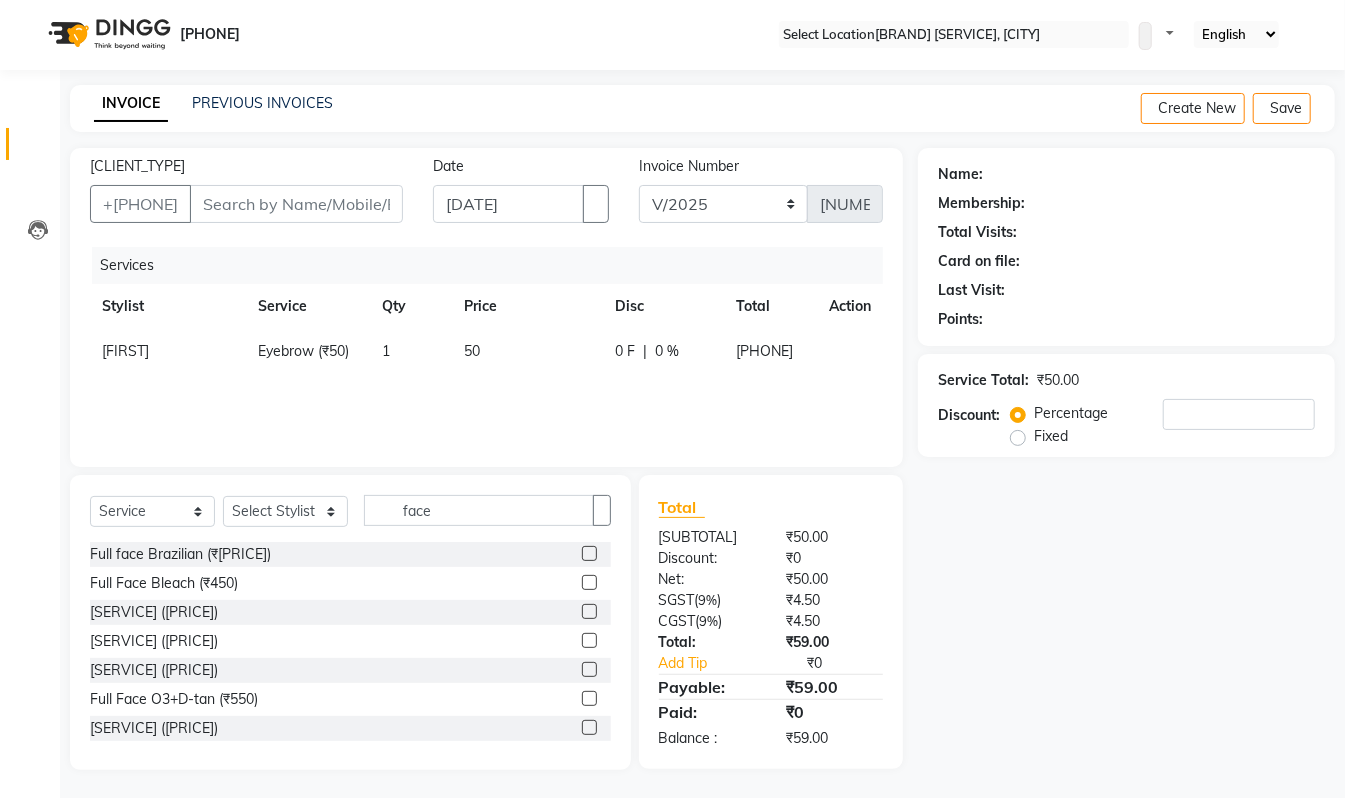 click on "Full face Brazilian (₹[PRICE])" at bounding box center [350, 554] 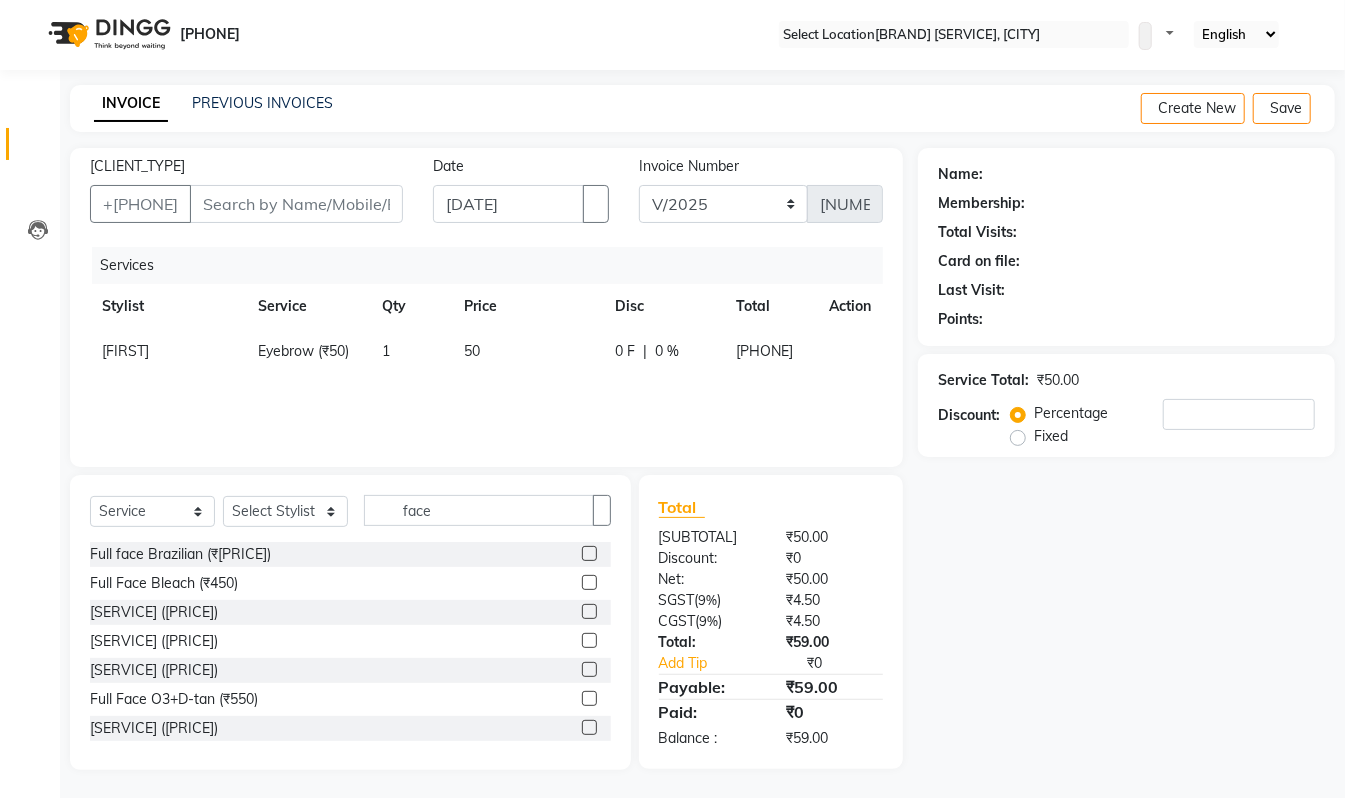 click at bounding box center (589, 553) 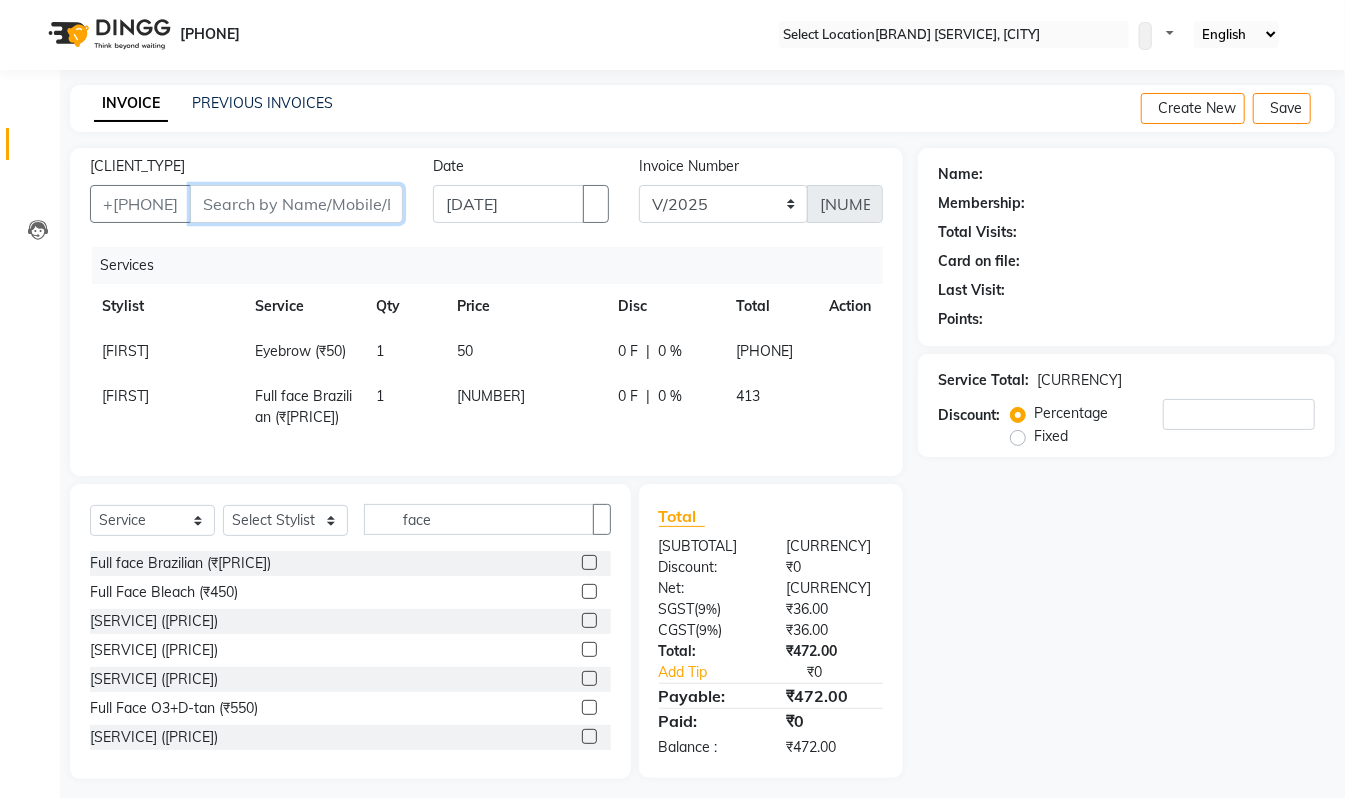 click on "[CLIENT_TYPE]" at bounding box center [296, 204] 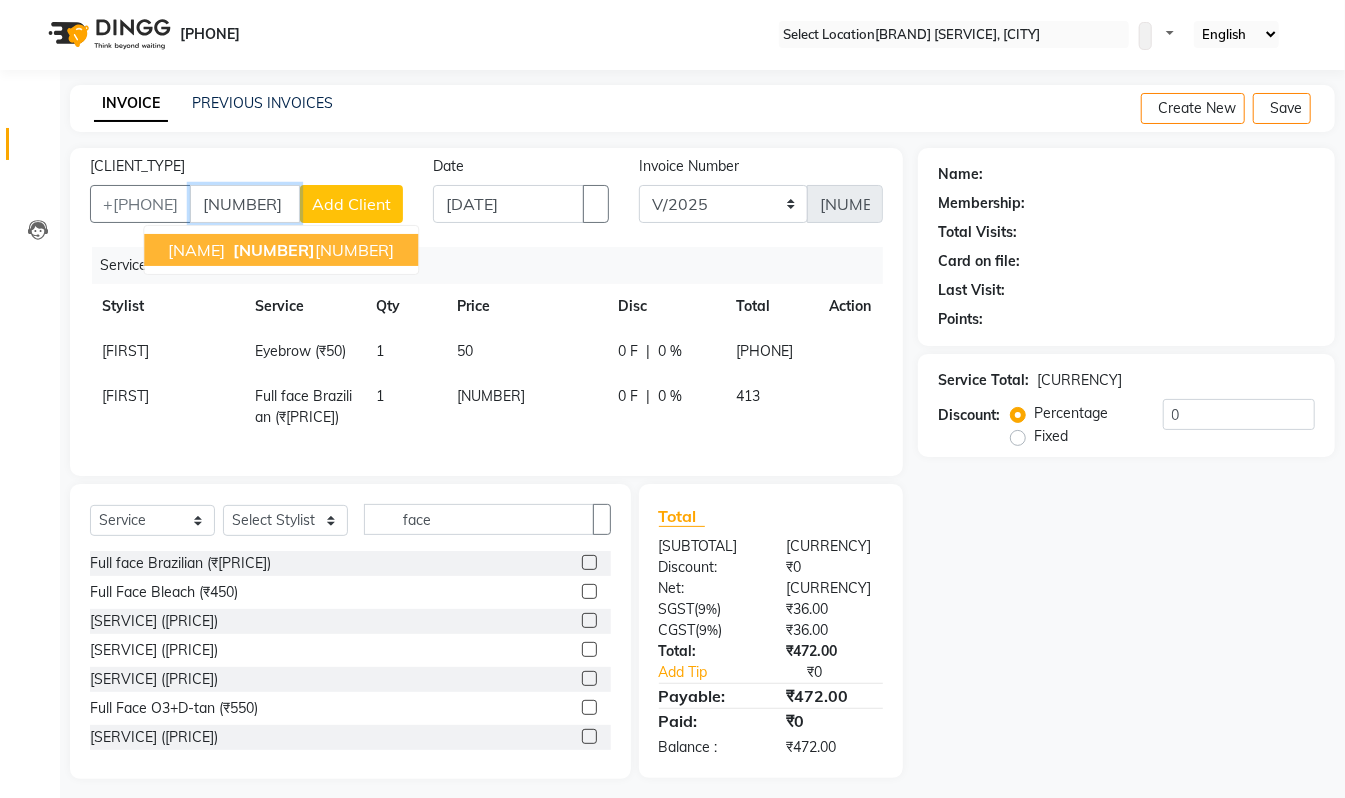 click on "[PHONE]" at bounding box center [311, 250] 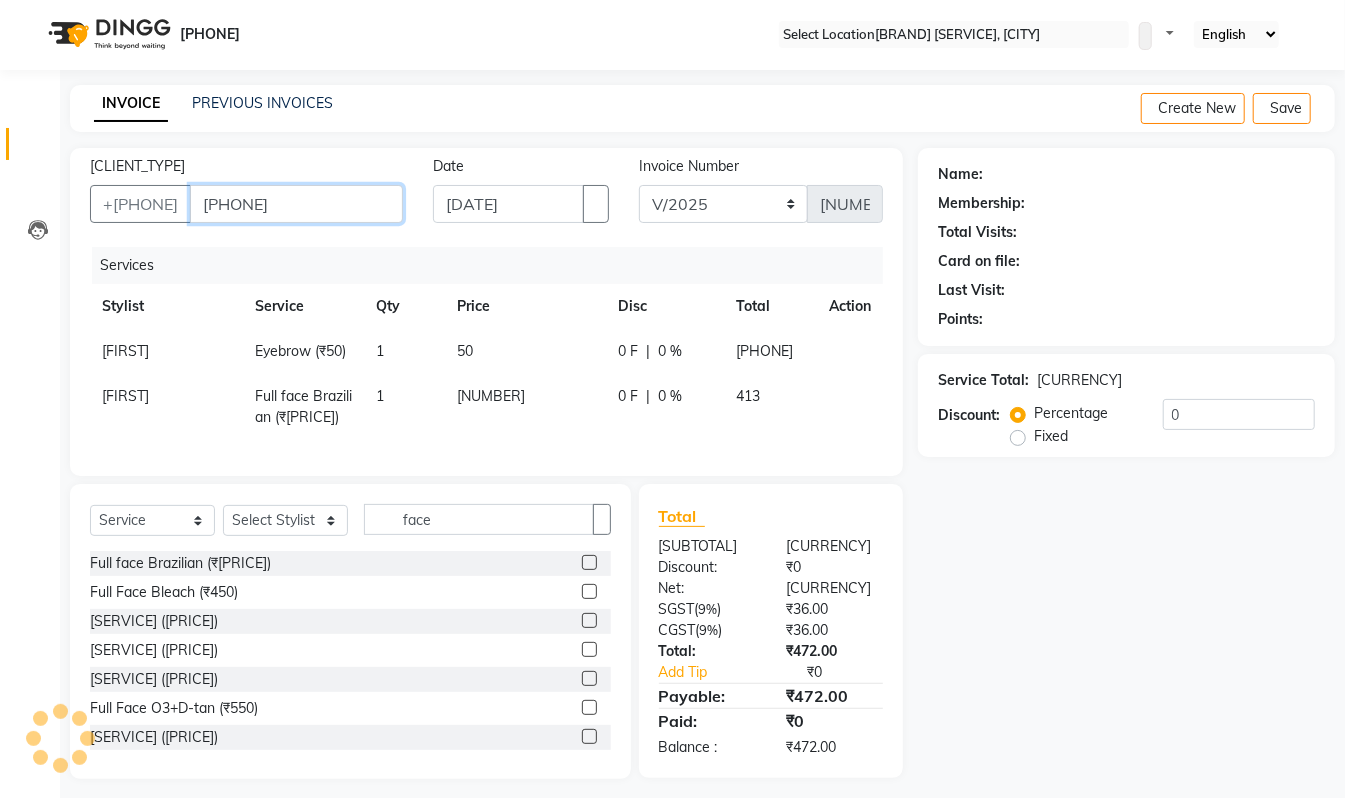 type on "[PHONE]" 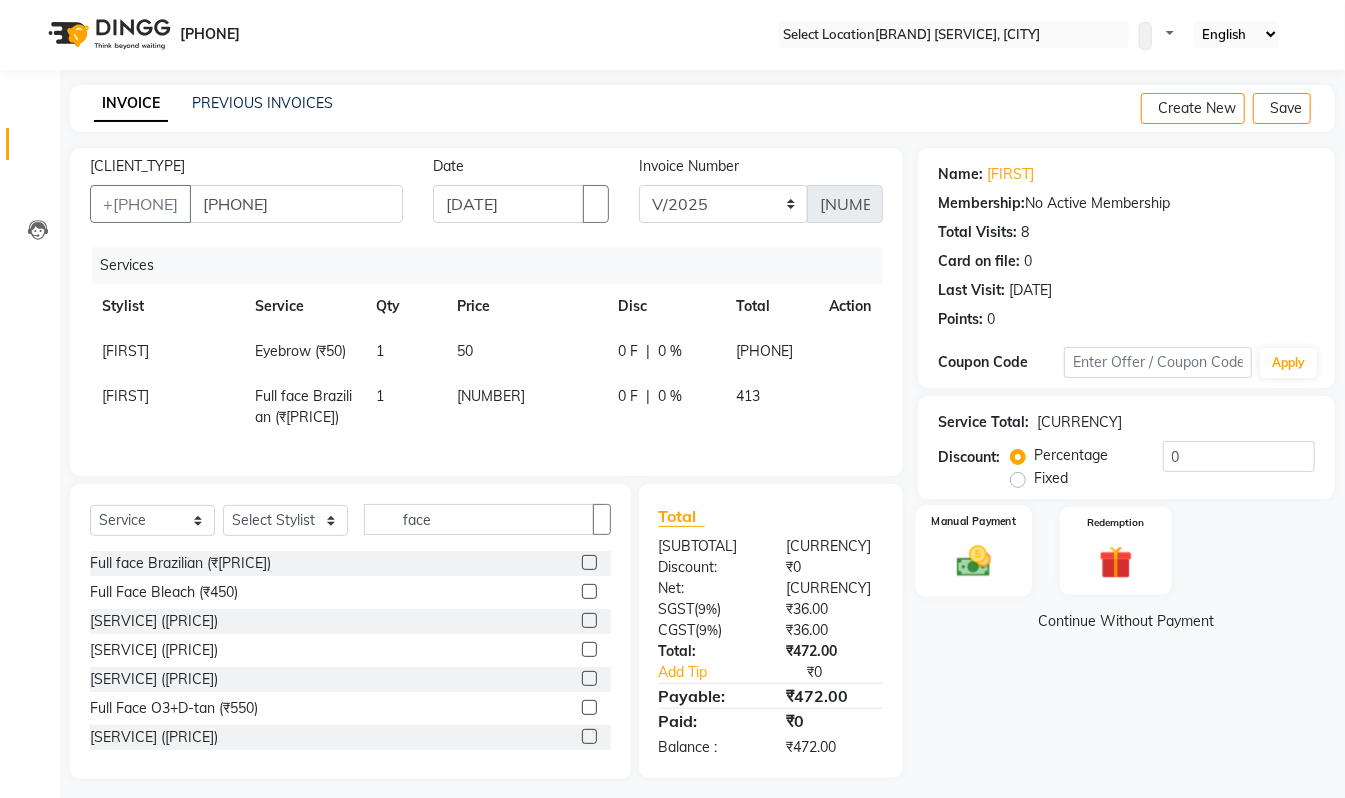 click at bounding box center [974, 561] 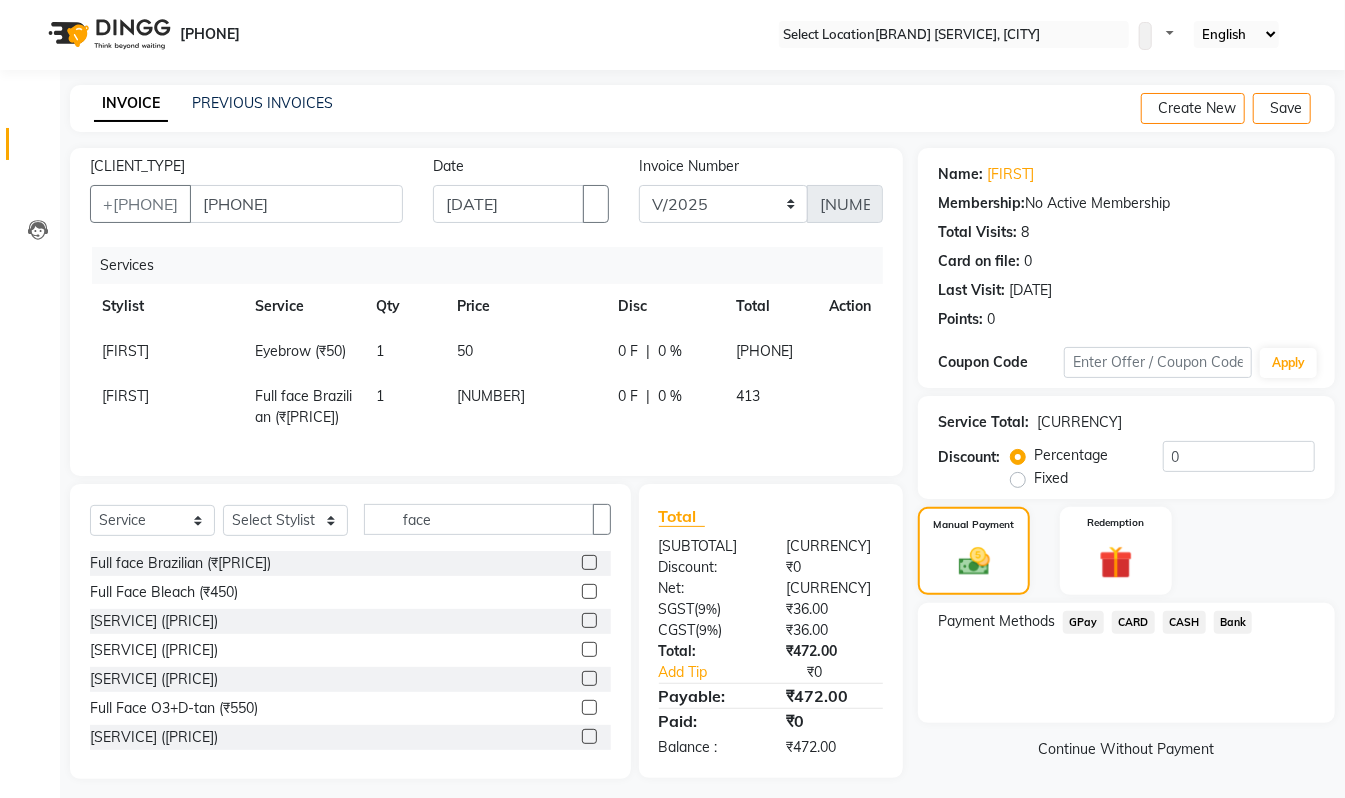 click on "GPay" at bounding box center (1083, 622) 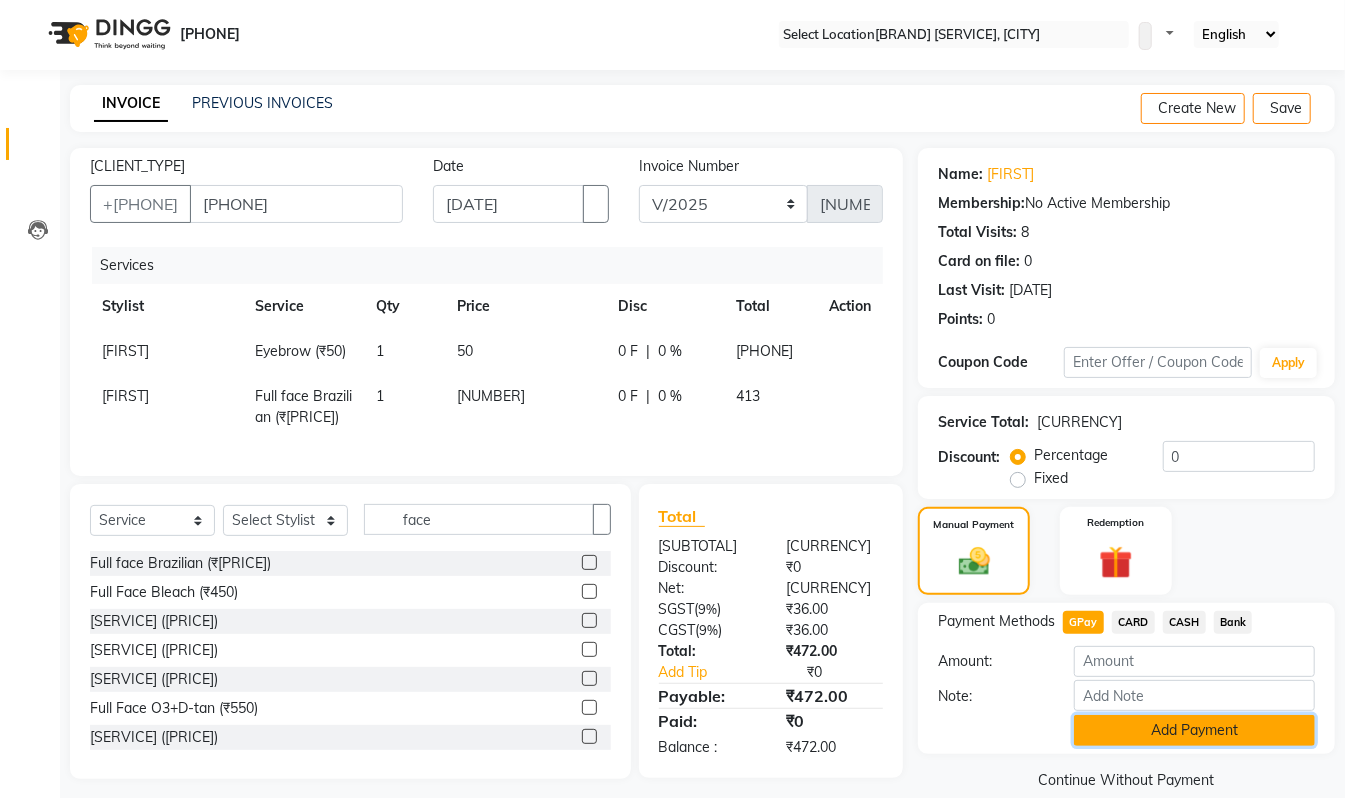 click on "Add Payment" at bounding box center (1194, 730) 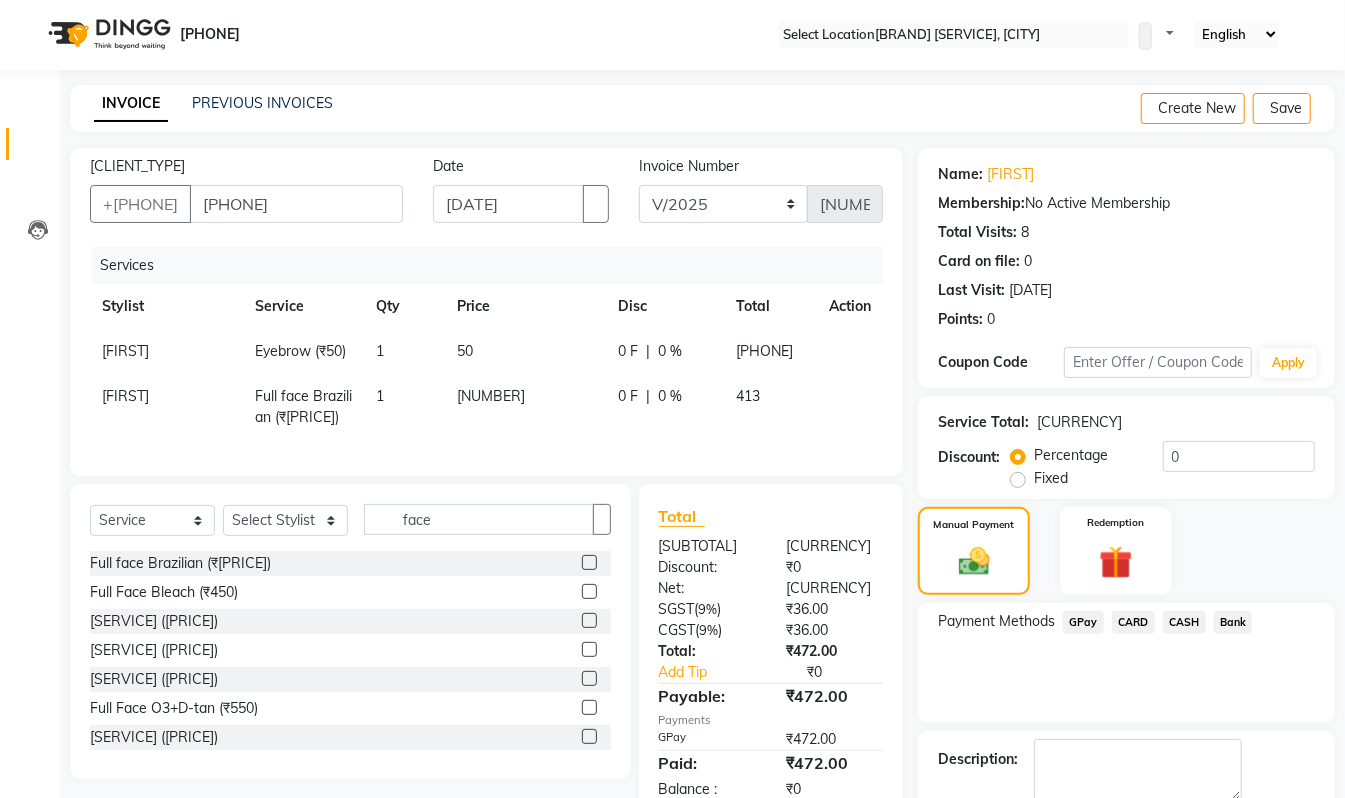 scroll, scrollTop: 118, scrollLeft: 0, axis: vertical 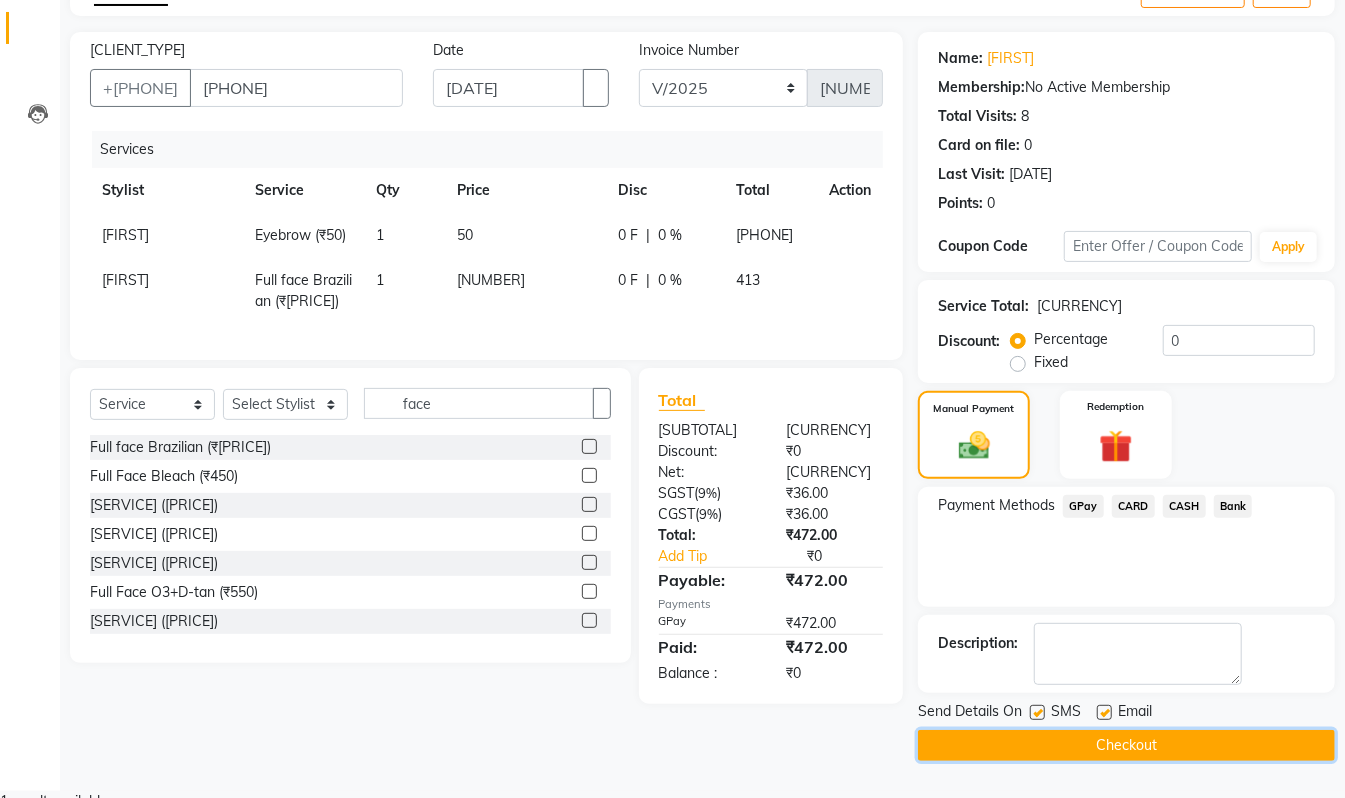click on "Checkout" at bounding box center (1126, 745) 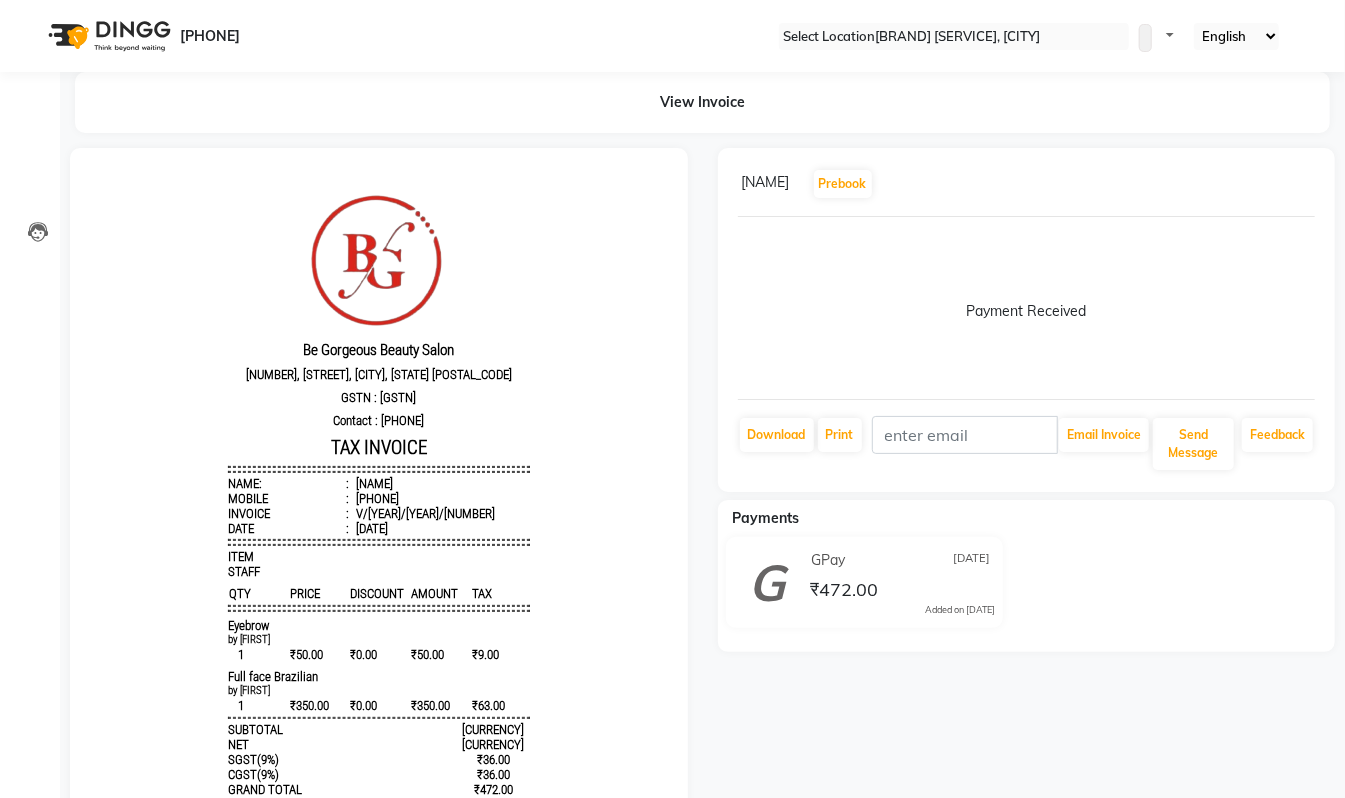 scroll, scrollTop: 0, scrollLeft: 0, axis: both 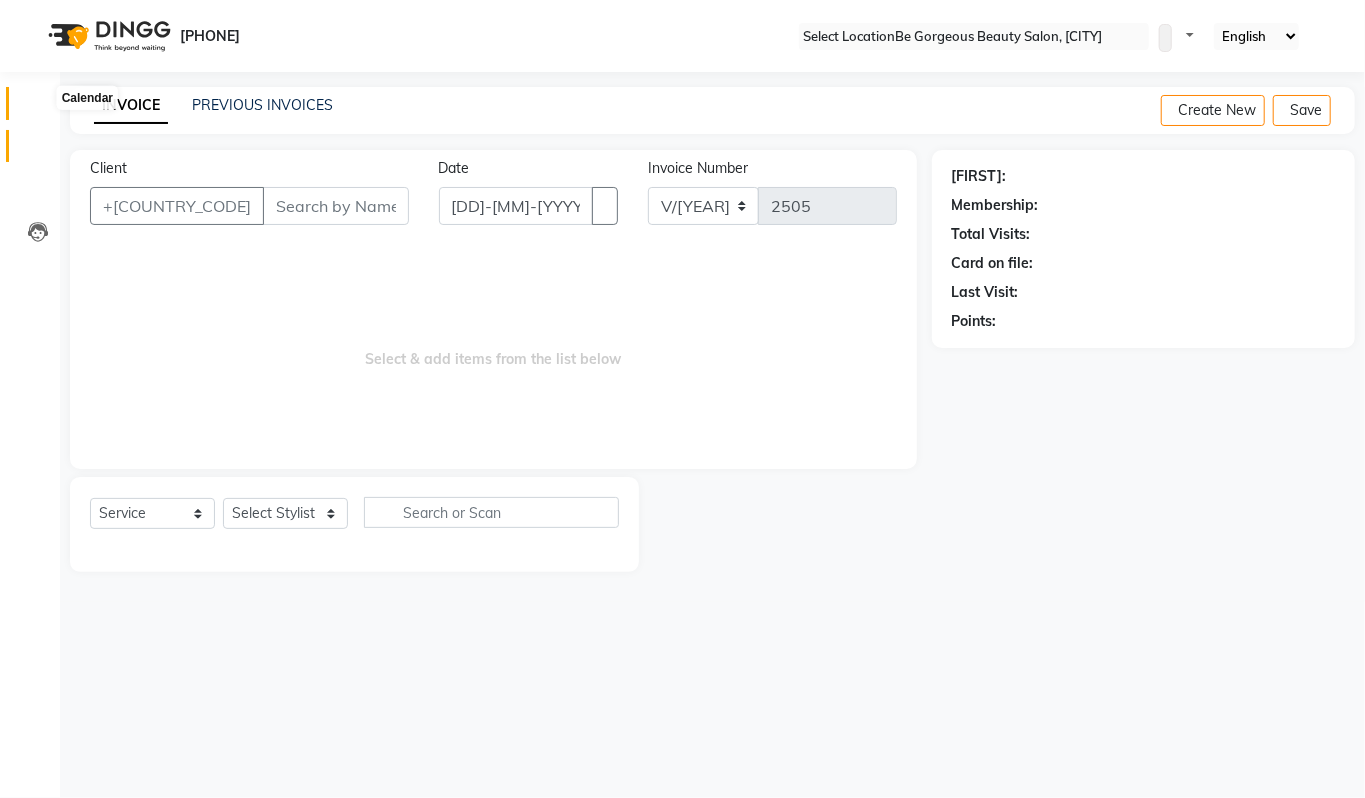 click at bounding box center [38, 108] 